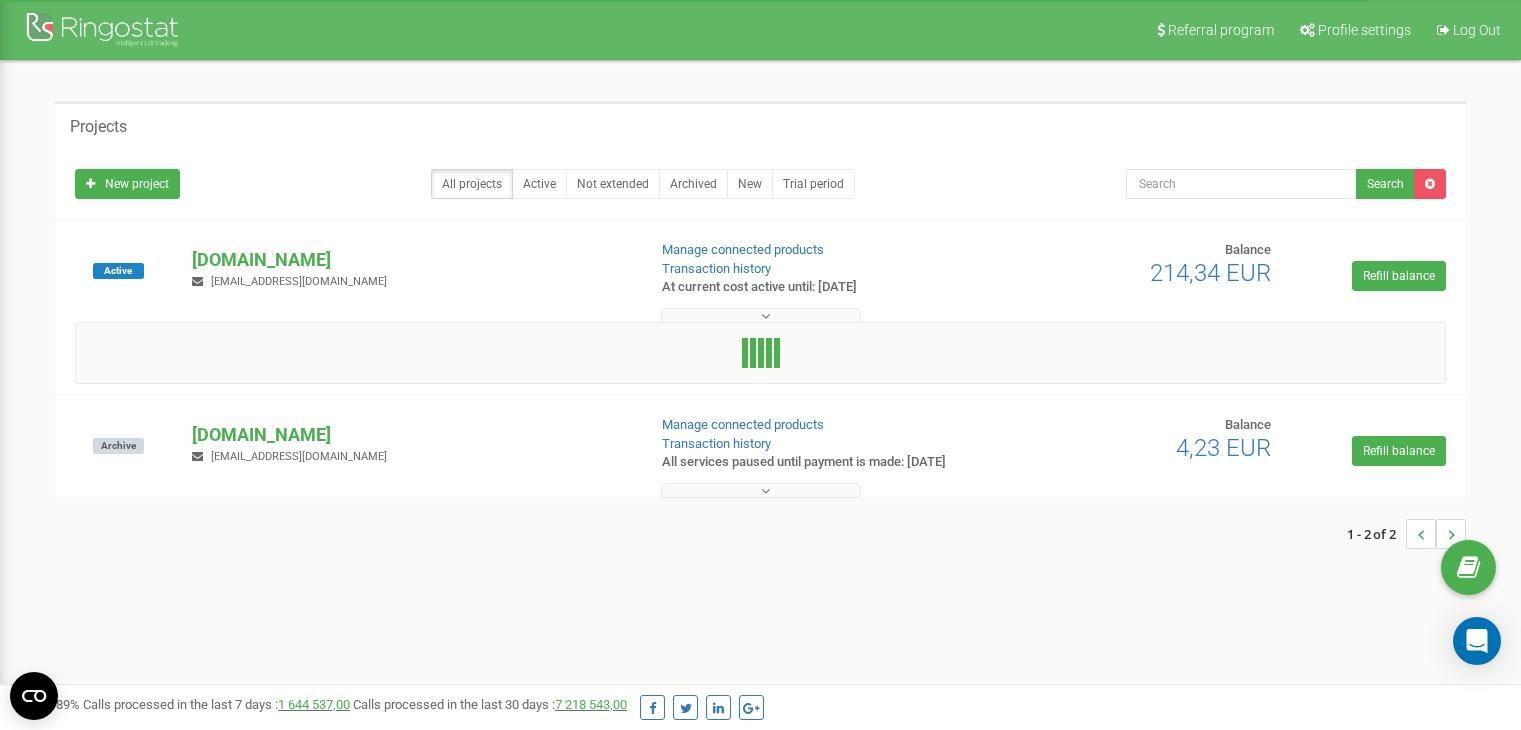 scroll, scrollTop: 0, scrollLeft: 0, axis: both 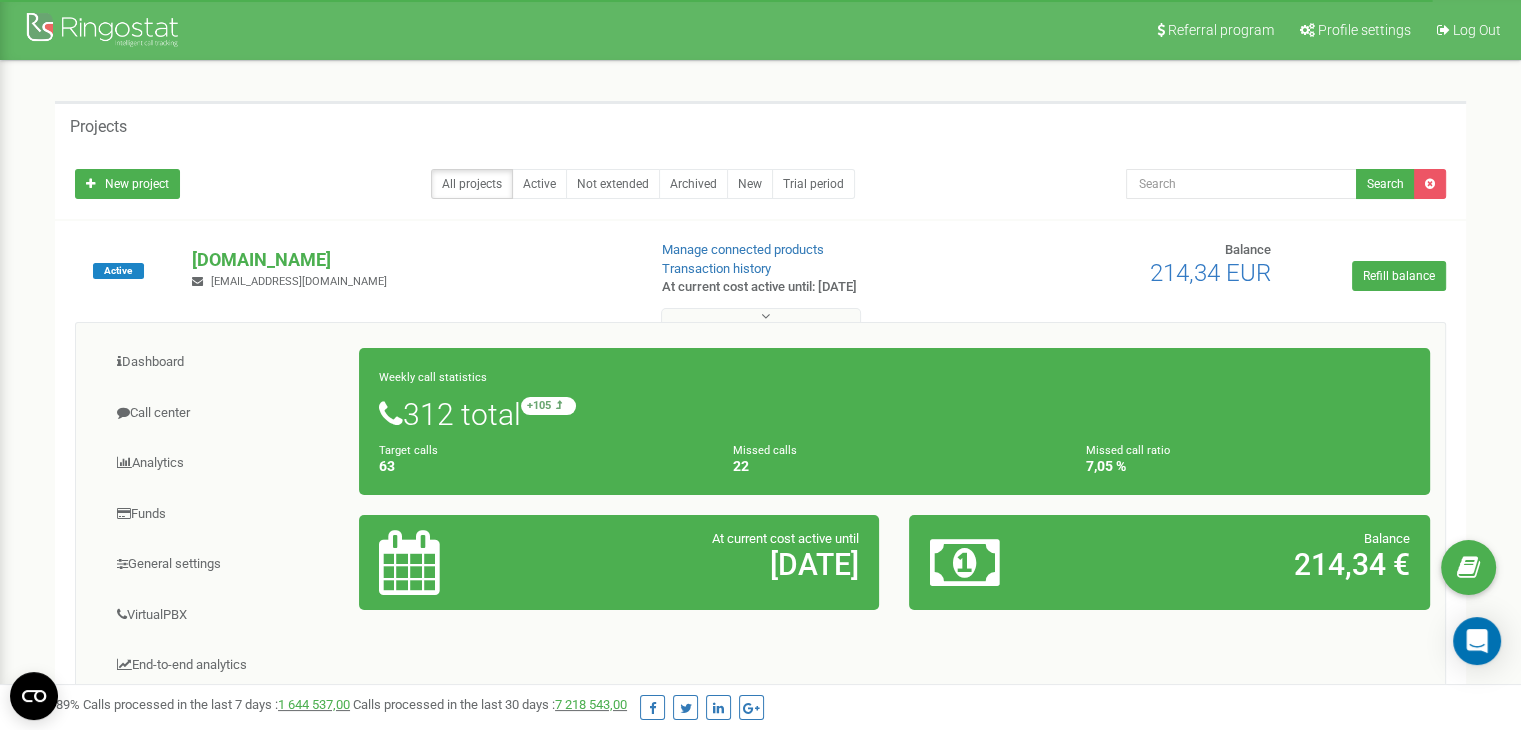click on "[DOMAIN_NAME]" at bounding box center (410, 260) 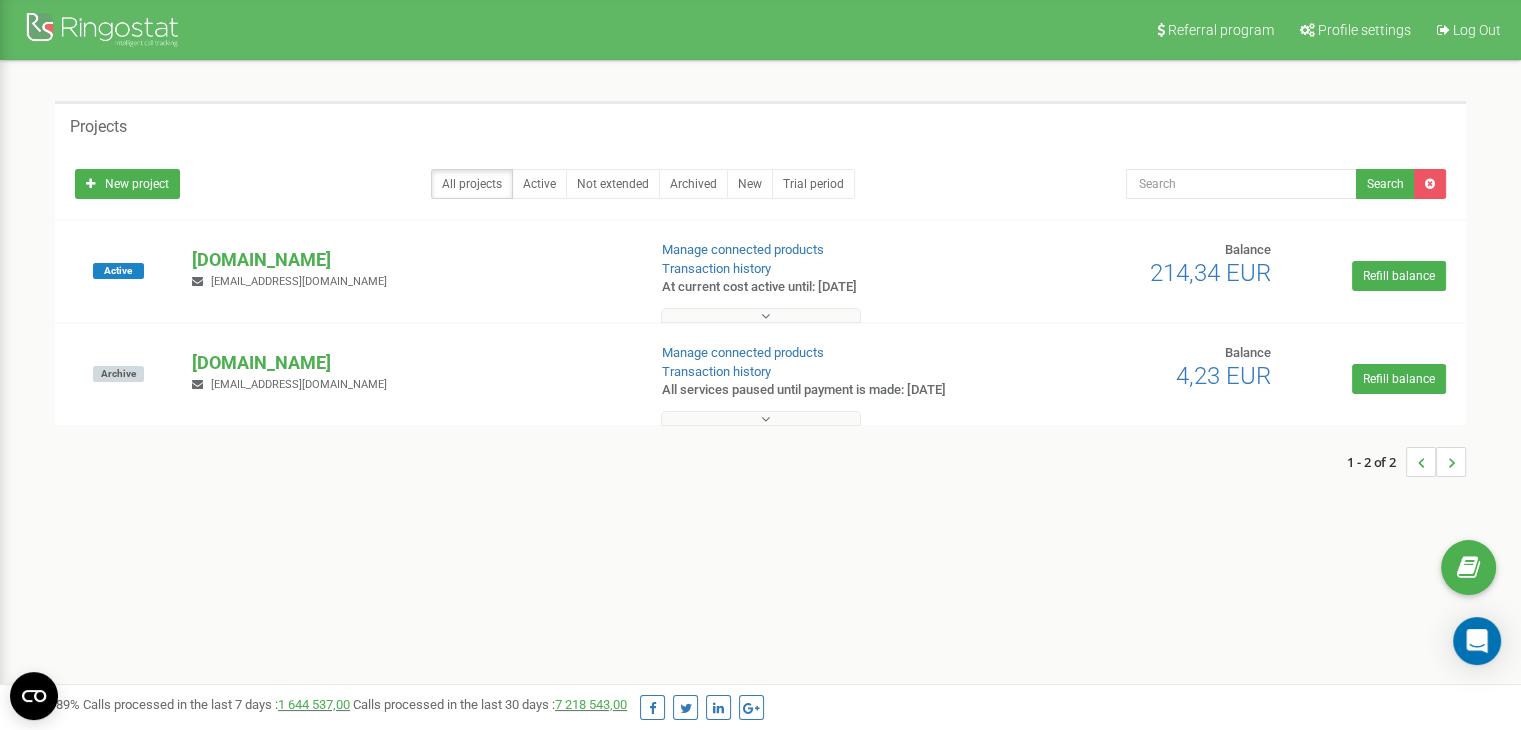 click on "[DOMAIN_NAME]" at bounding box center [410, 260] 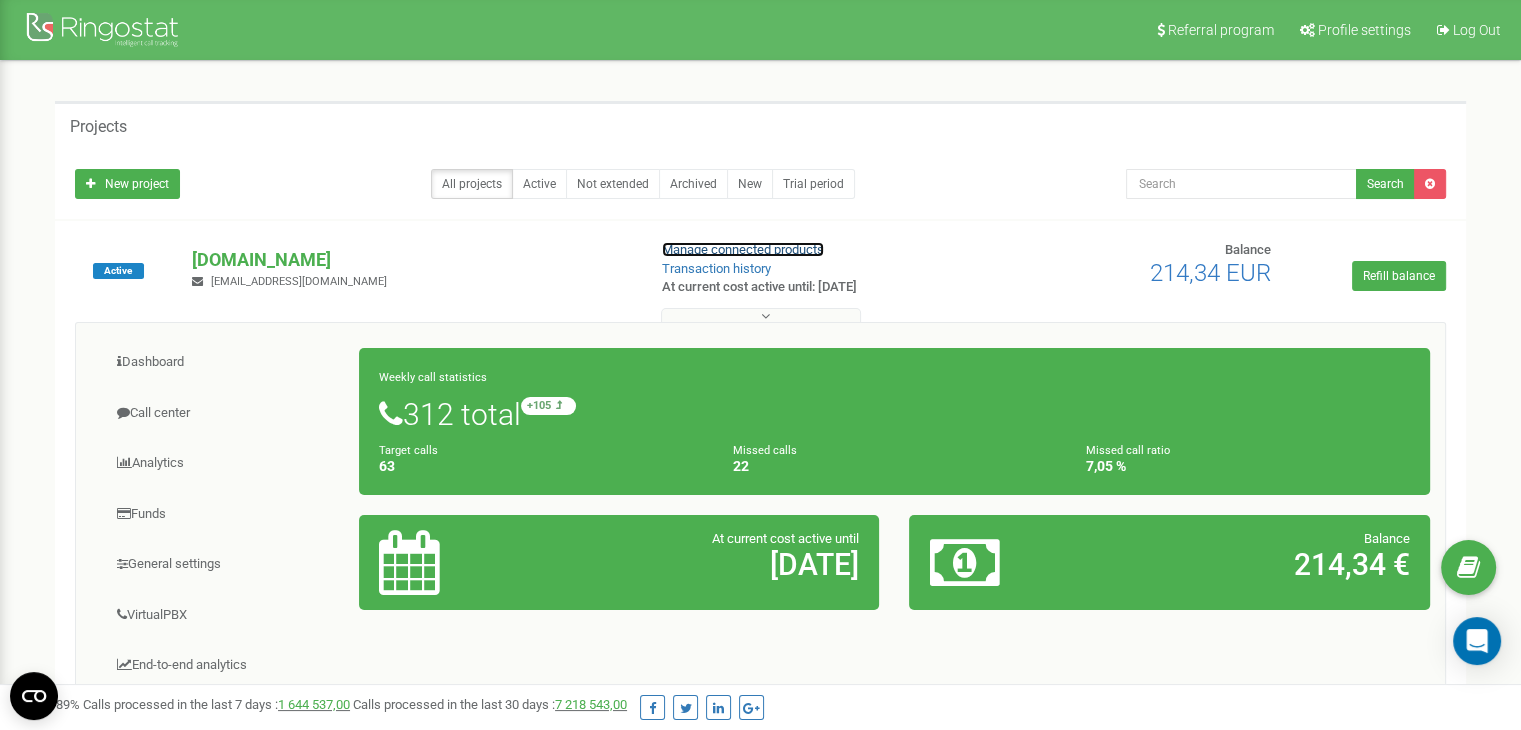 click on "Manage connected products" at bounding box center (743, 249) 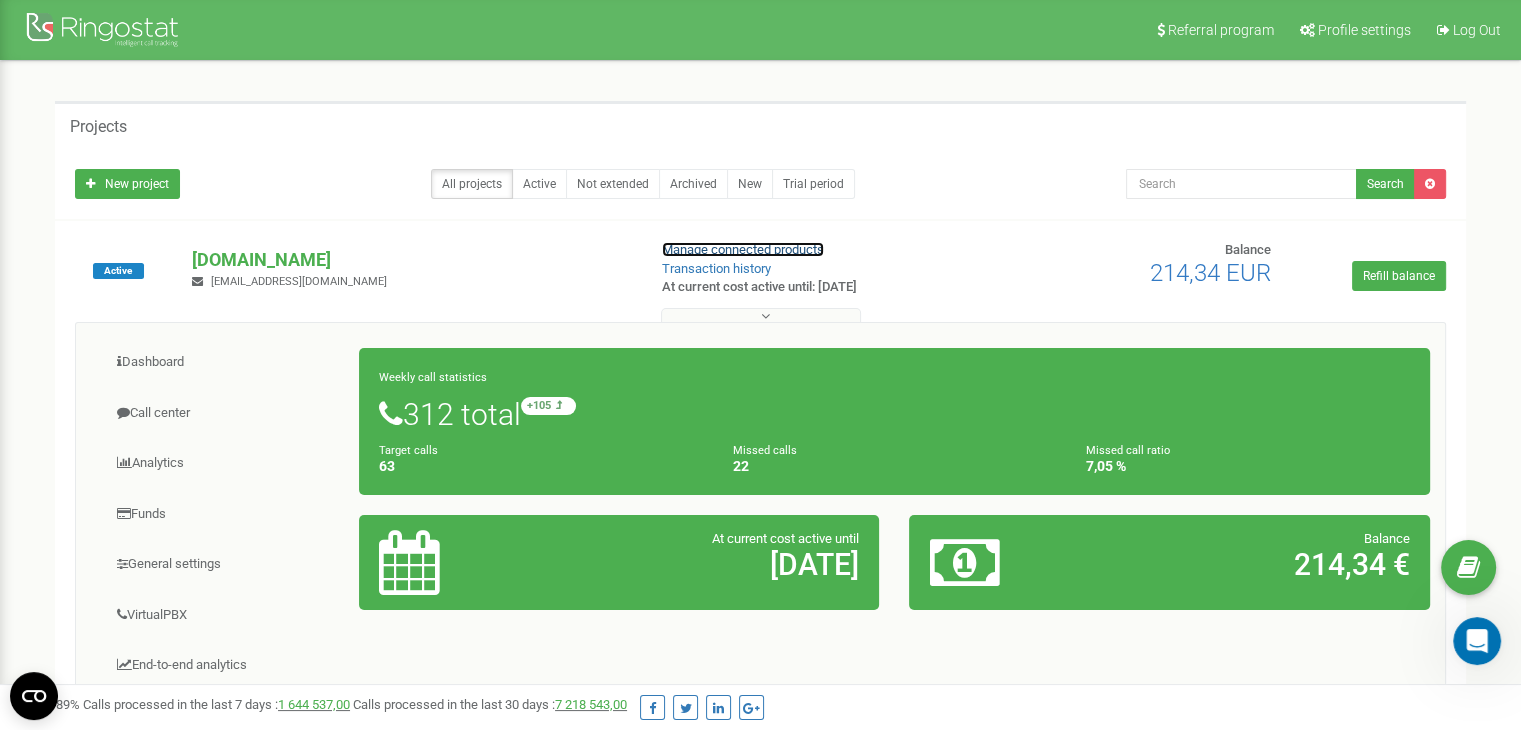 scroll, scrollTop: 0, scrollLeft: 0, axis: both 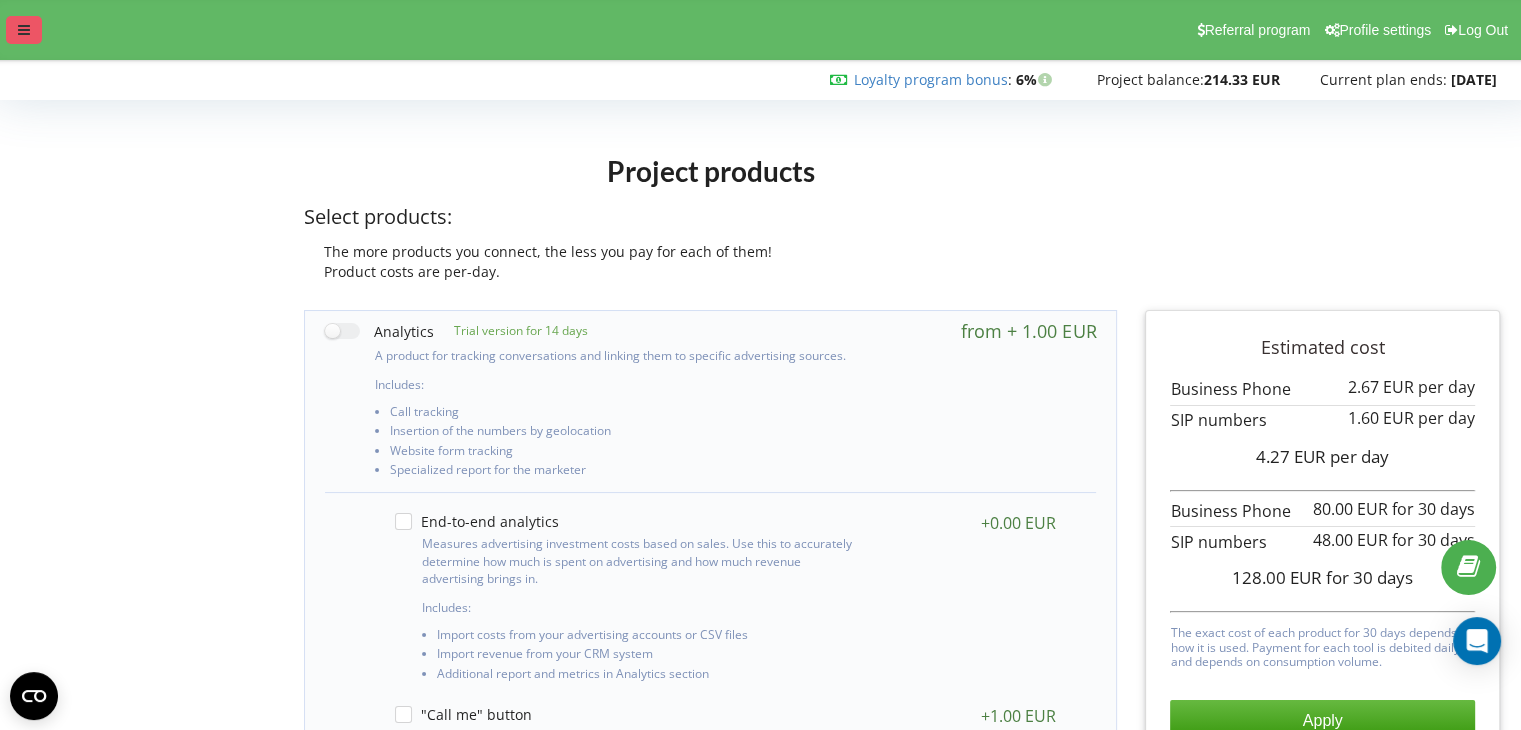 click at bounding box center (24, 30) 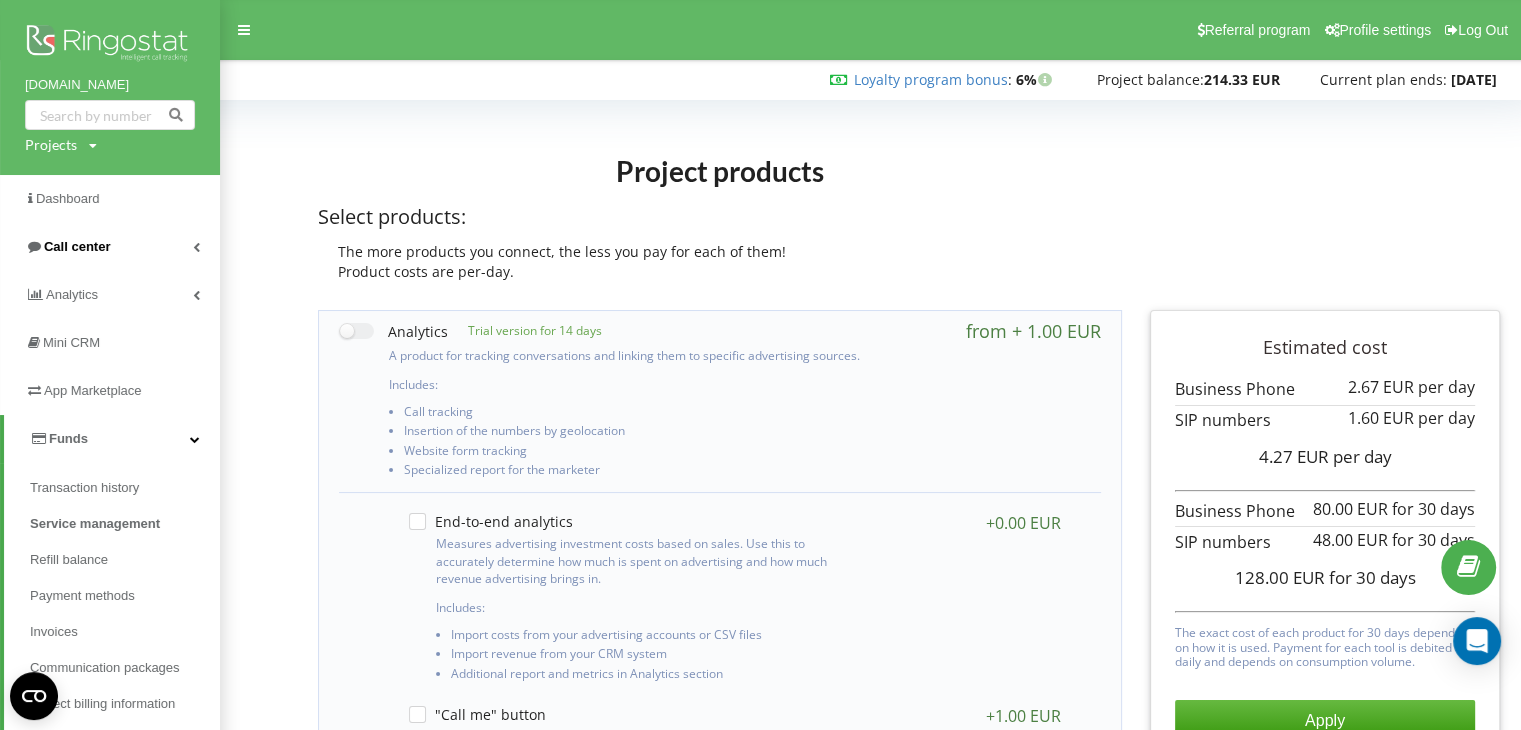 click on "Call center" at bounding box center [110, 247] 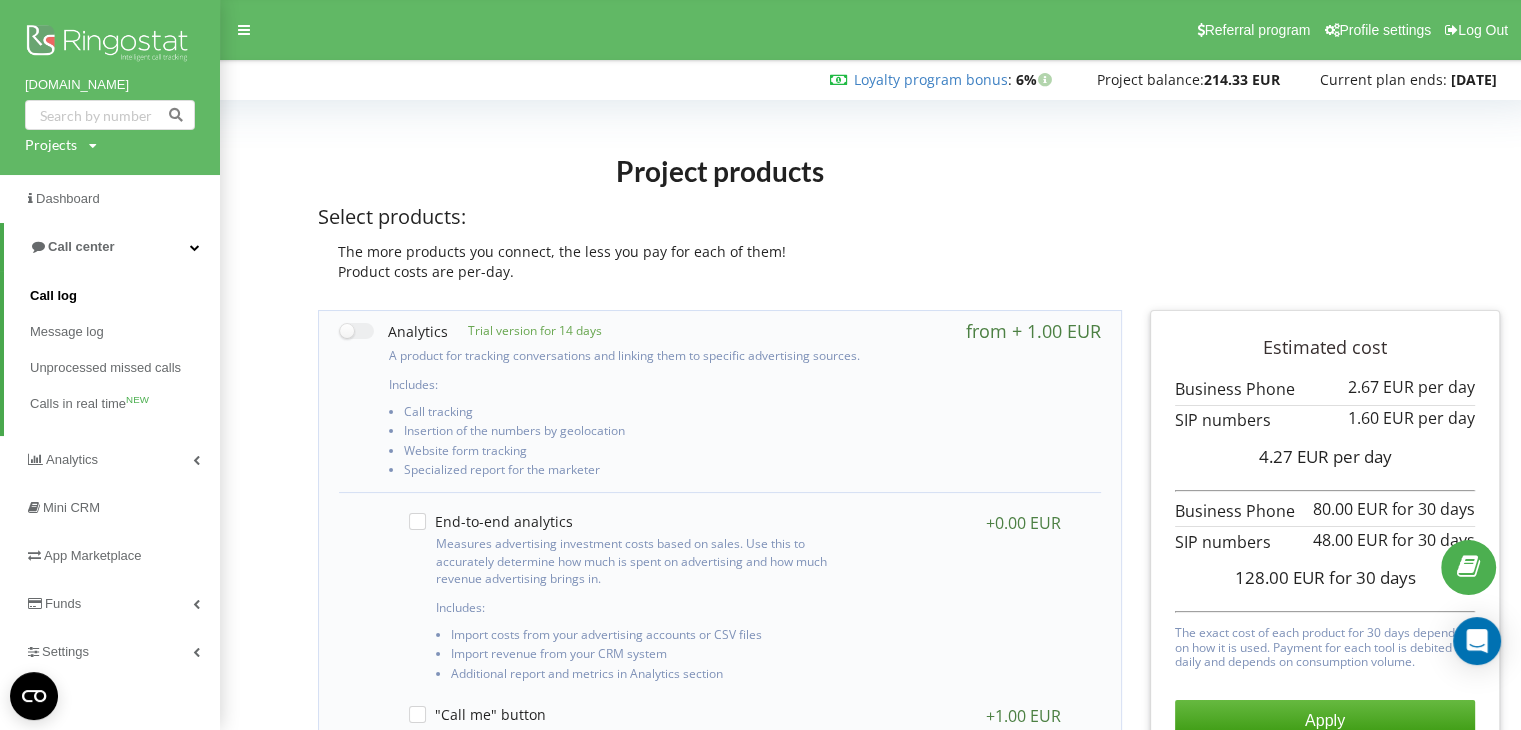 click on "Call log" at bounding box center (53, 296) 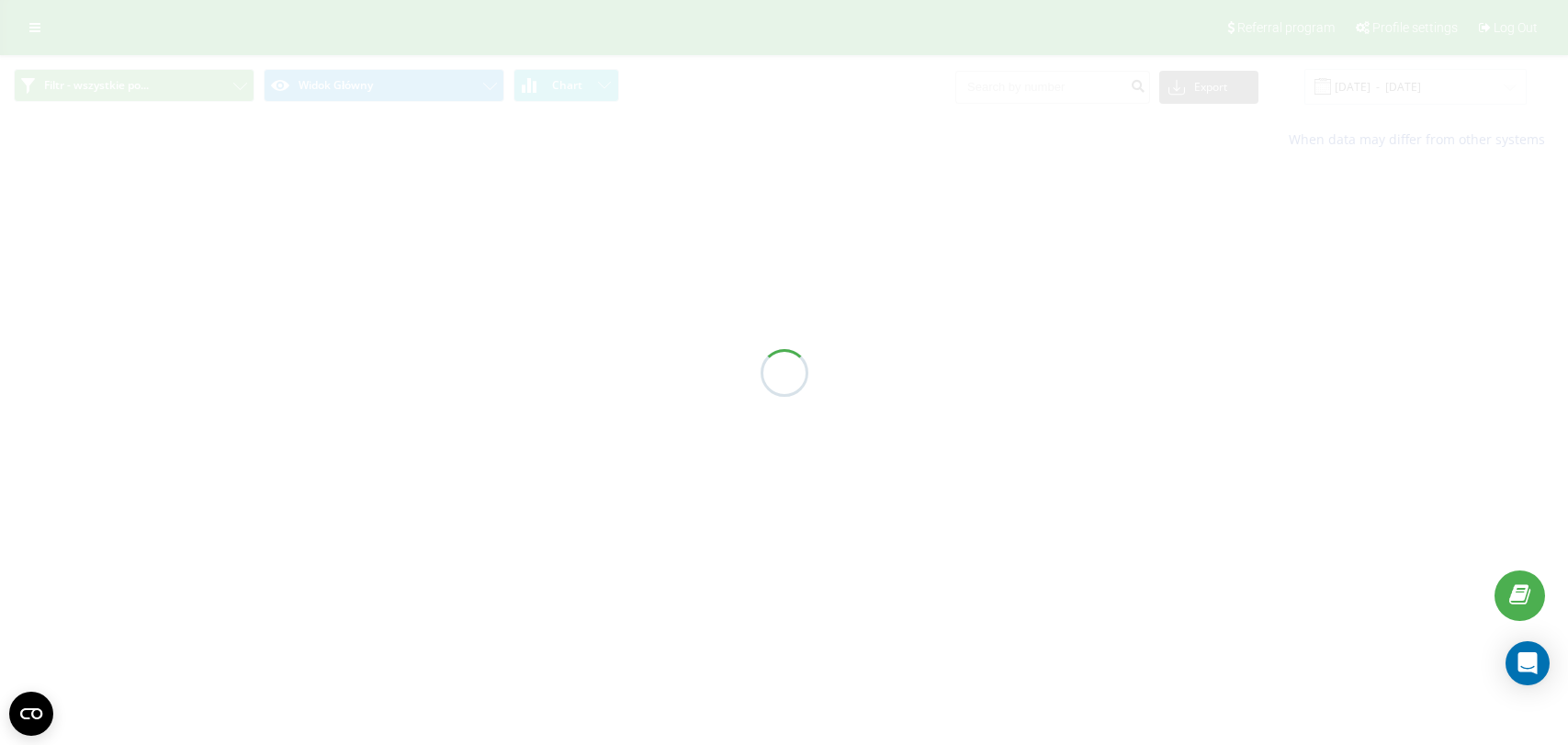 scroll, scrollTop: 0, scrollLeft: 0, axis: both 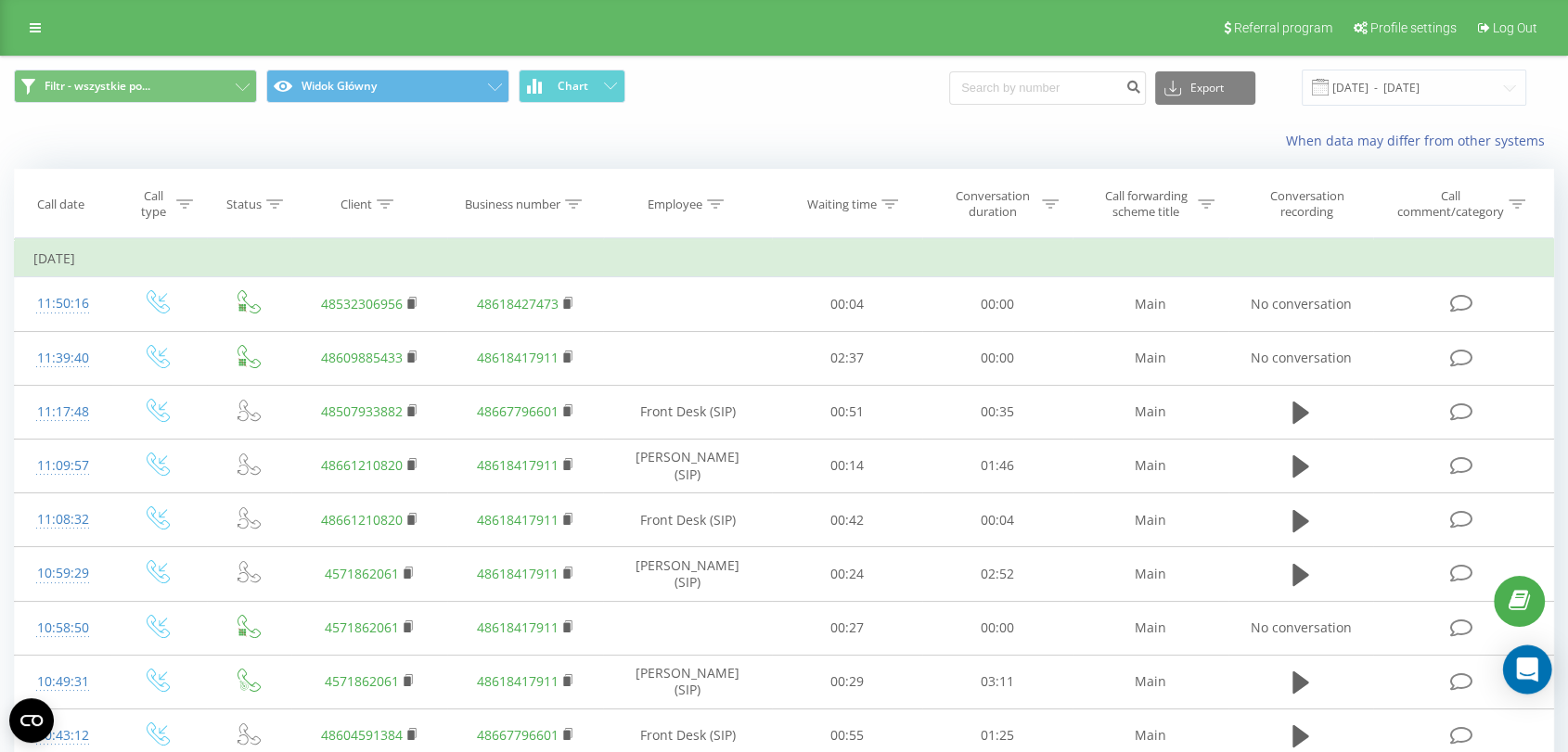 click 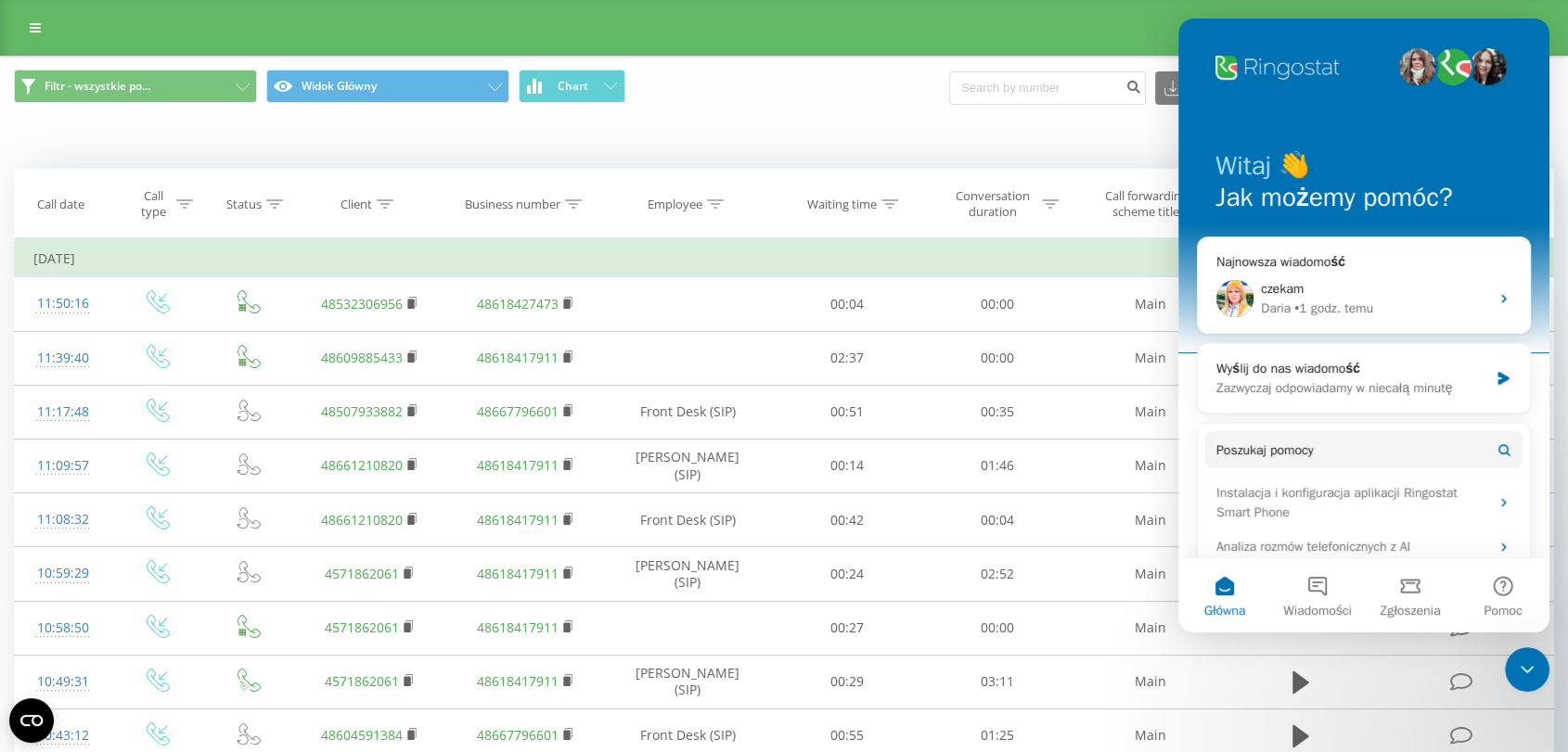 scroll, scrollTop: 0, scrollLeft: 0, axis: both 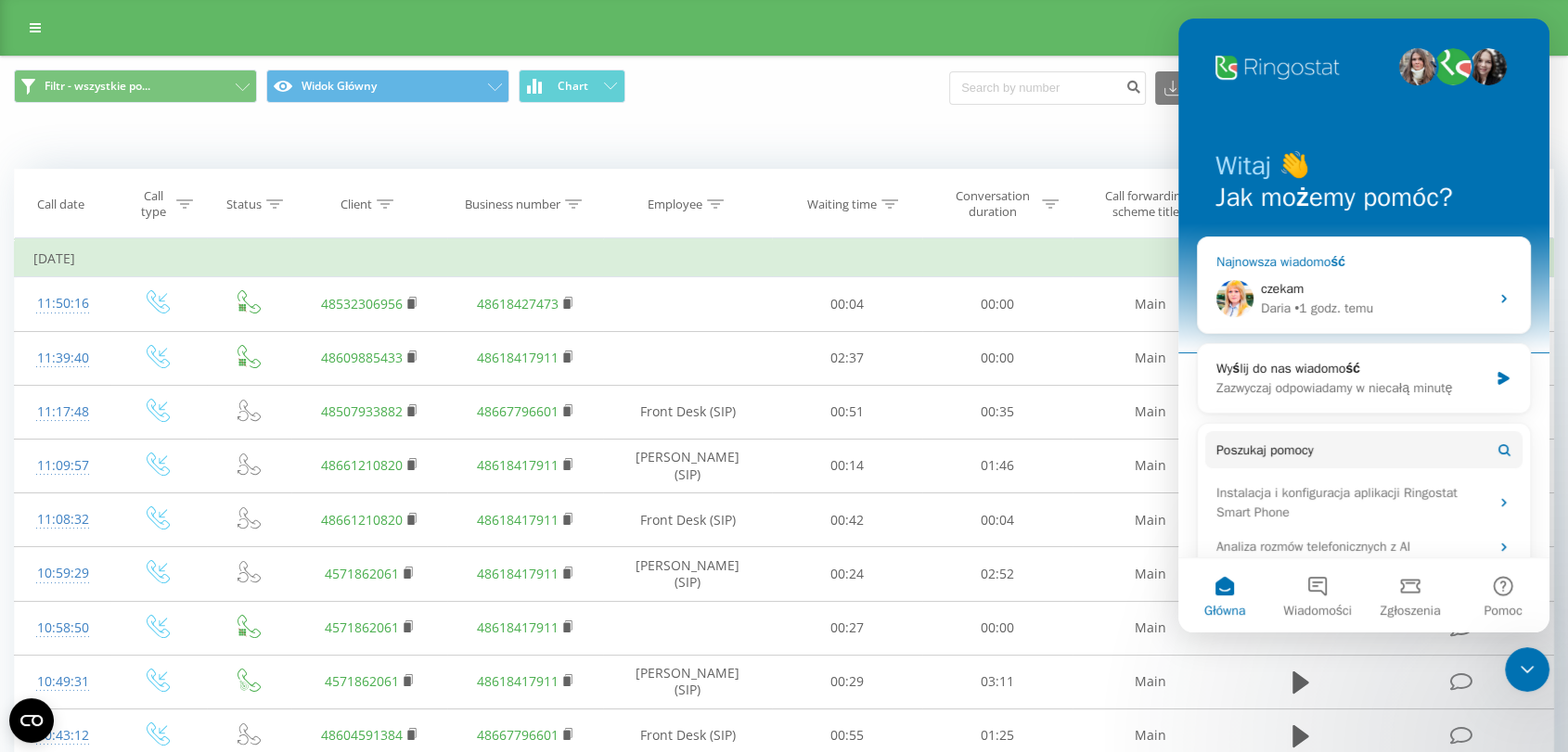 click on "czekam" at bounding box center [1375, 288] 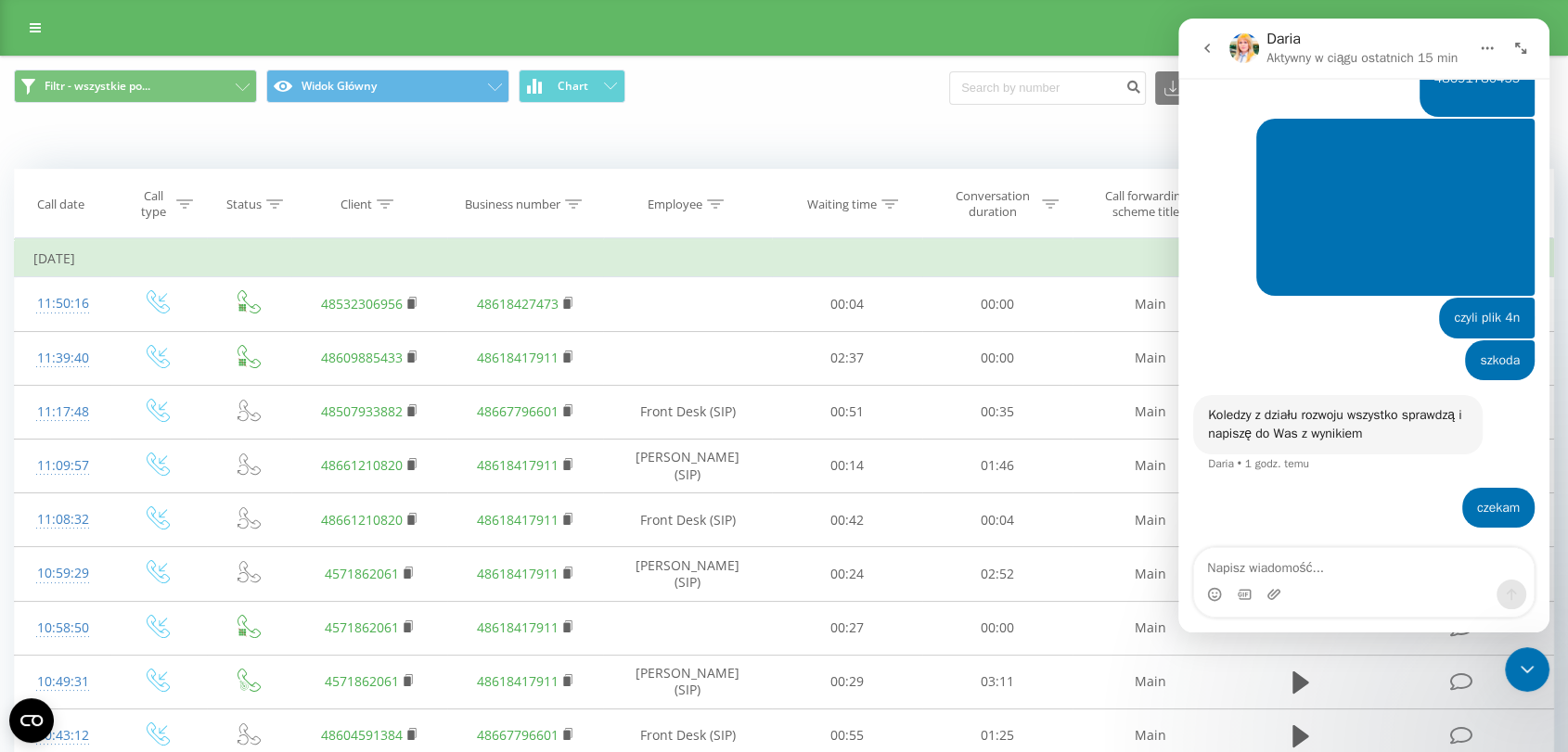 scroll, scrollTop: 8101, scrollLeft: 0, axis: vertical 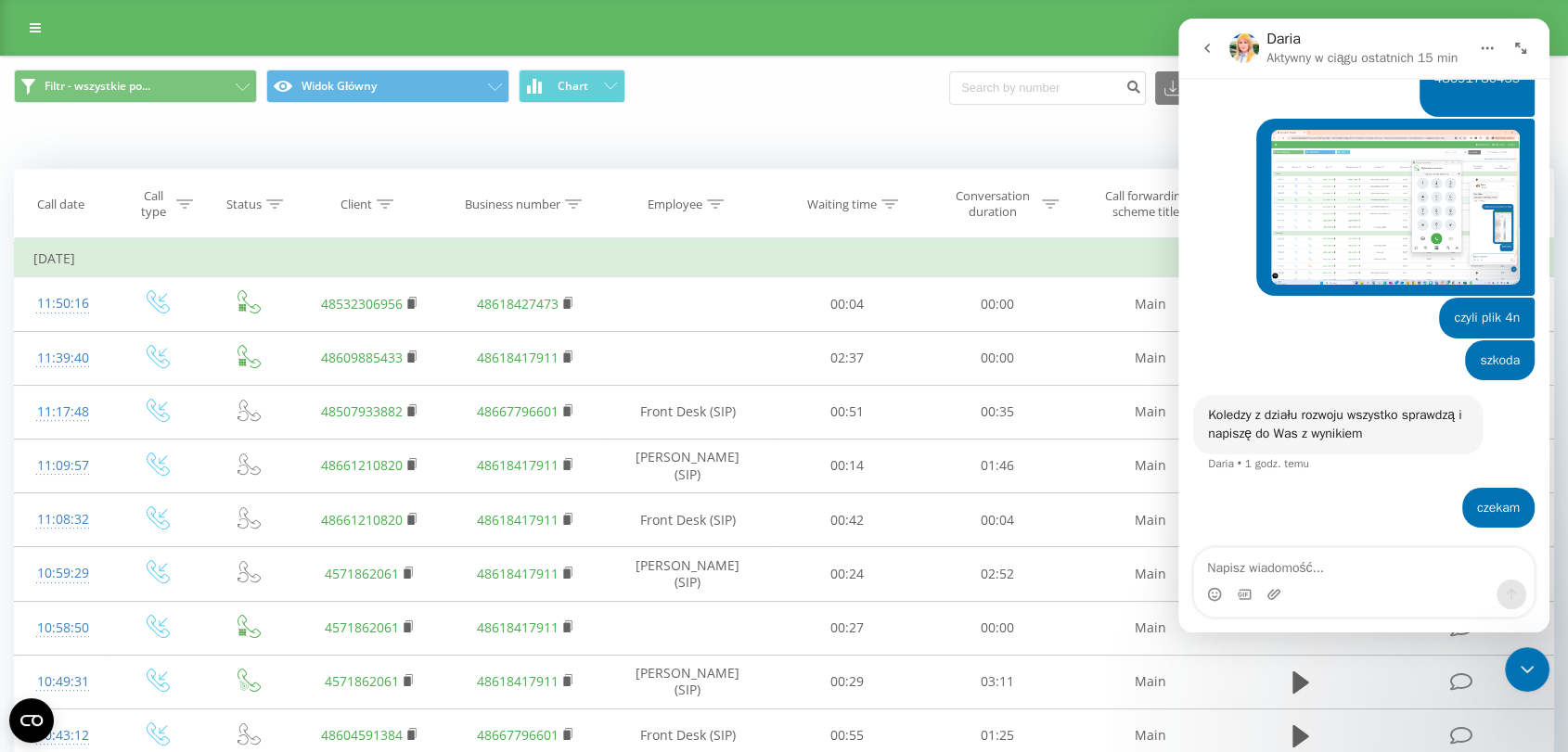 click at bounding box center (1364, 564) 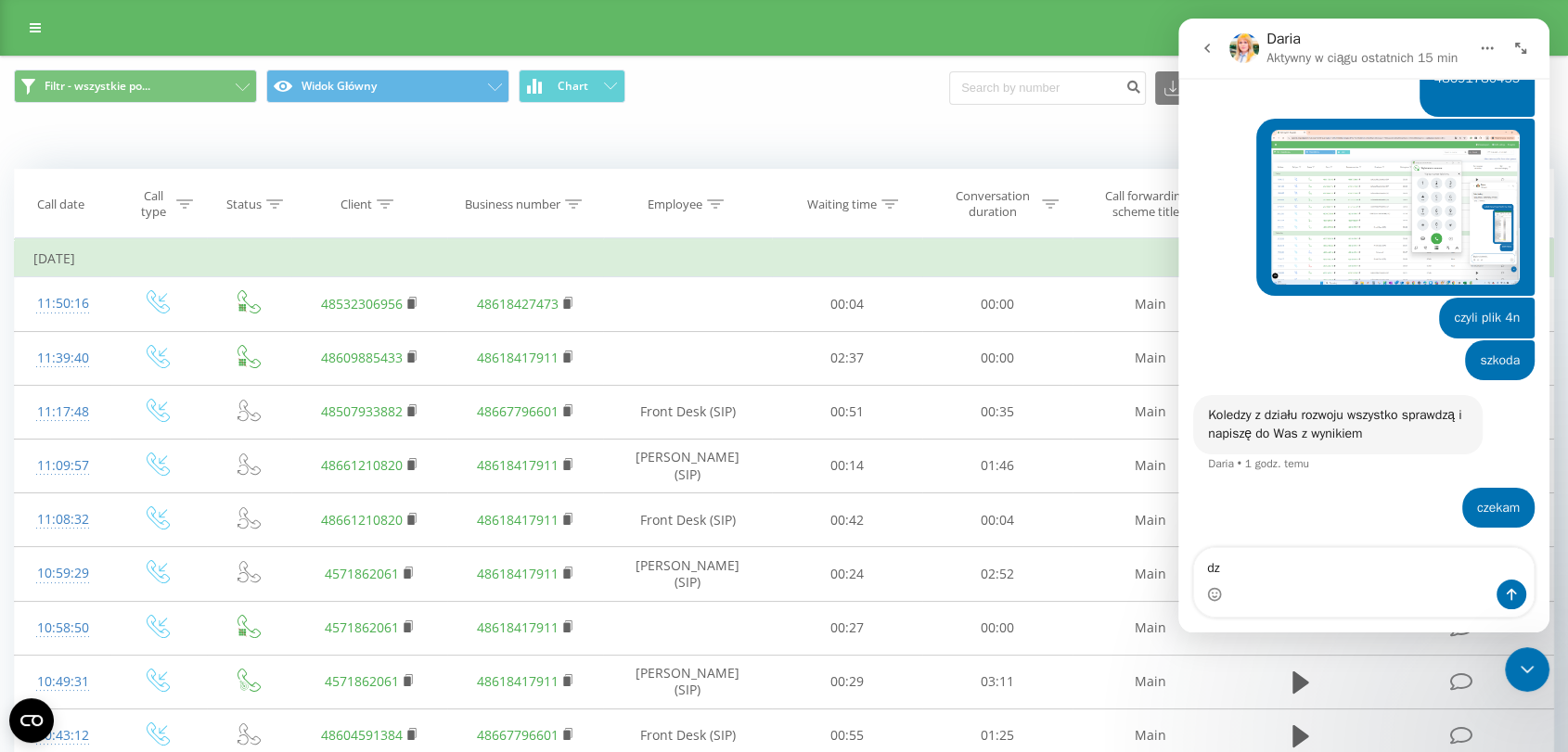 type on "d" 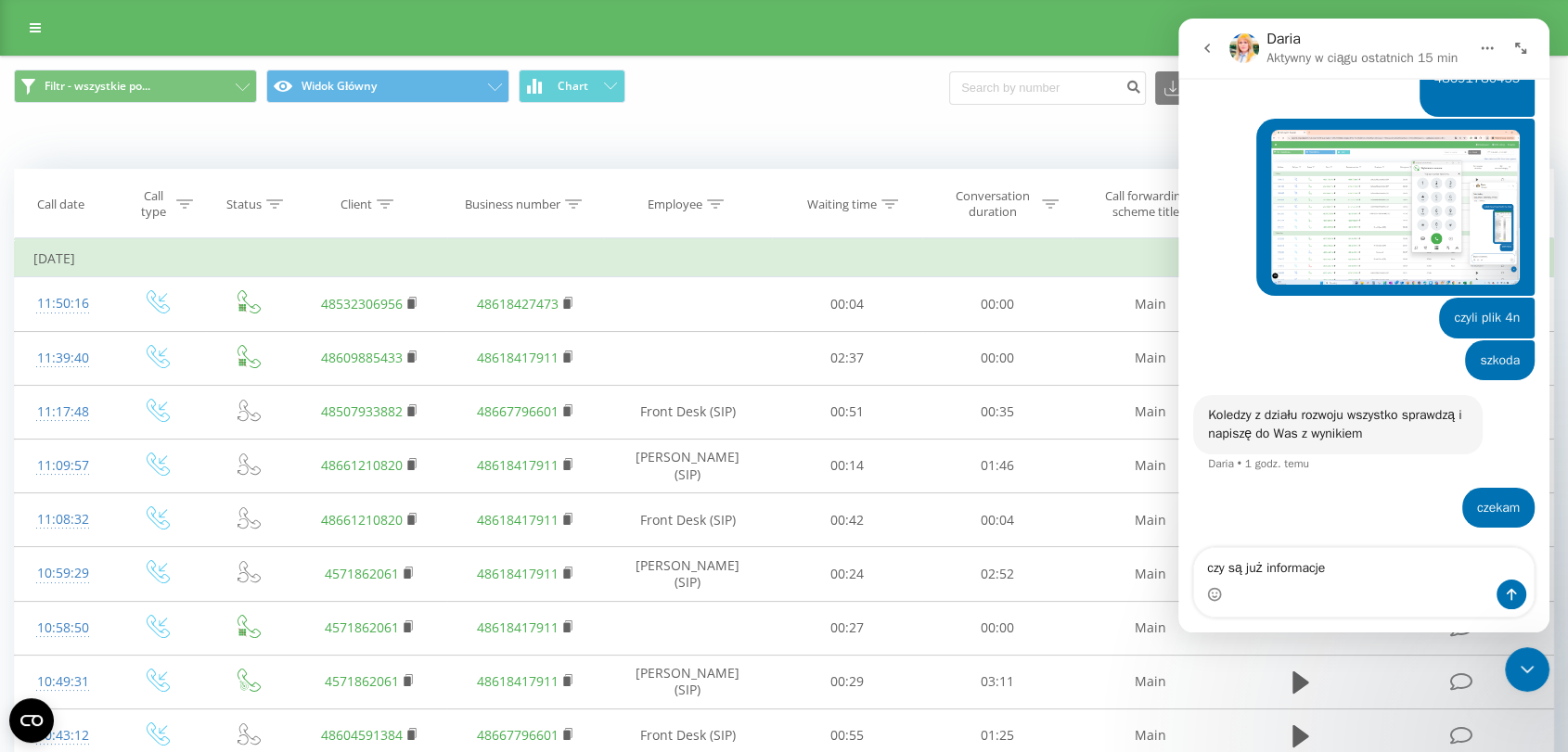 type on "czy są już informacje ?" 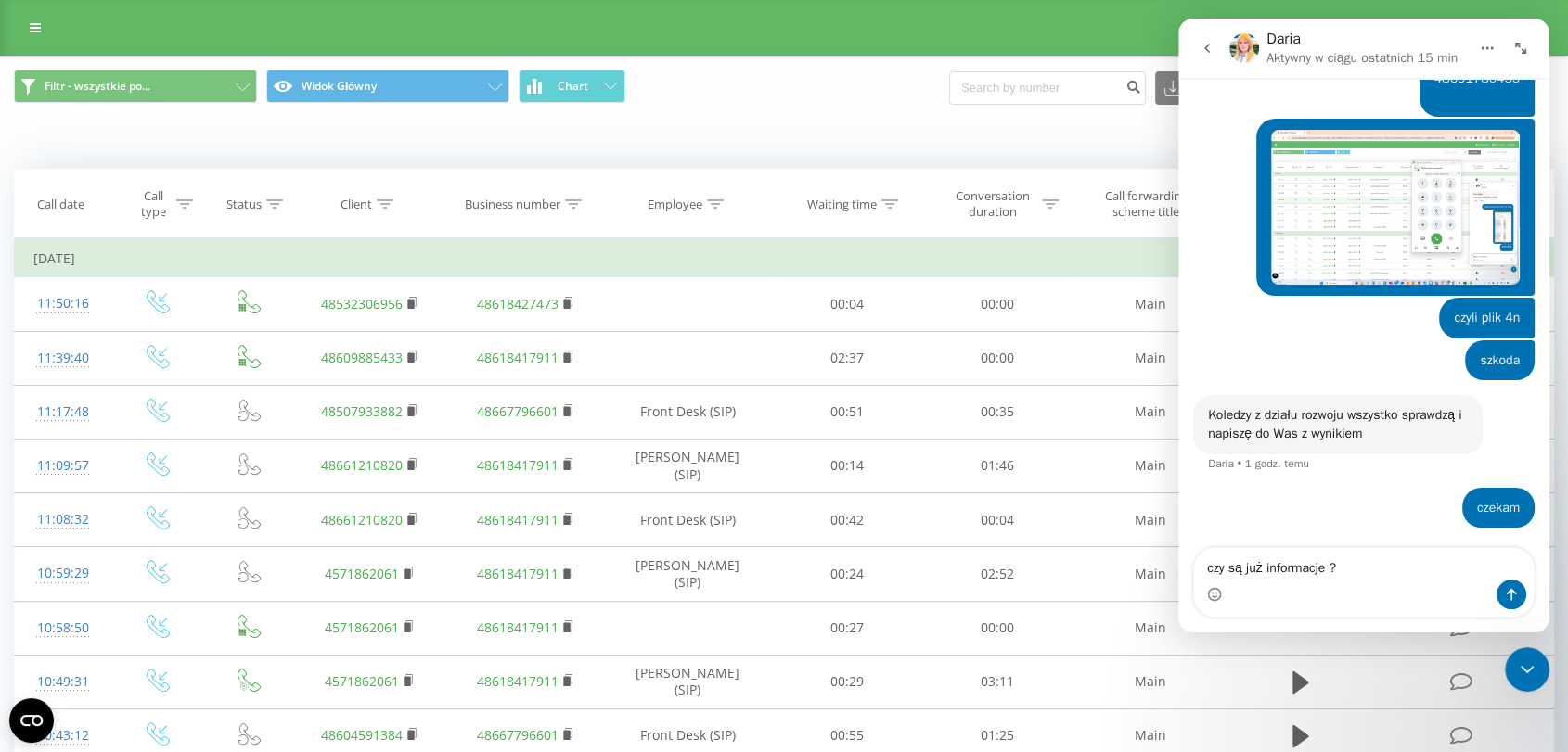 type 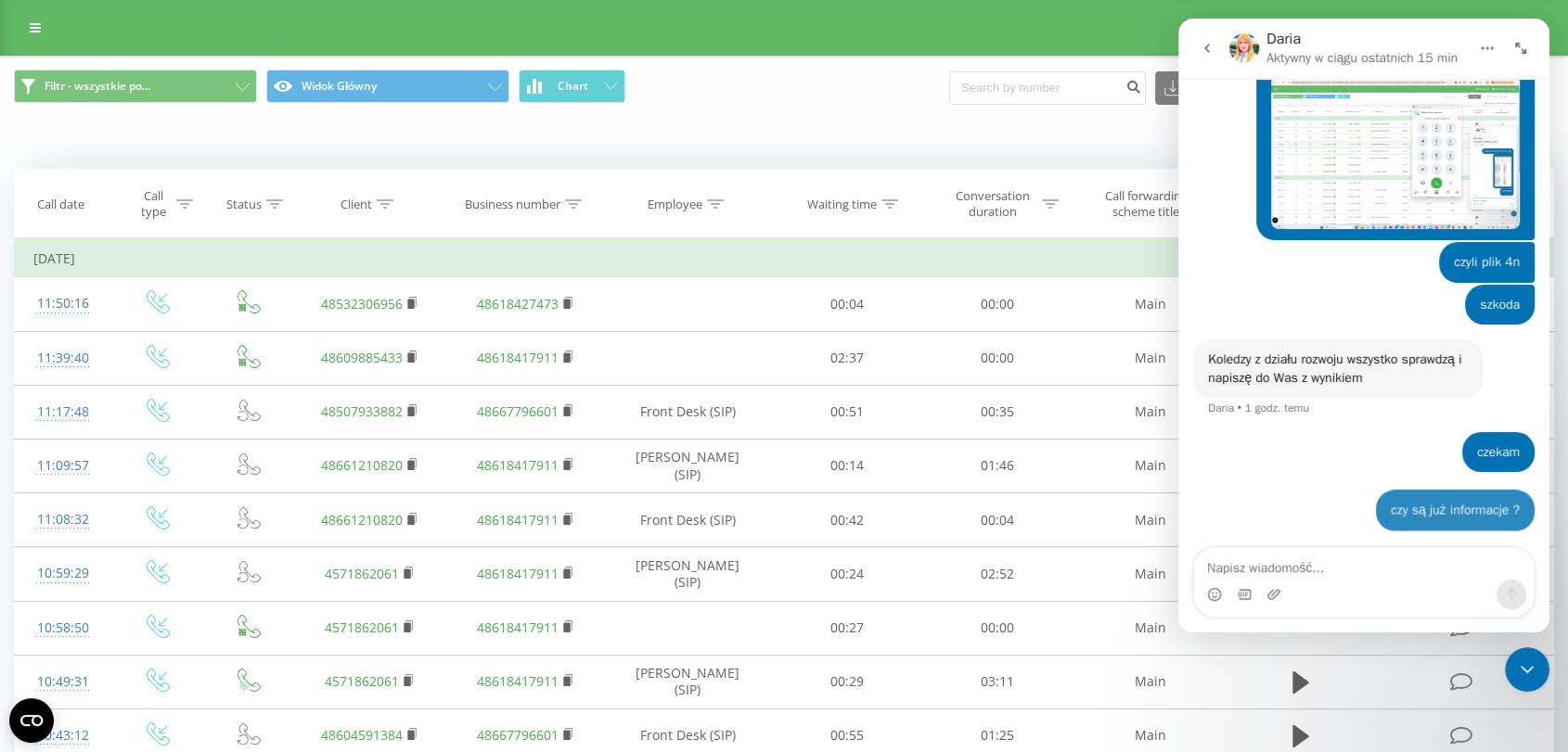 scroll, scrollTop: 8157, scrollLeft: 0, axis: vertical 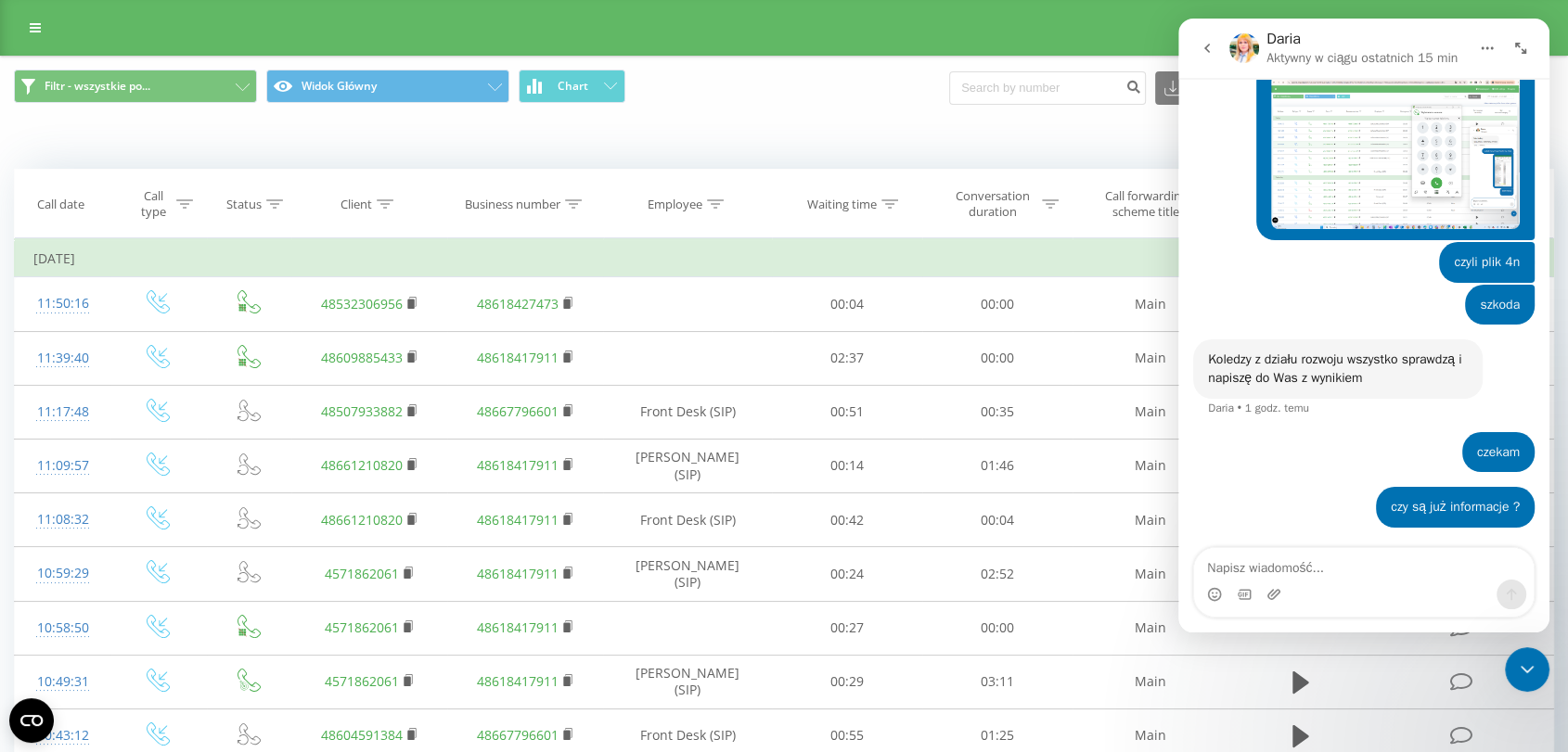 click 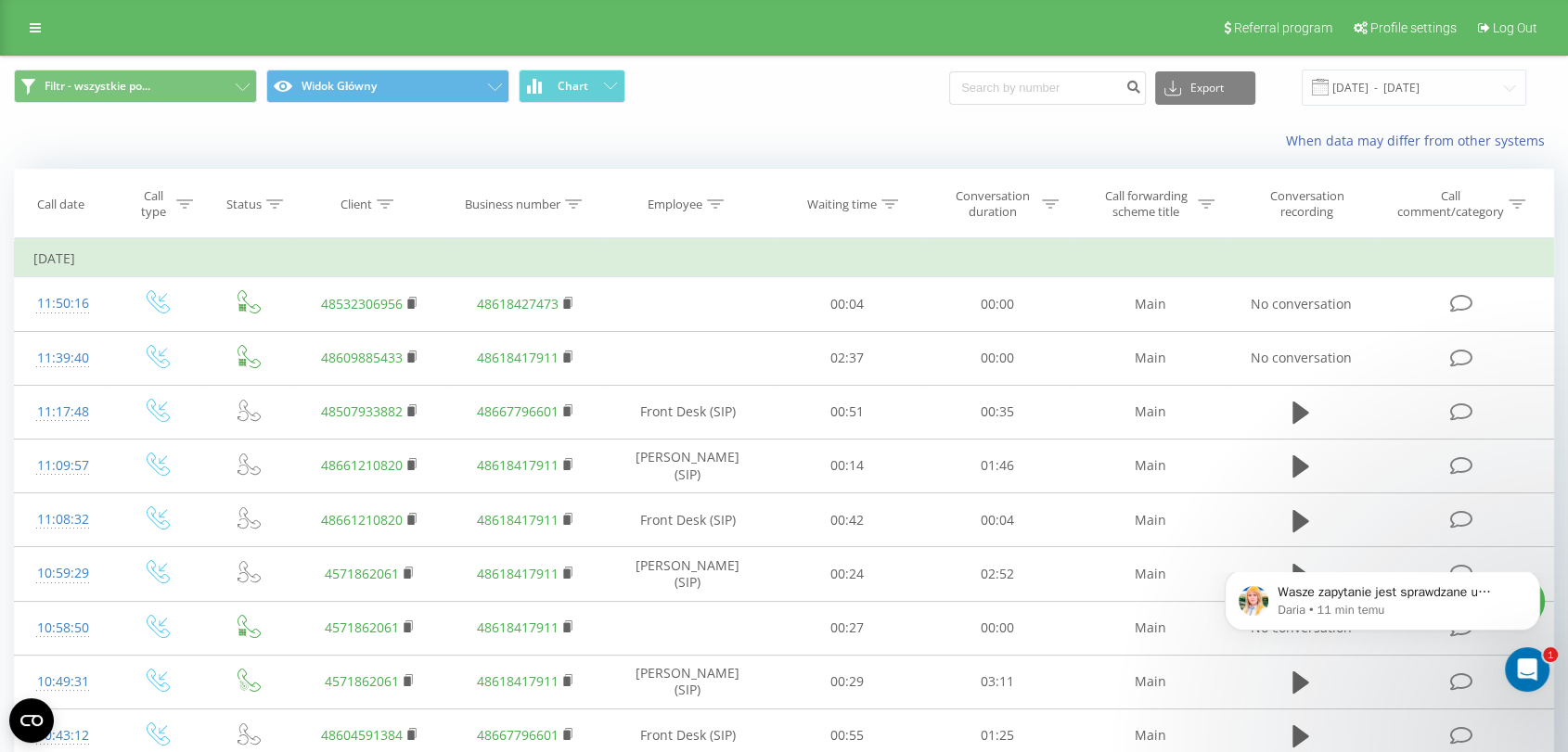scroll, scrollTop: 0, scrollLeft: 0, axis: both 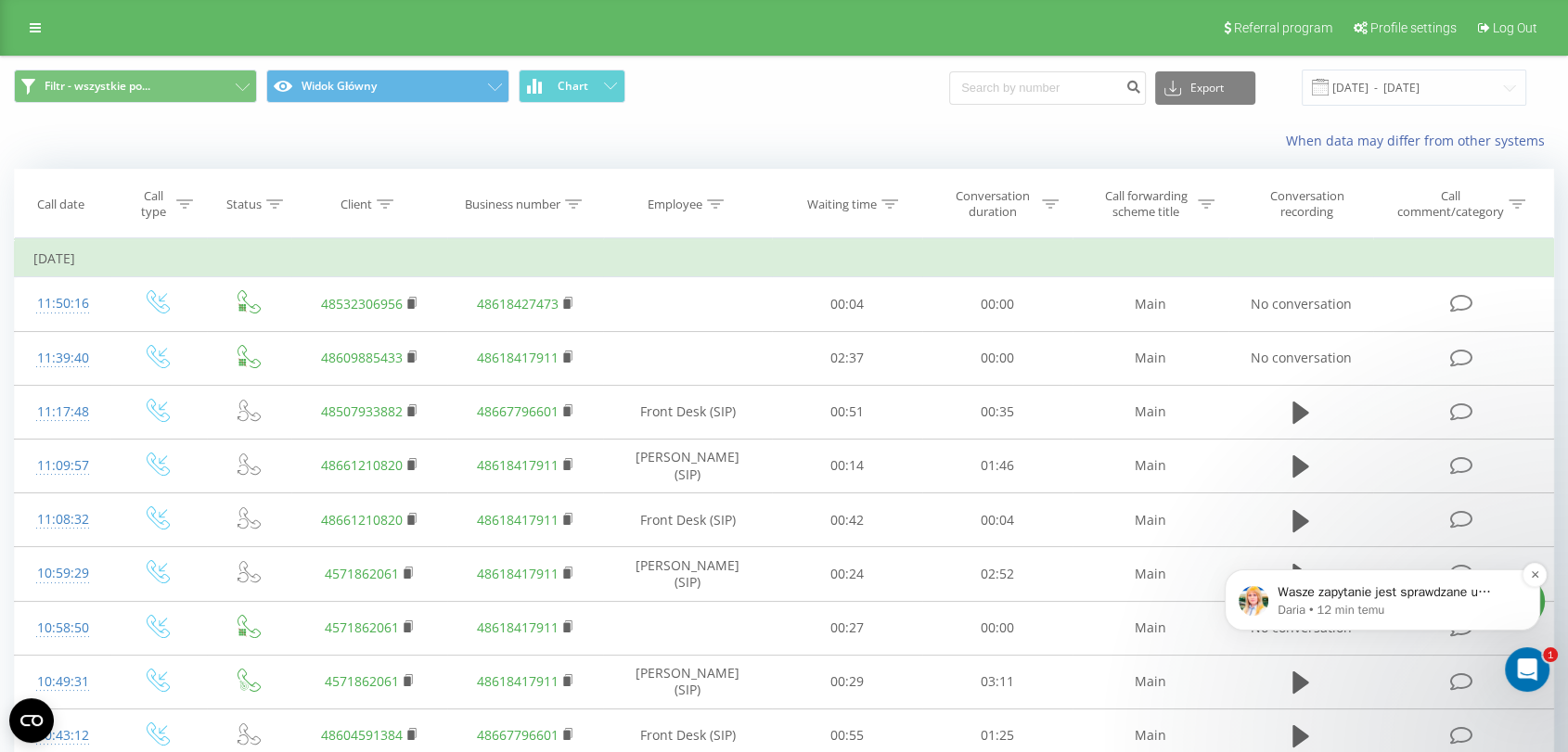 click on "Wasze zapytanie jest sprawdzane u kolegów z działu rozwoju Sprawdzenie wymaga pewnego czasu   Obowiązkowo napiszę do Was, gdy będzie informacja dotycząca Waszego zapytania Daria • 12 min temu" at bounding box center (1382, 600) 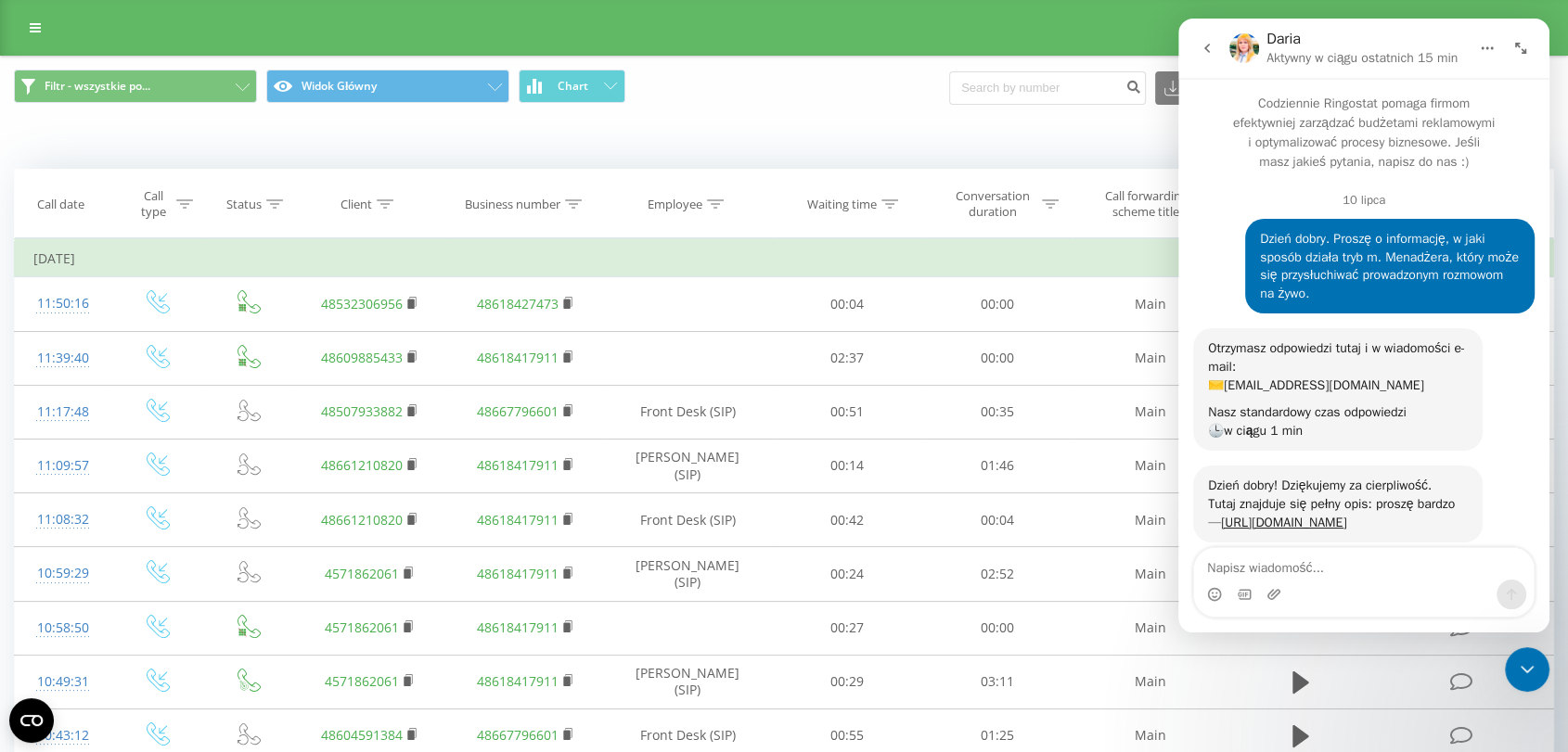 scroll, scrollTop: 3, scrollLeft: 0, axis: vertical 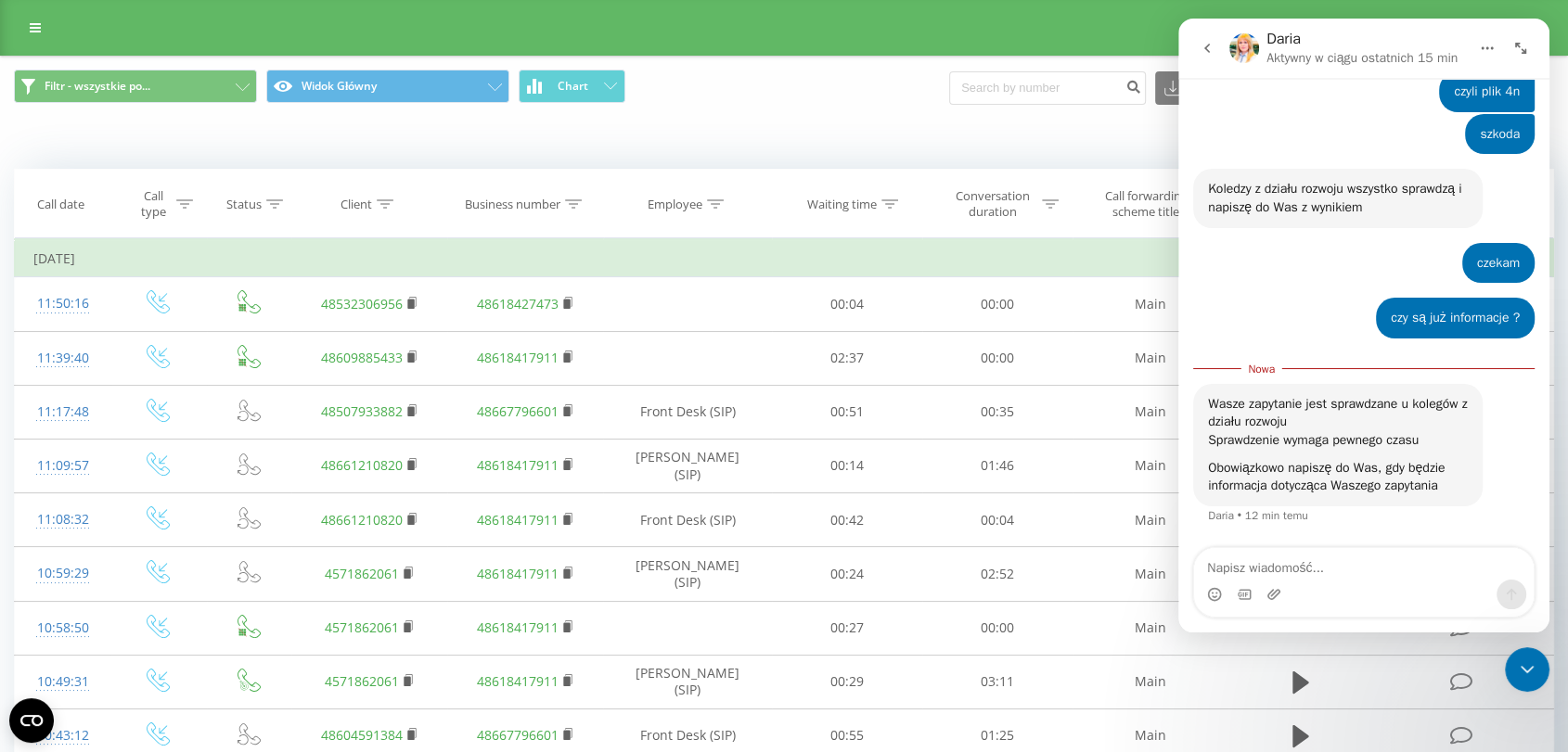 click at bounding box center (1527, 669) 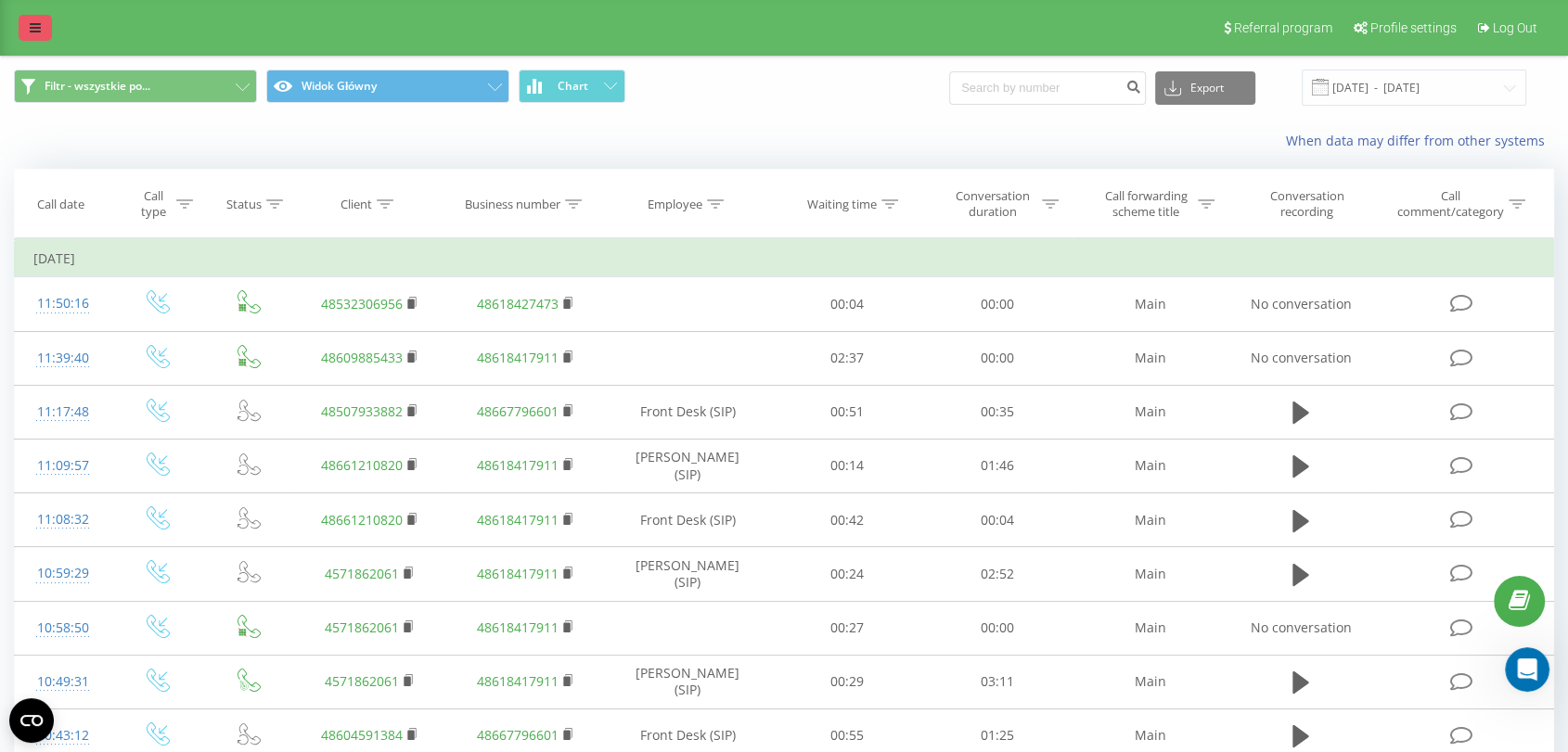 click at bounding box center [35, 28] 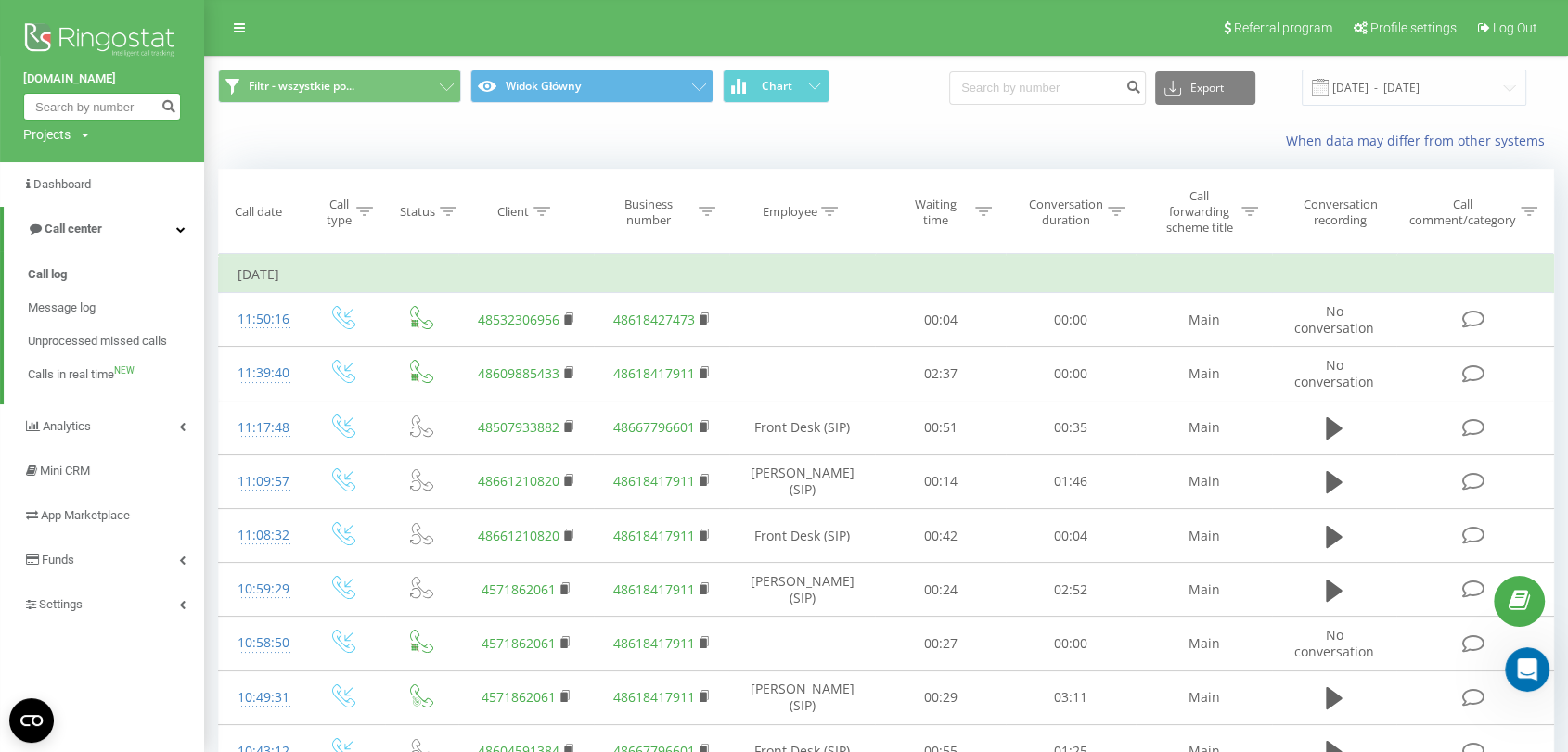 click at bounding box center [102, 107] 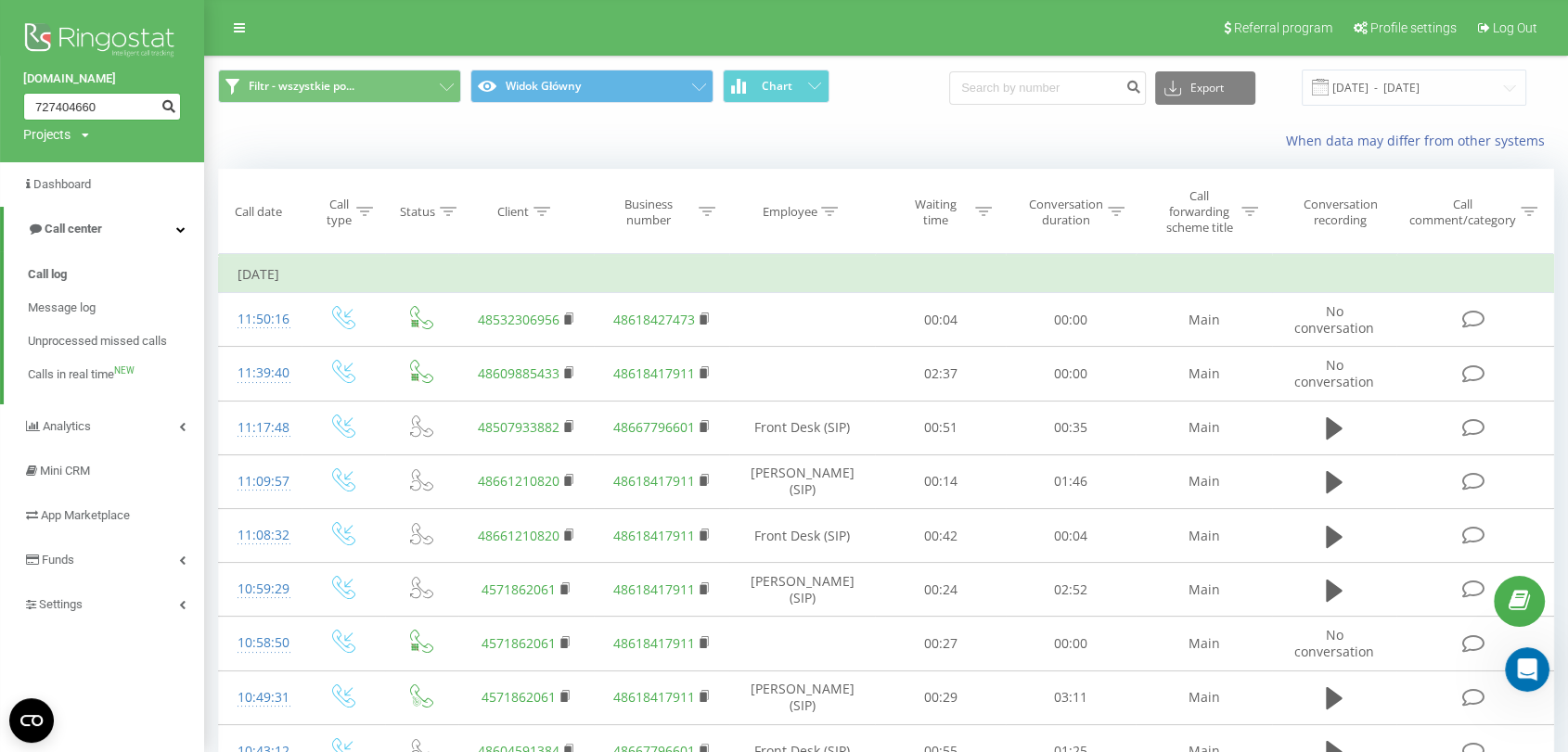 type on "727404660" 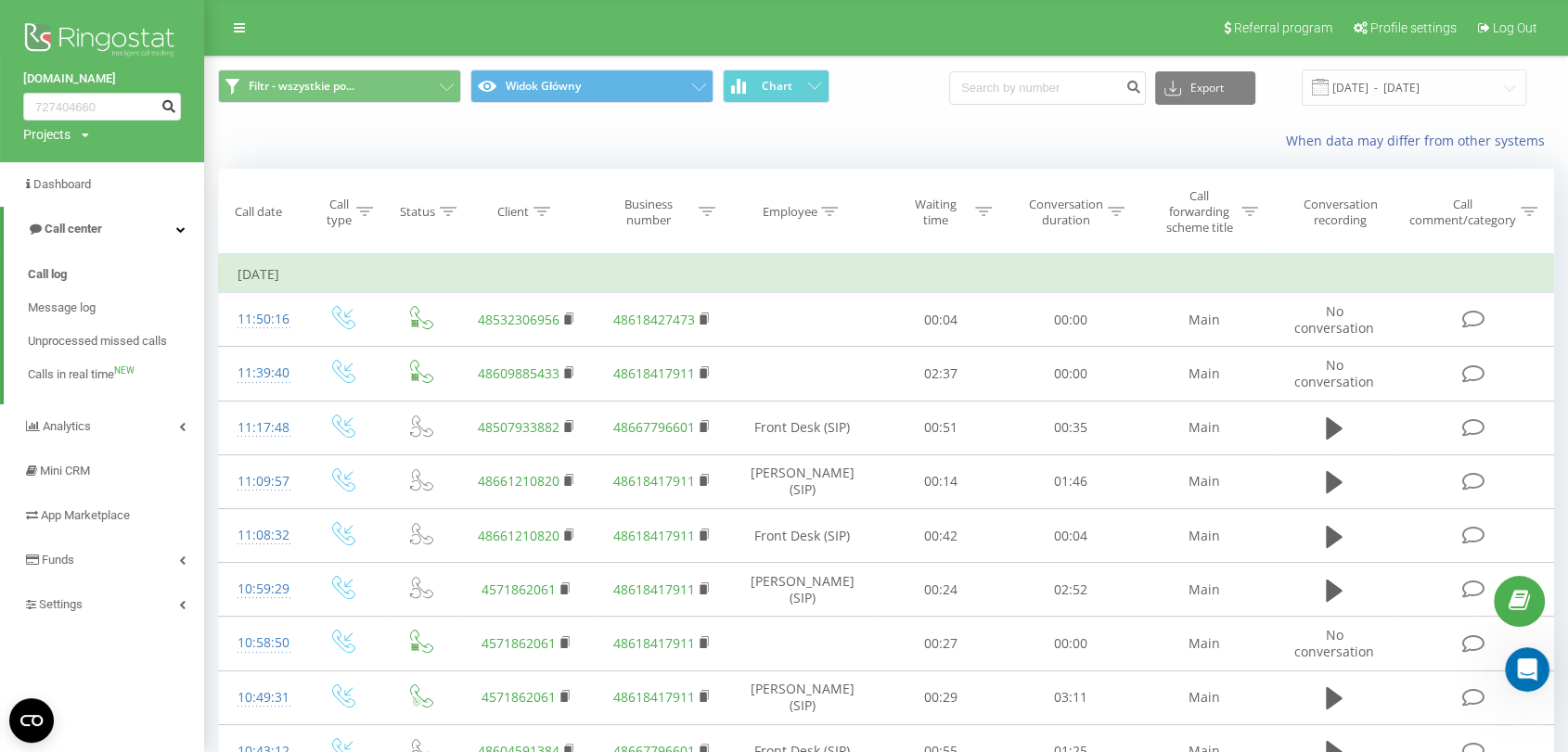 click at bounding box center (168, 104) 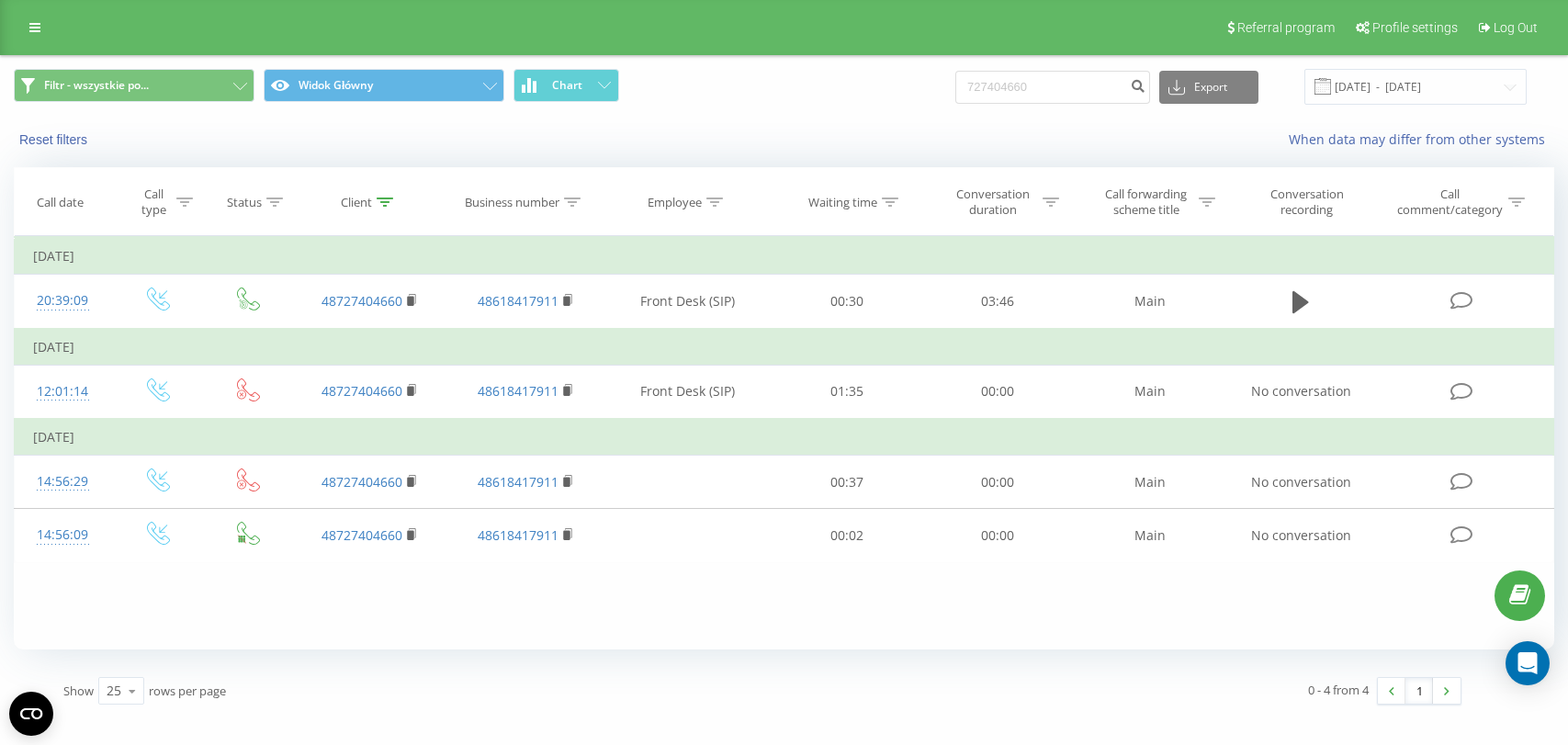 scroll, scrollTop: 0, scrollLeft: 0, axis: both 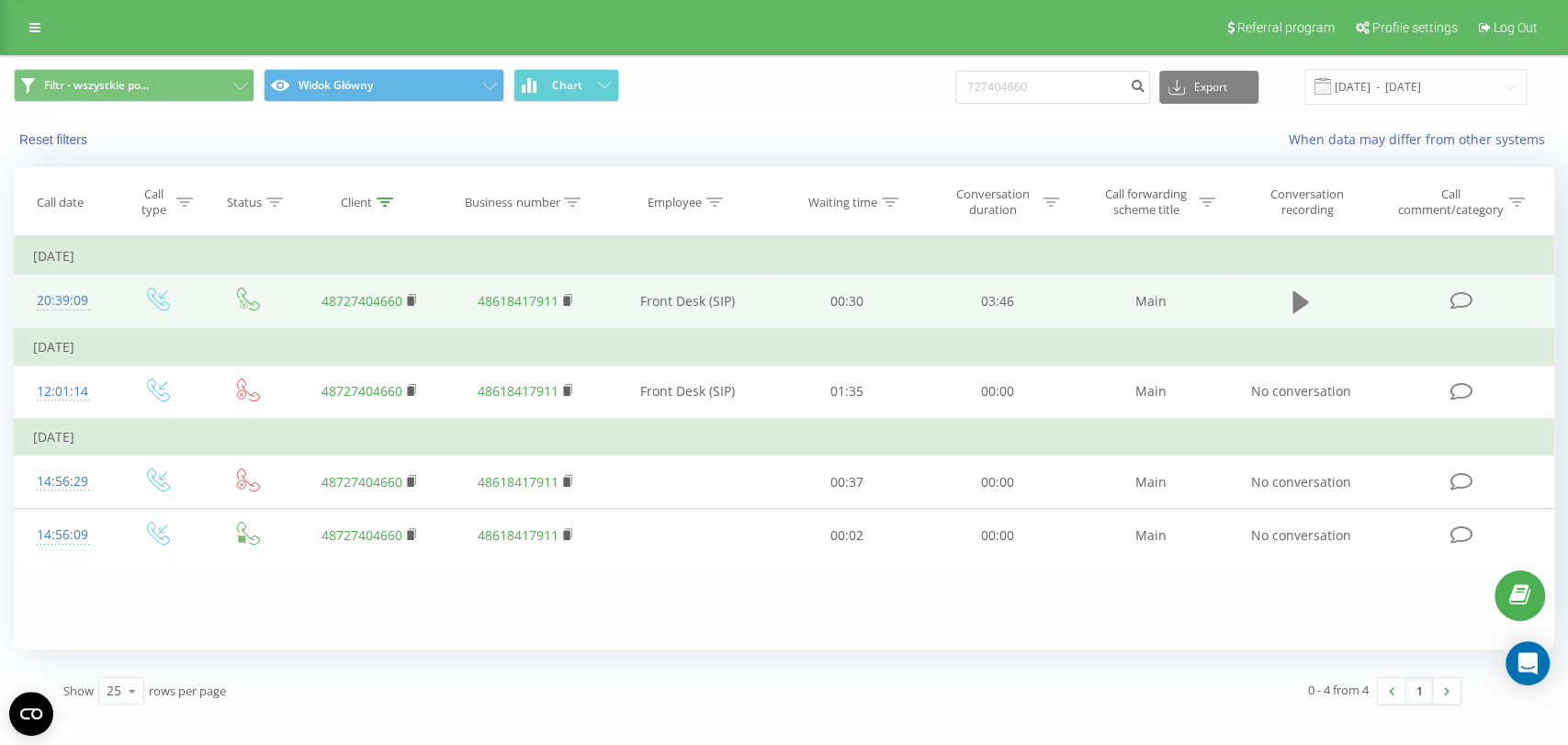 click 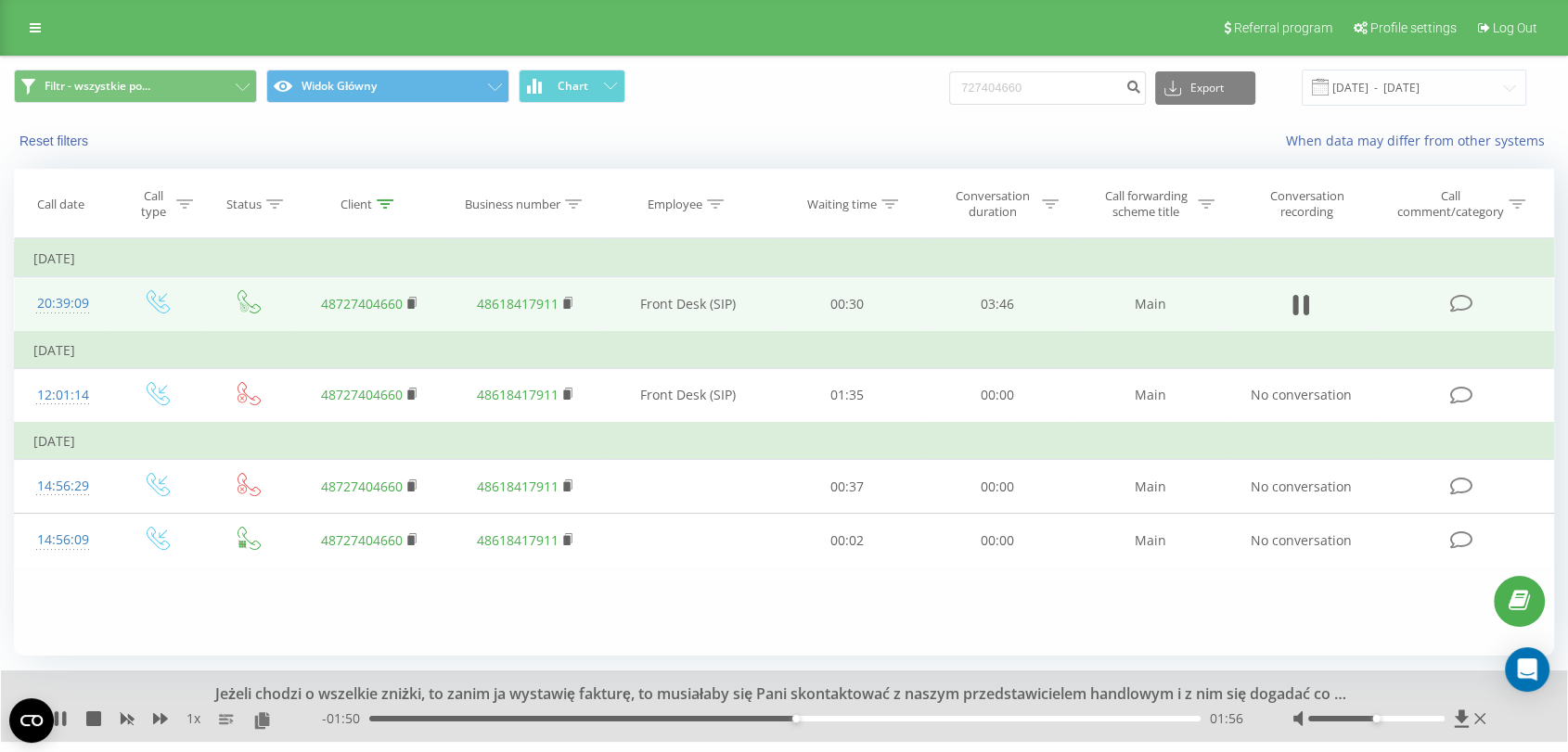 click on "Tuesday, 8 July 2025" at bounding box center [784, 259] 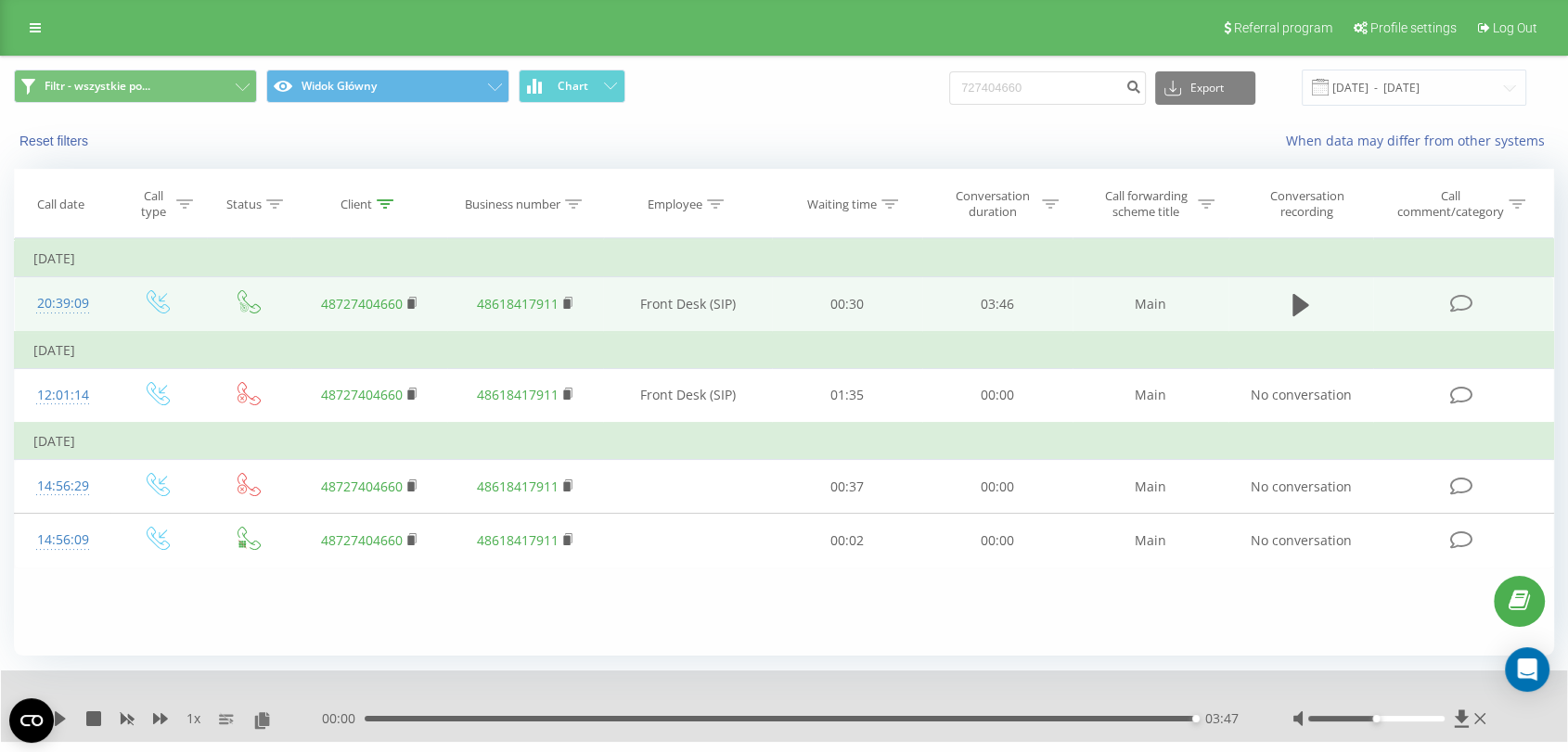 click on "Referral program Profile settings Log Out" at bounding box center [784, 28] 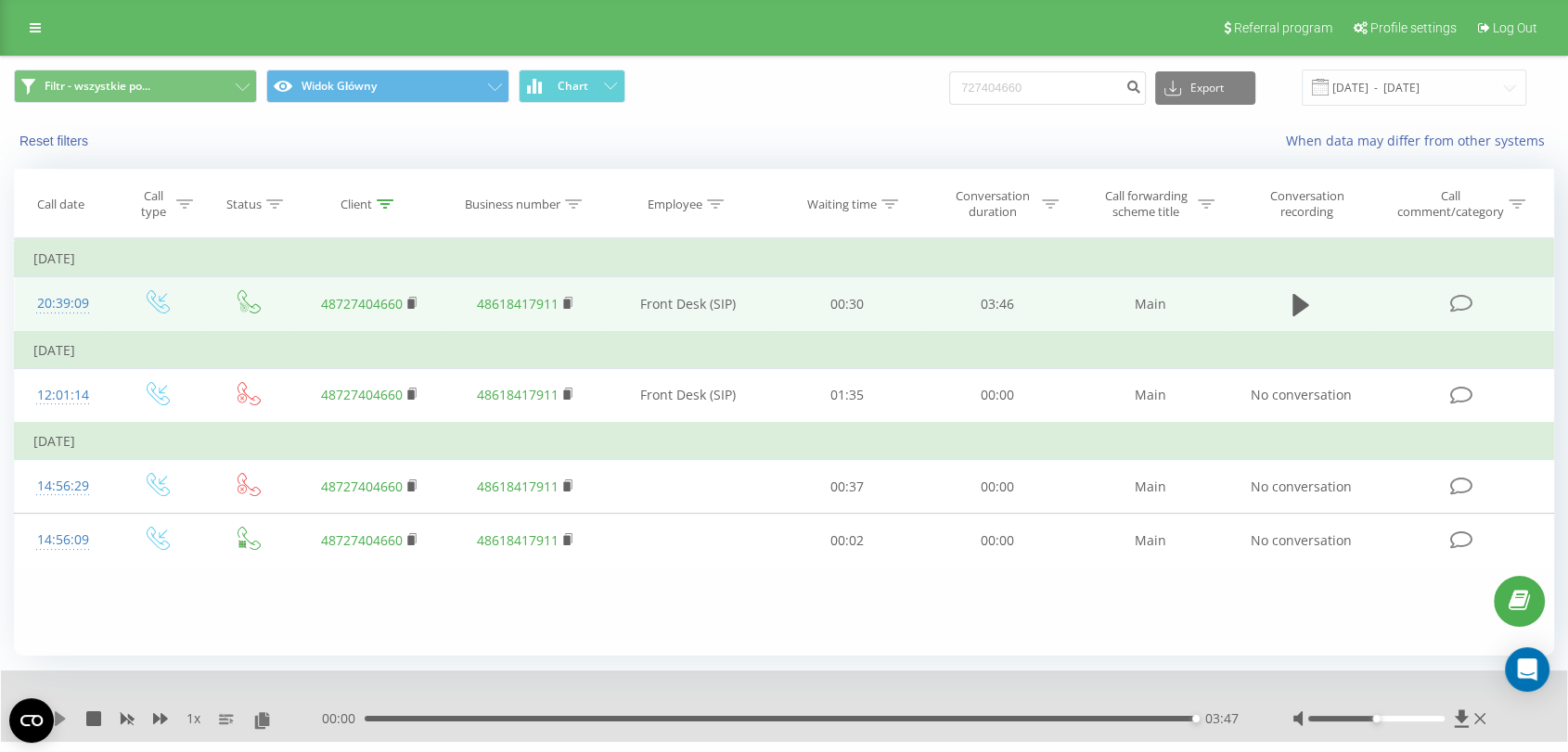 click 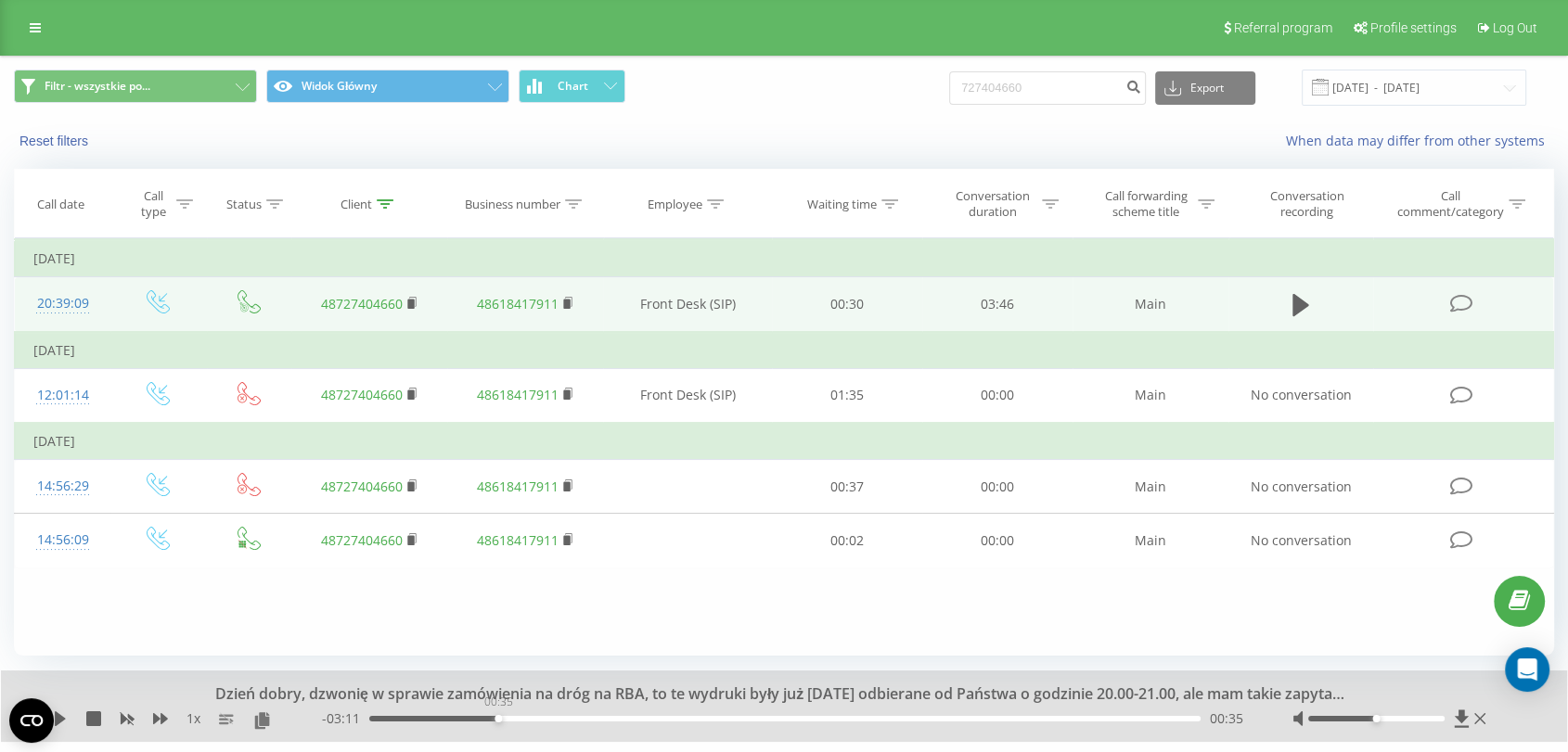click on "00:35" at bounding box center (785, 719) 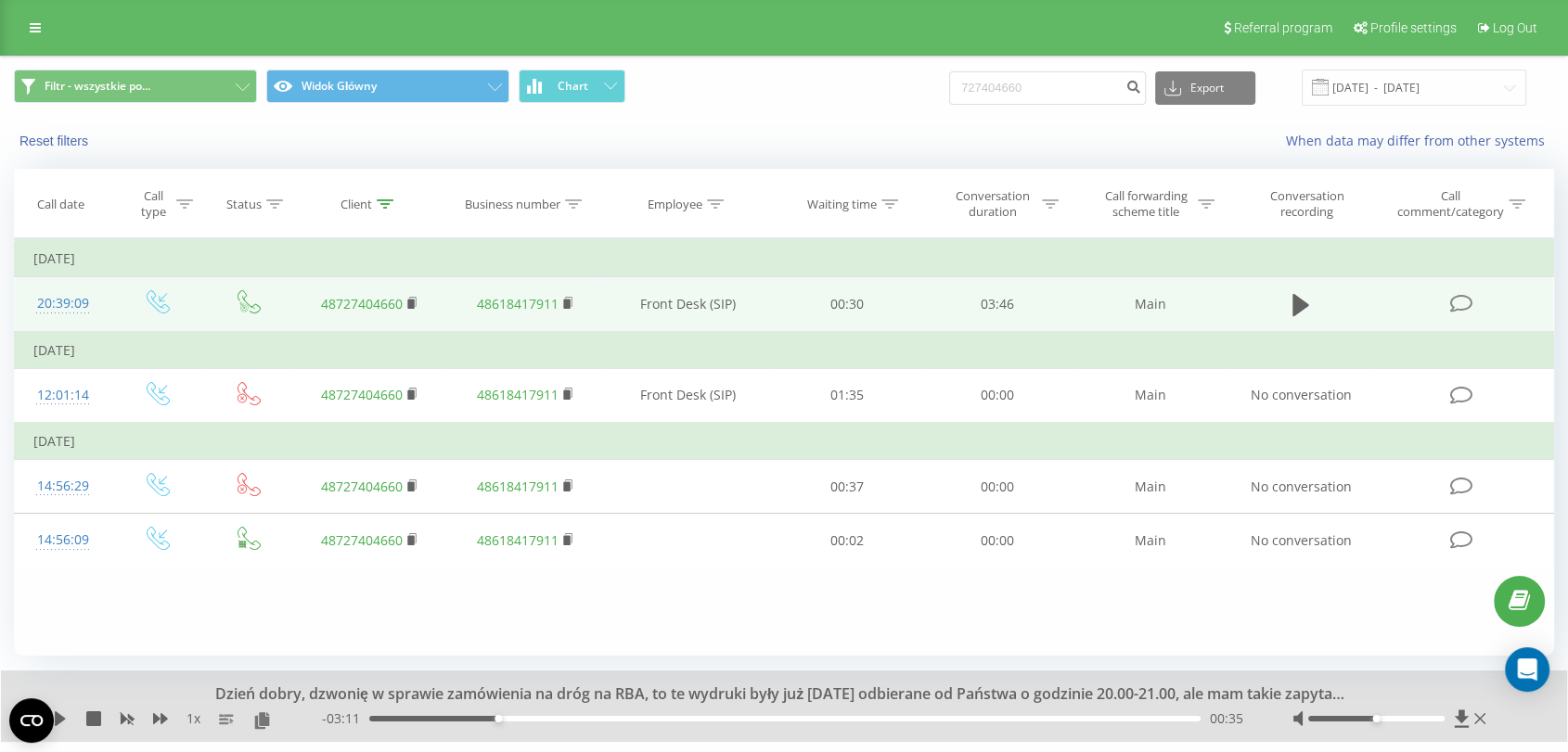 click on "- 03:11 00:35   00:35" at bounding box center (784, 719) 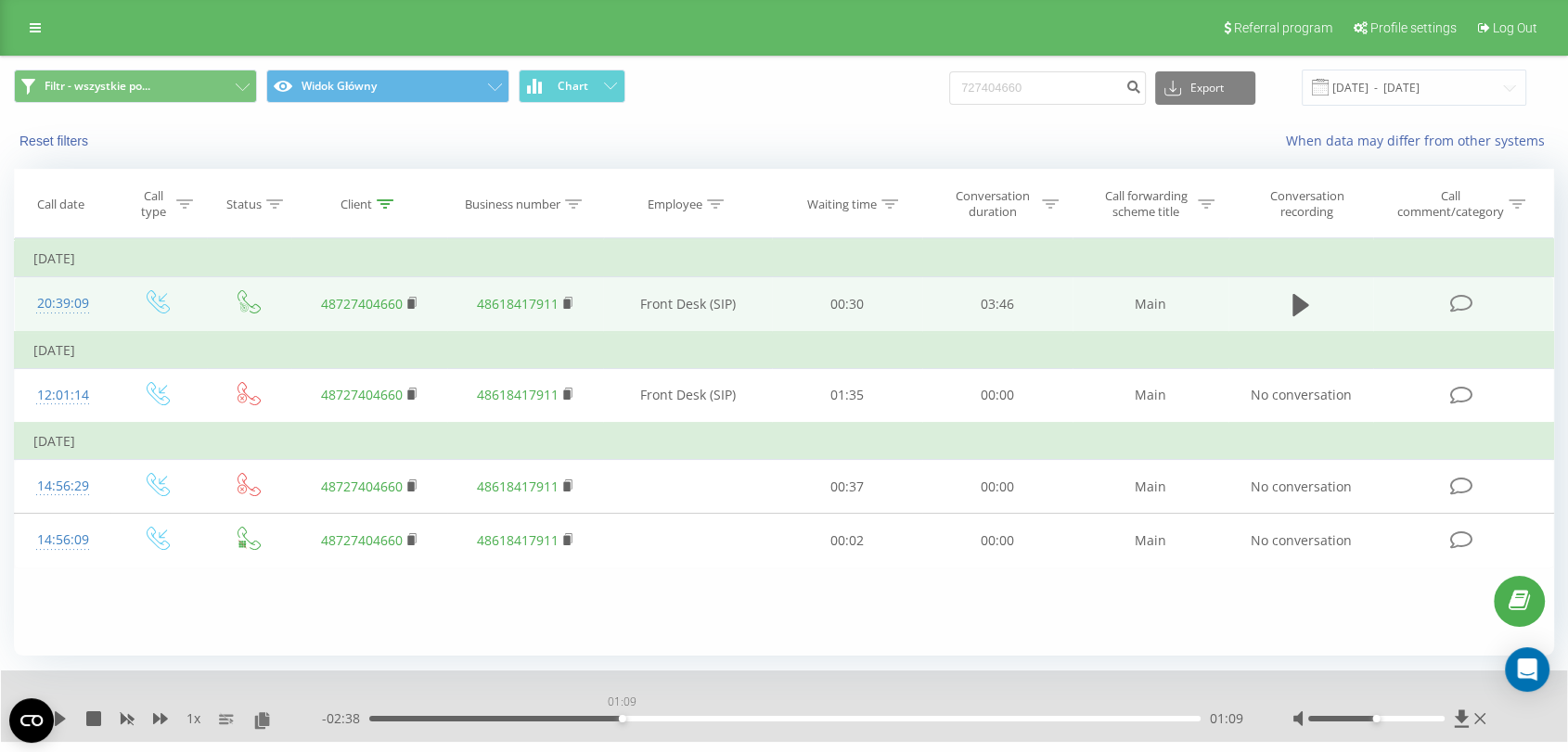 click on "01:09" at bounding box center (785, 719) 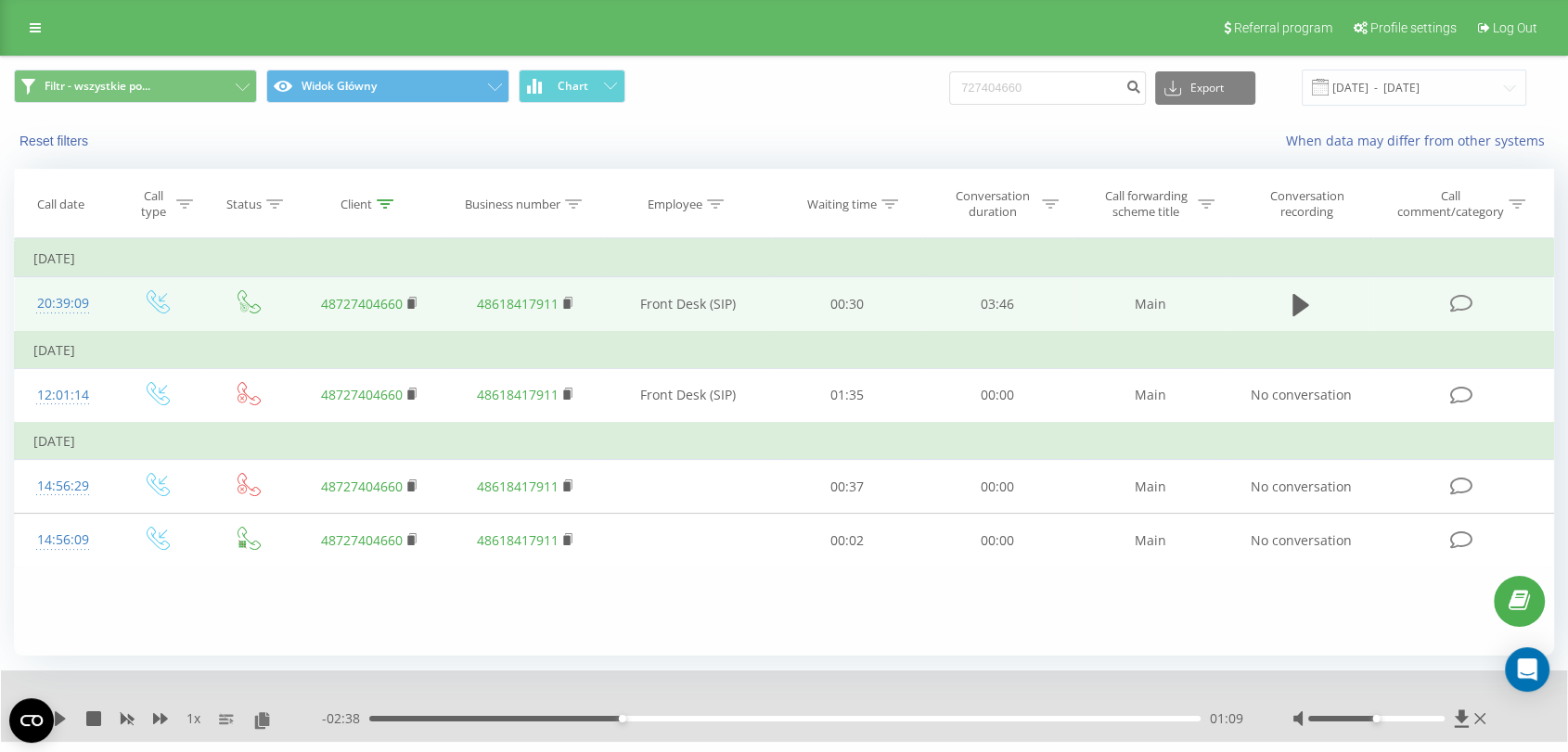drag, startPoint x: 754, startPoint y: 721, endPoint x: 766, endPoint y: 717, distance: 12.649111 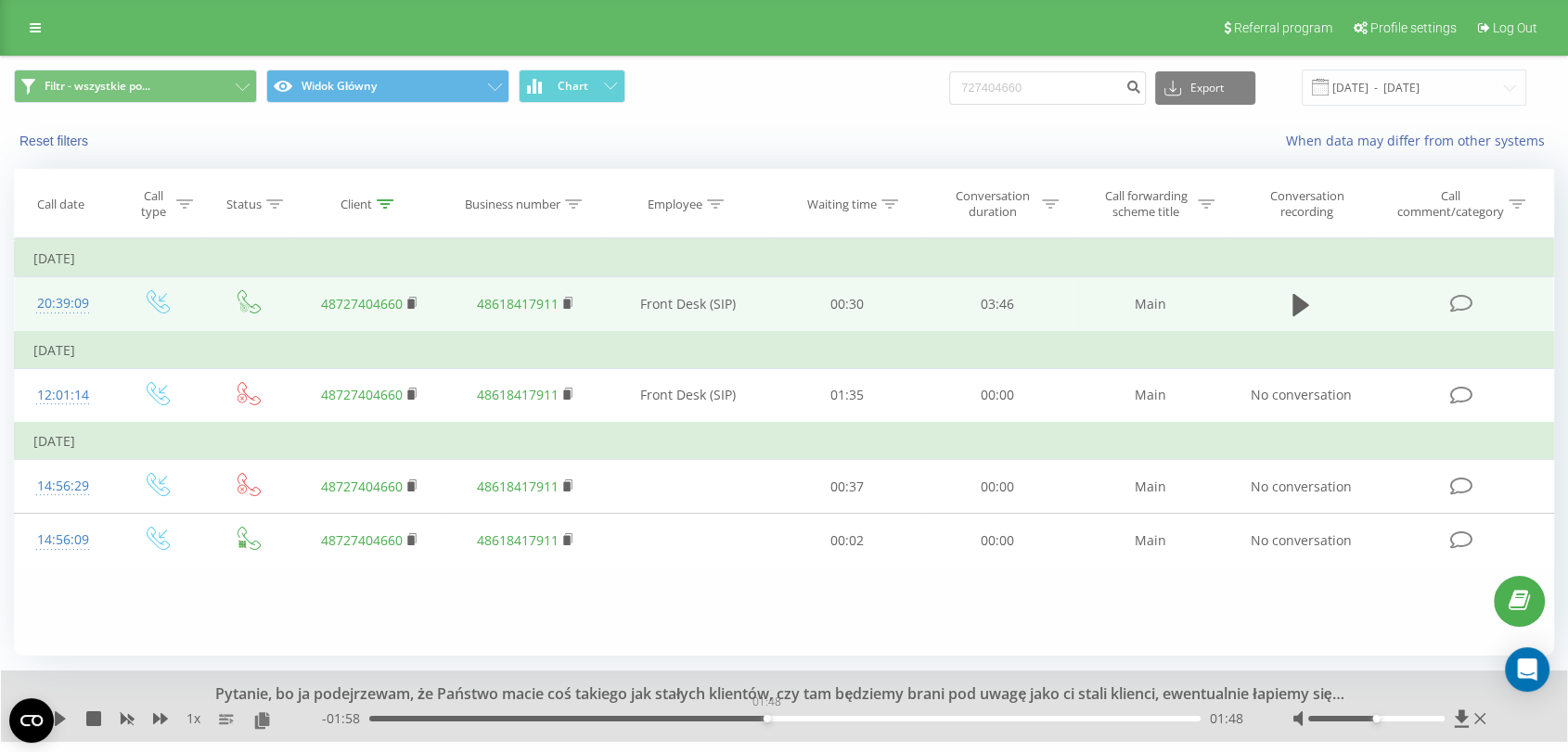 click on "01:48" at bounding box center [785, 719] 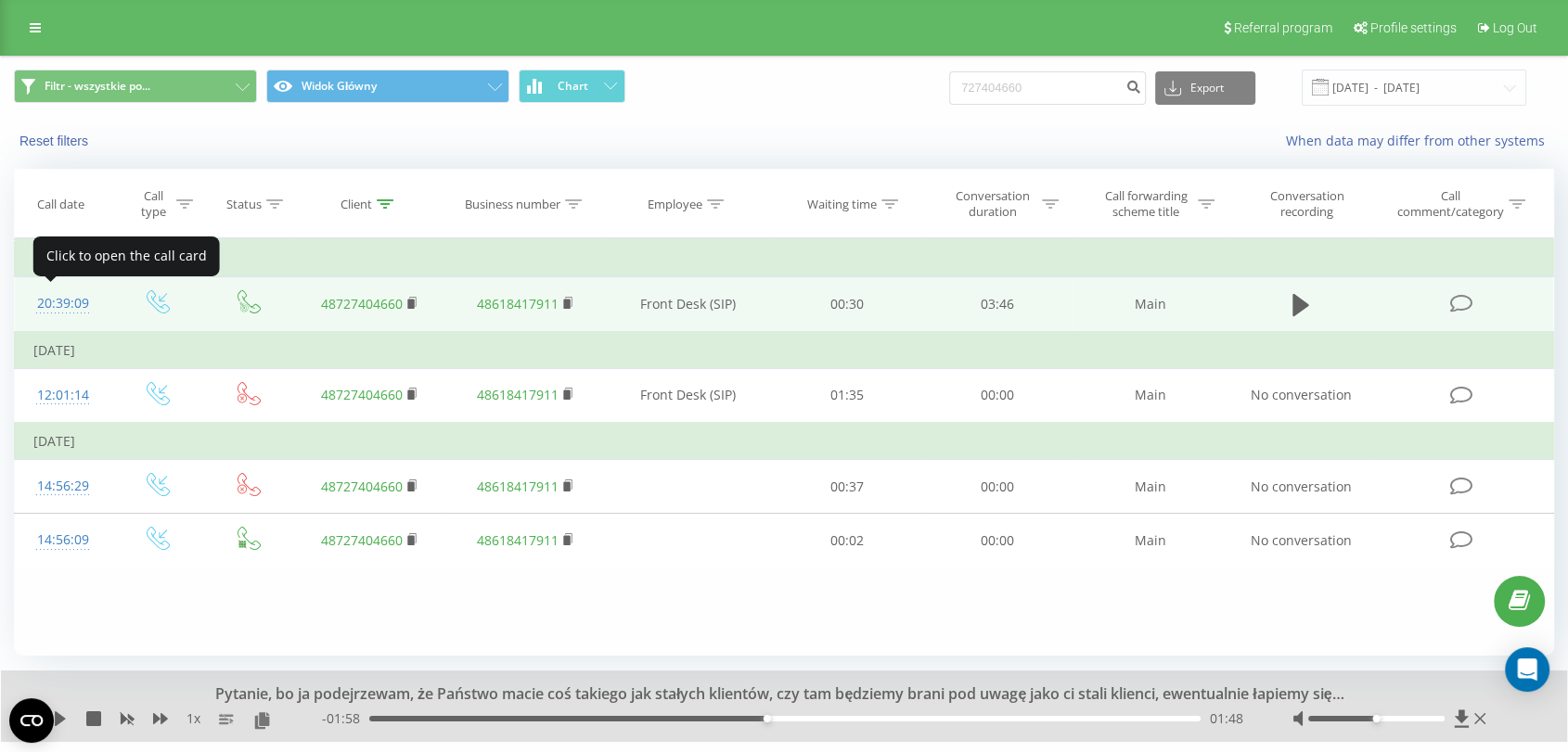 click on "20:39:09" at bounding box center [62, 303] 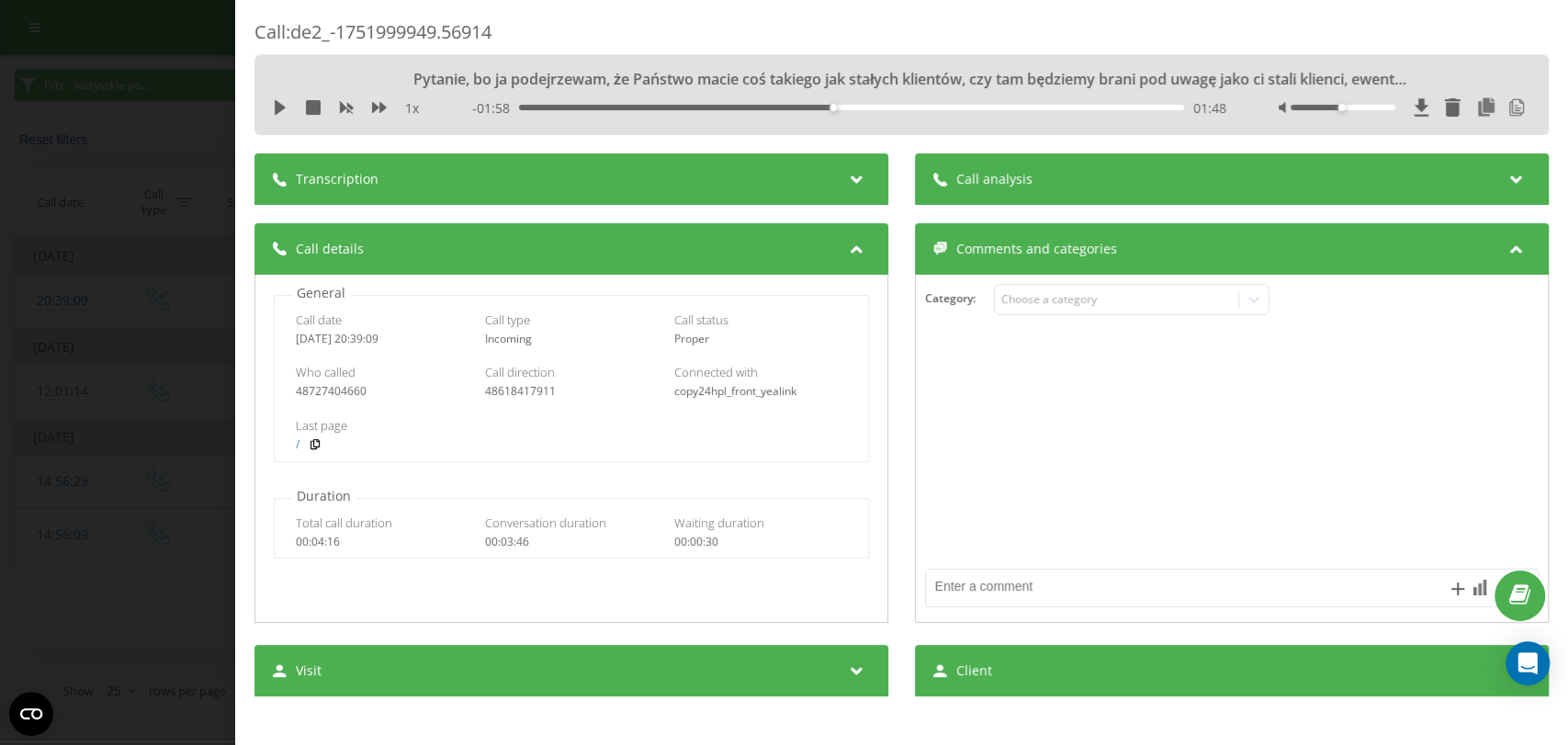 click on "Transcription" at bounding box center (571, 179) 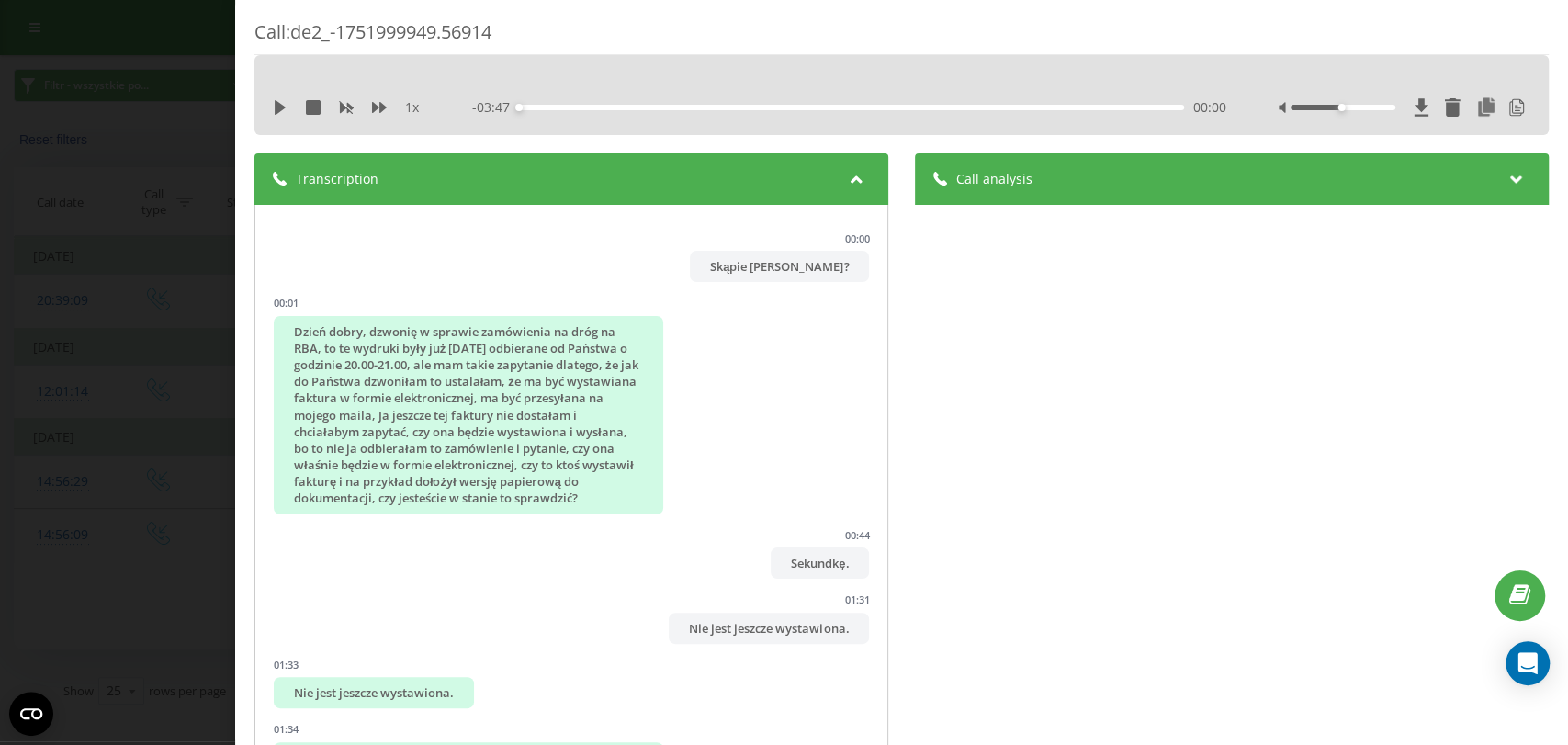 click on "Transcription" at bounding box center [571, 179] 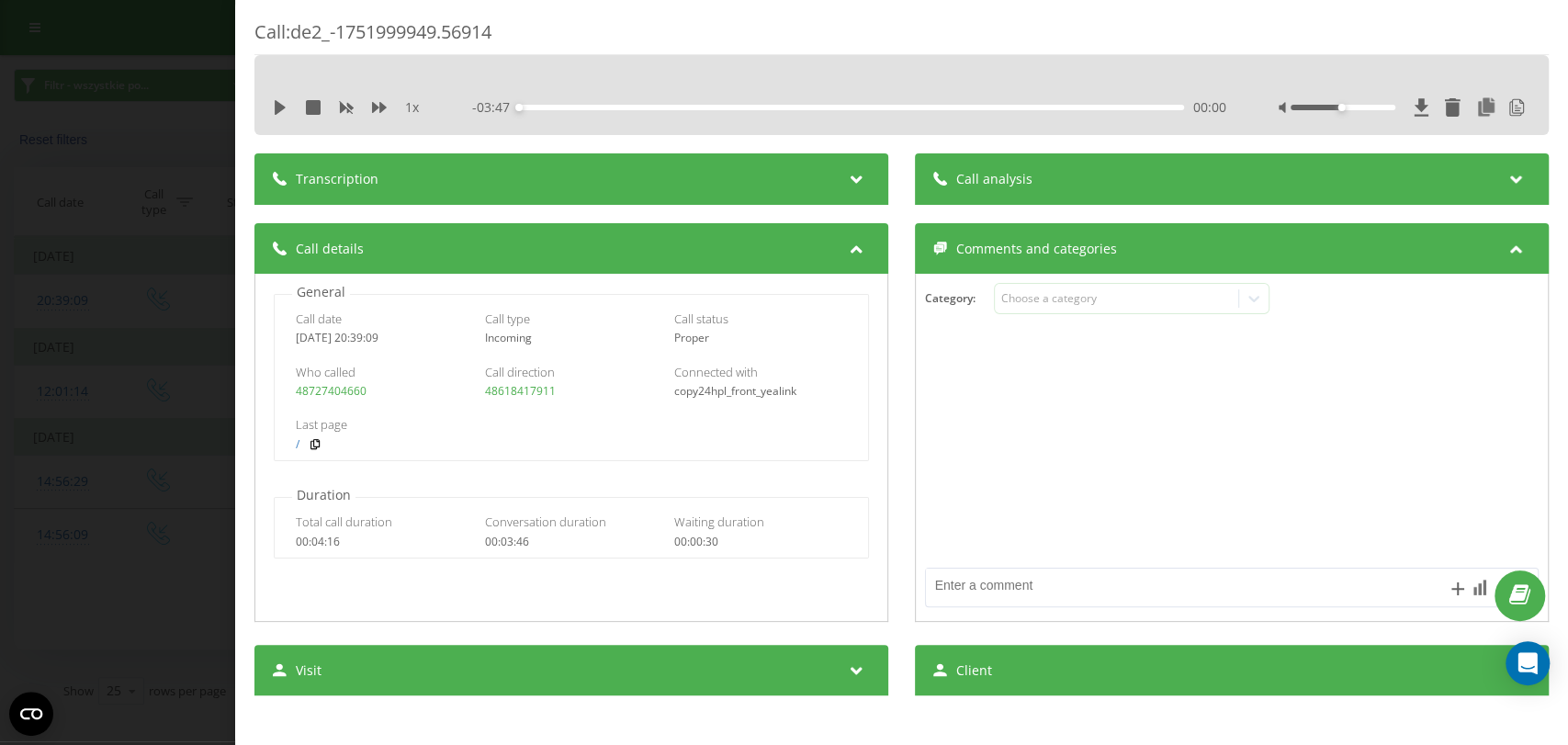 click on "Transcription" at bounding box center (571, 179) 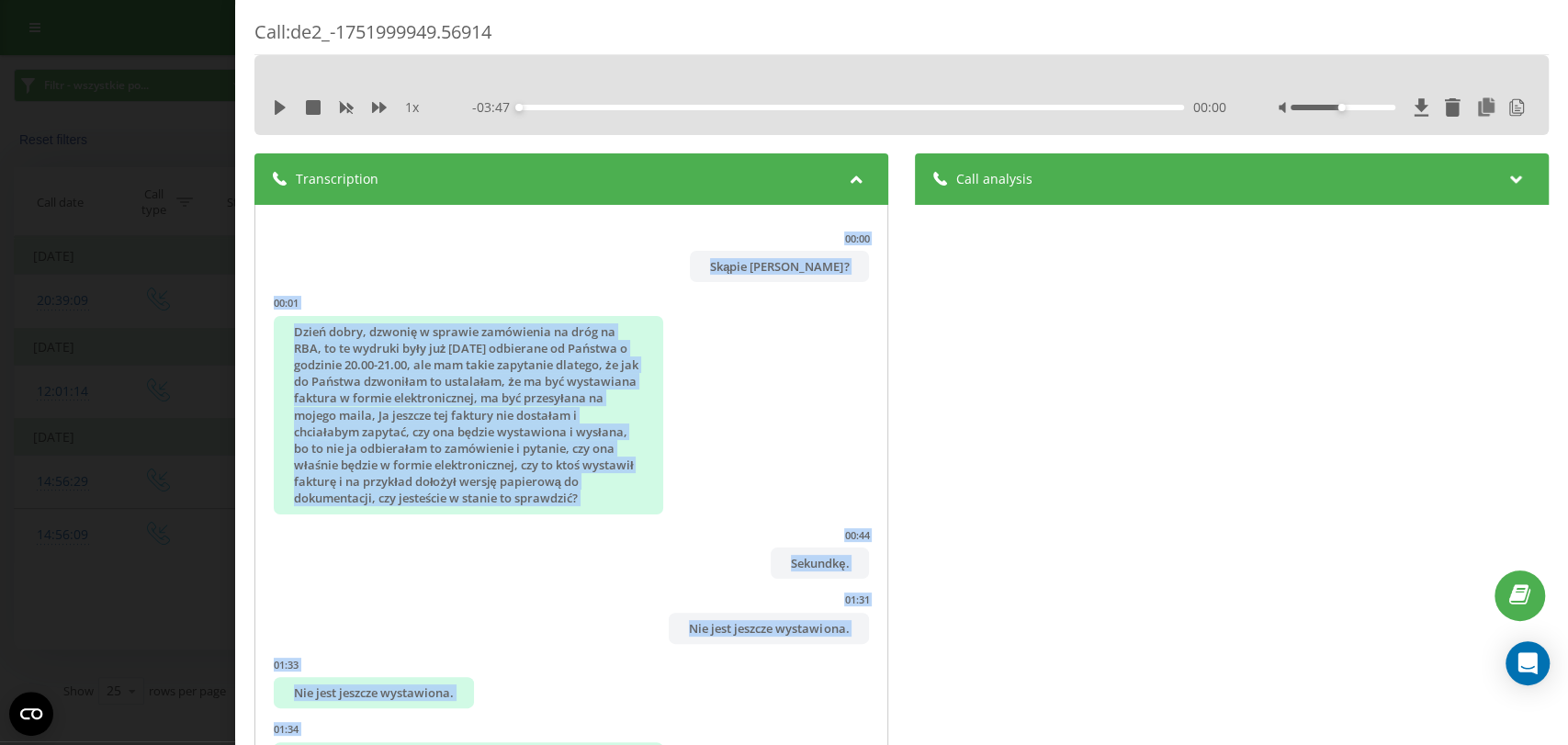 click at bounding box center (856, 176) 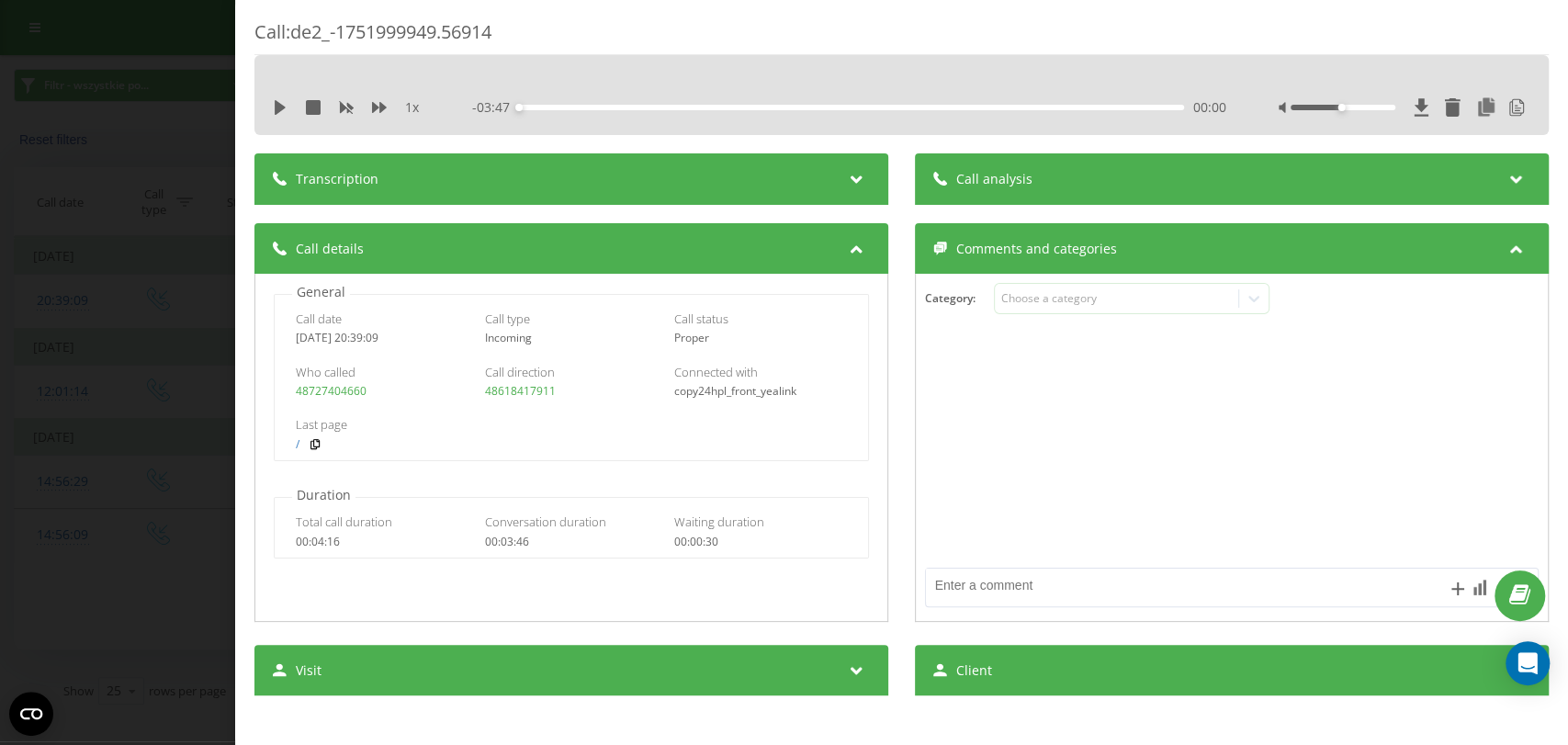 click at bounding box center [856, 176] 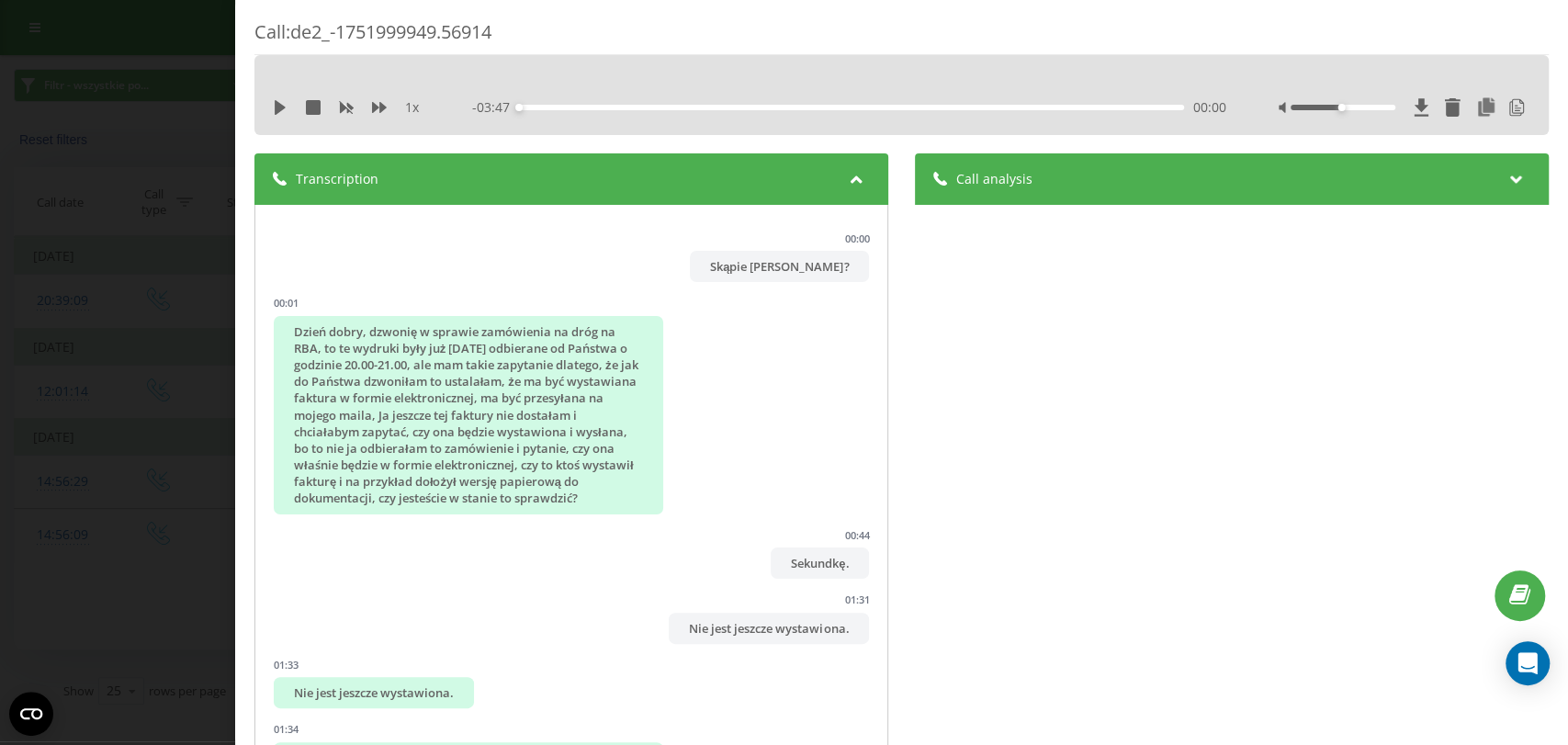 click at bounding box center [1517, 176] 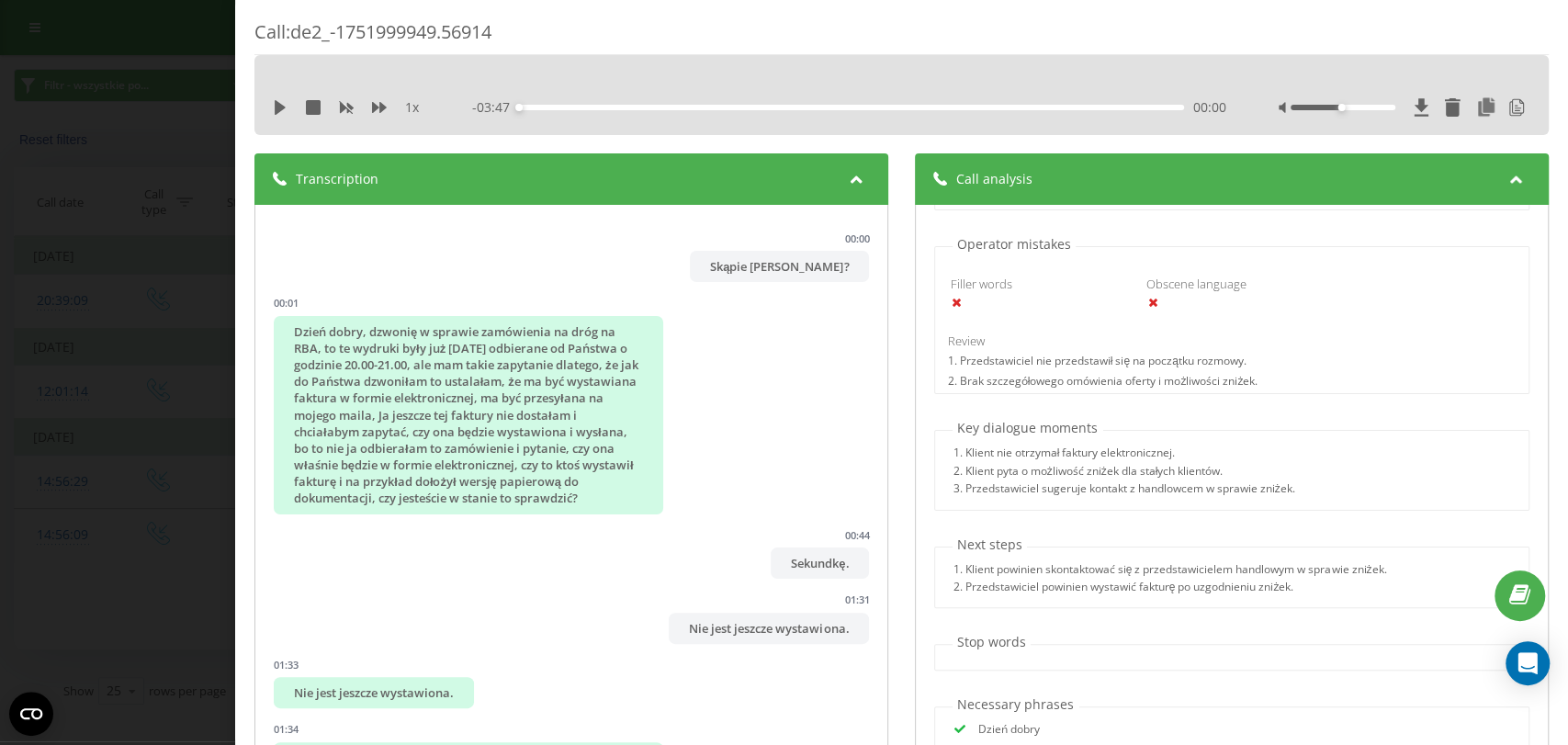 scroll, scrollTop: 1213, scrollLeft: 0, axis: vertical 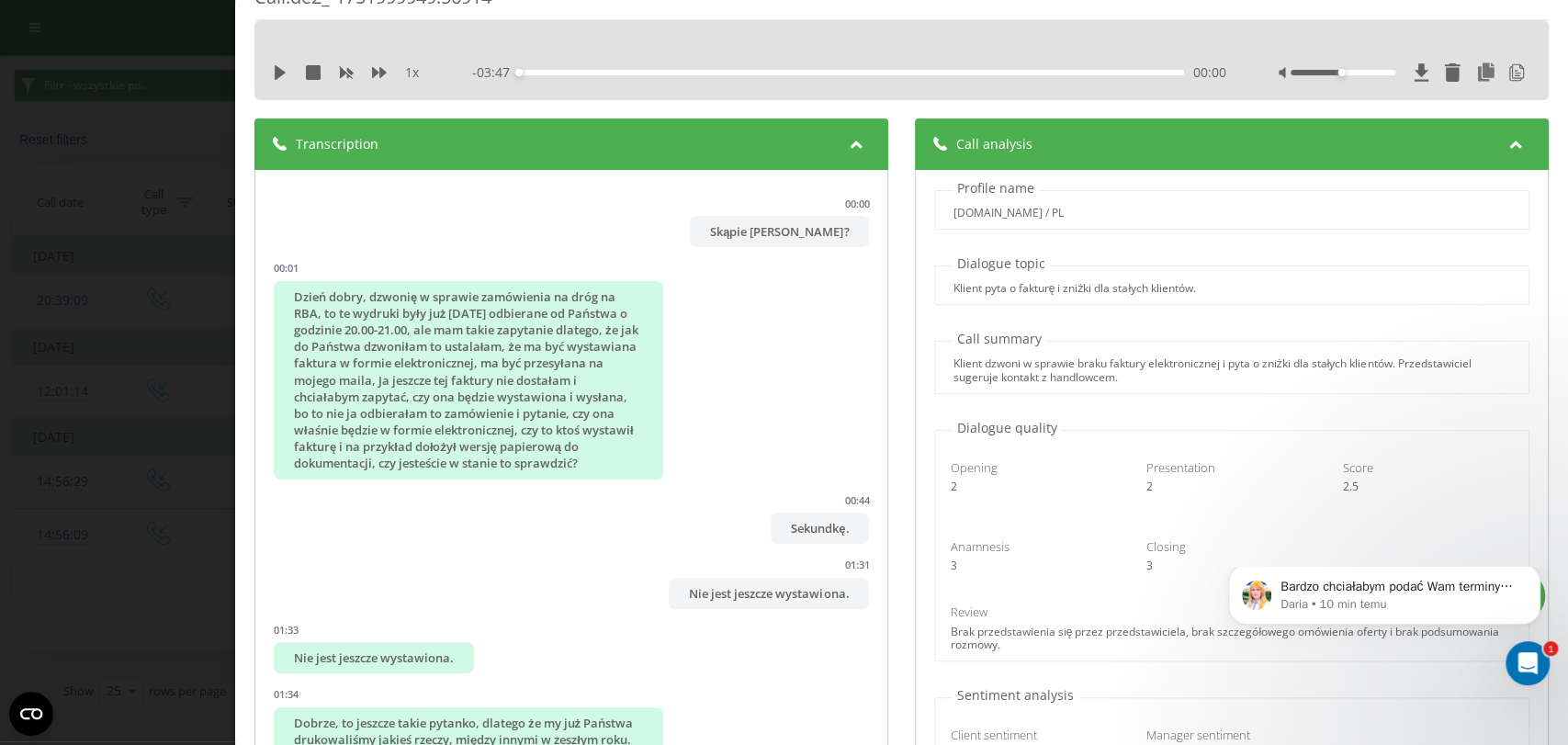 click 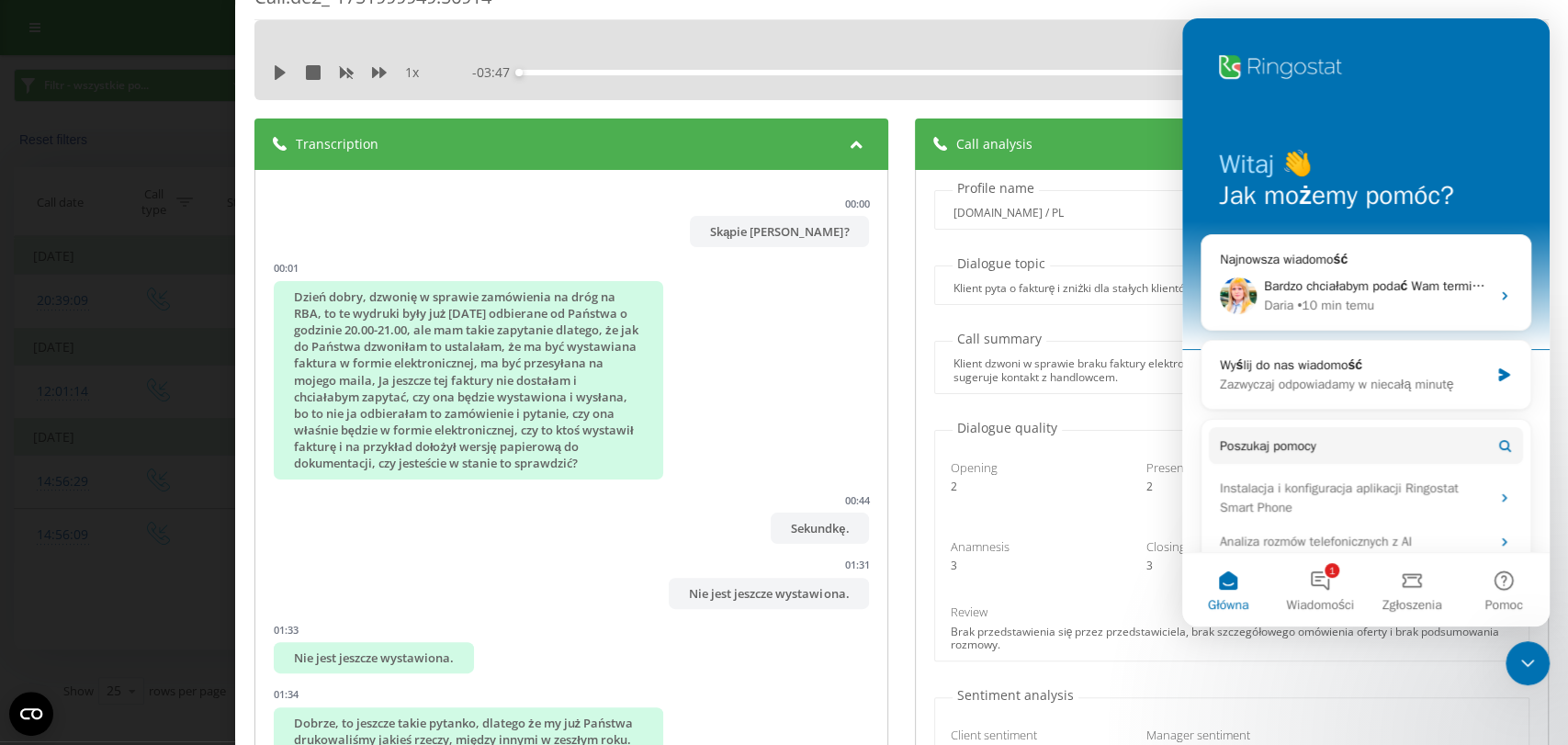 scroll, scrollTop: 0, scrollLeft: 0, axis: both 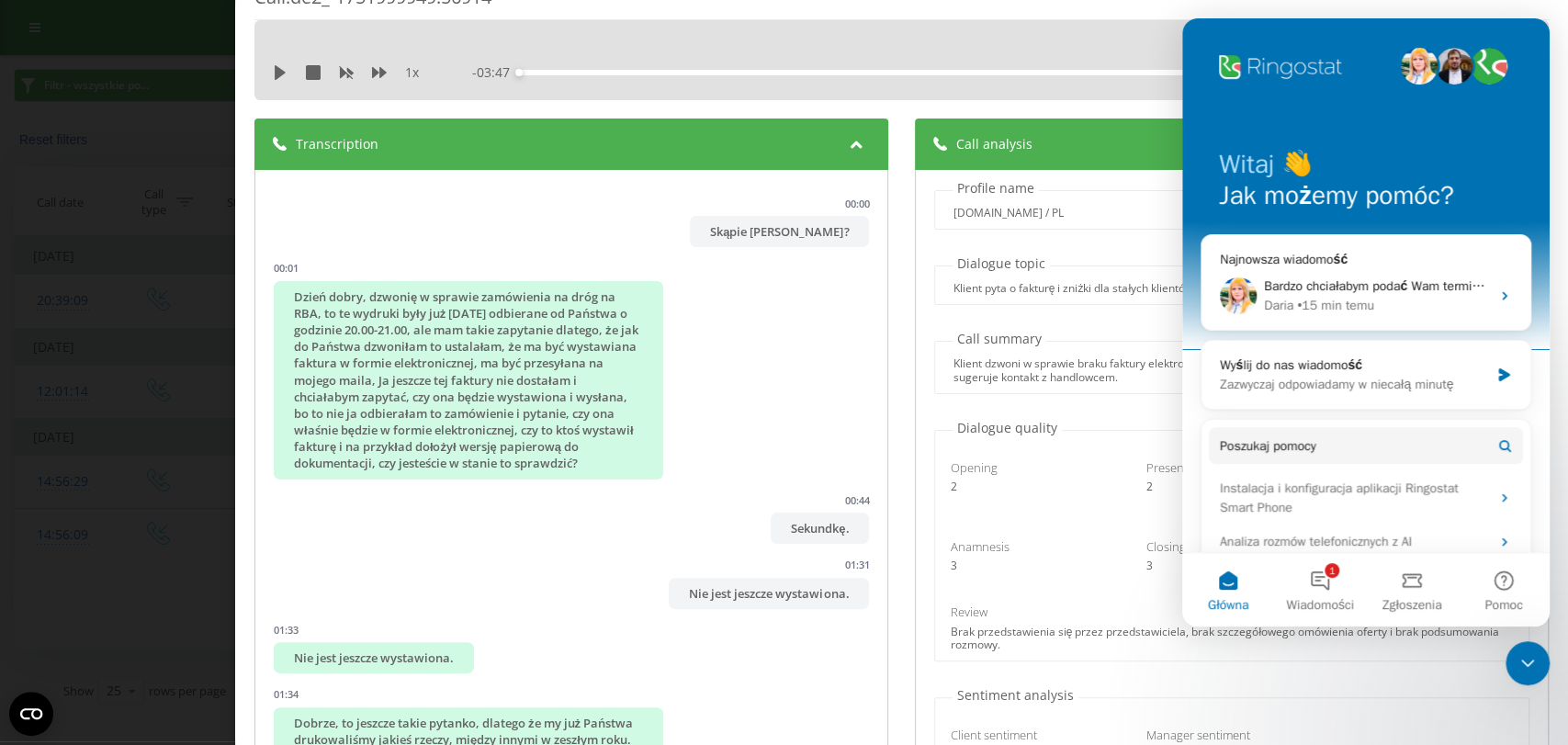 click 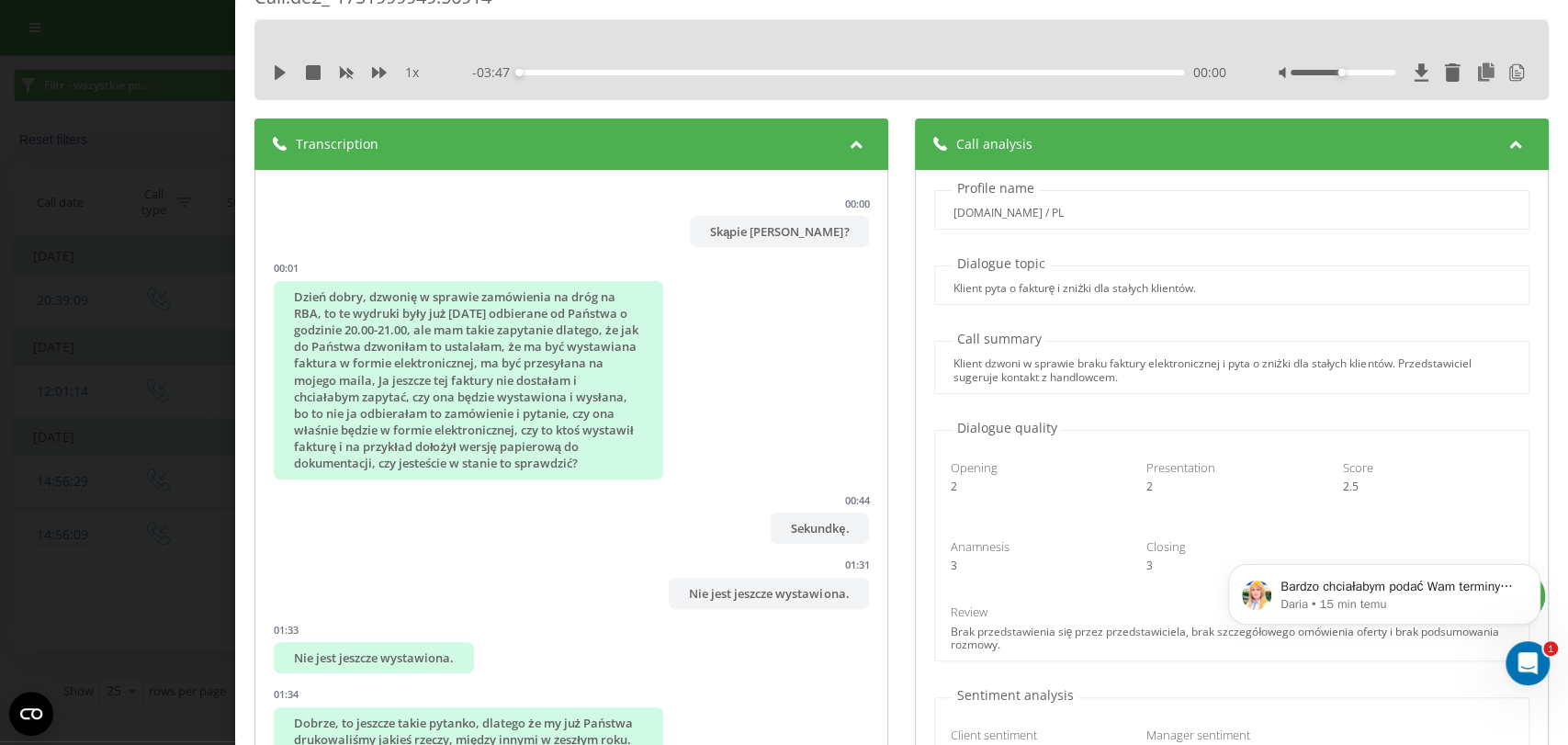 scroll, scrollTop: 0, scrollLeft: 0, axis: both 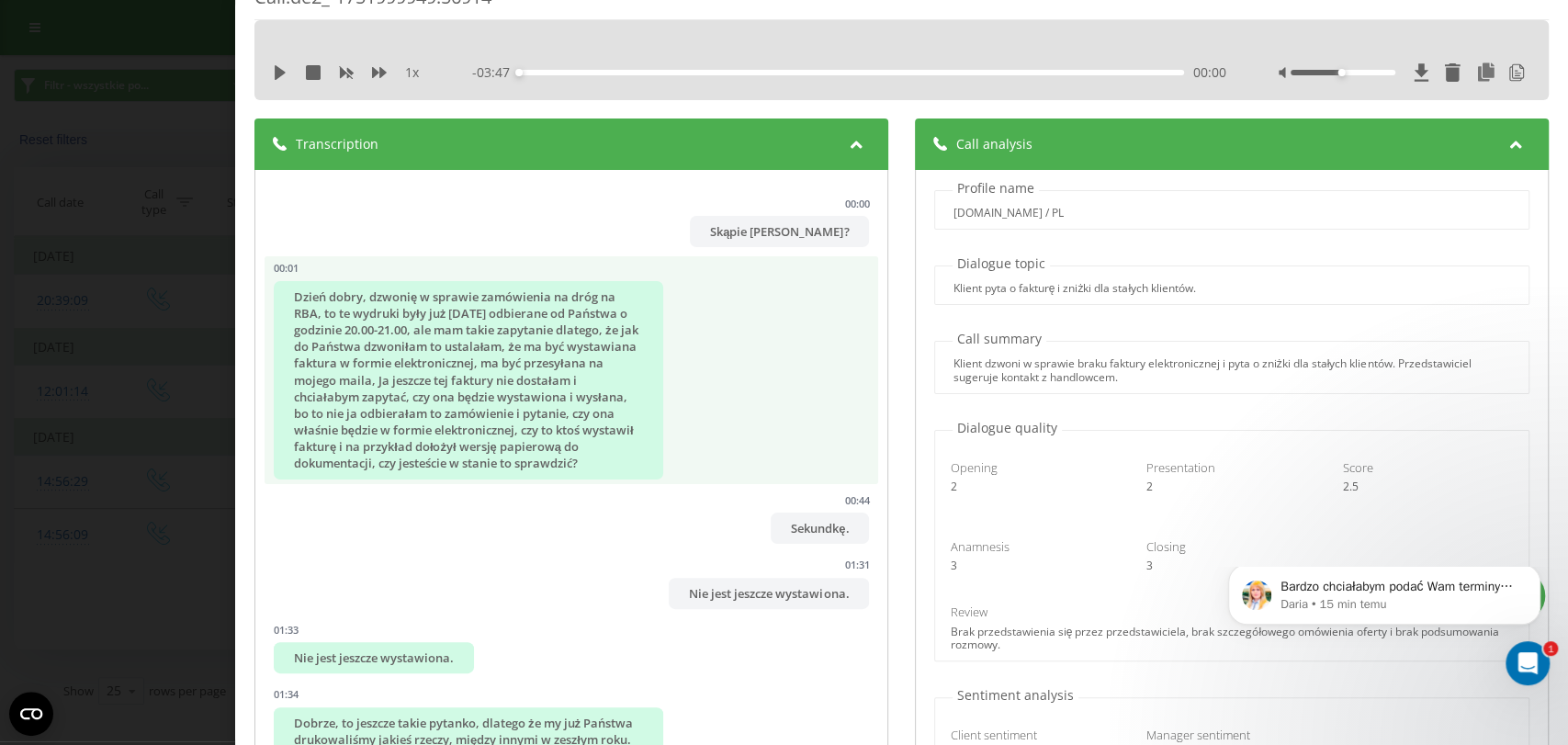 drag, startPoint x: 18, startPoint y: 15, endPoint x: 828, endPoint y: 364, distance: 881.987 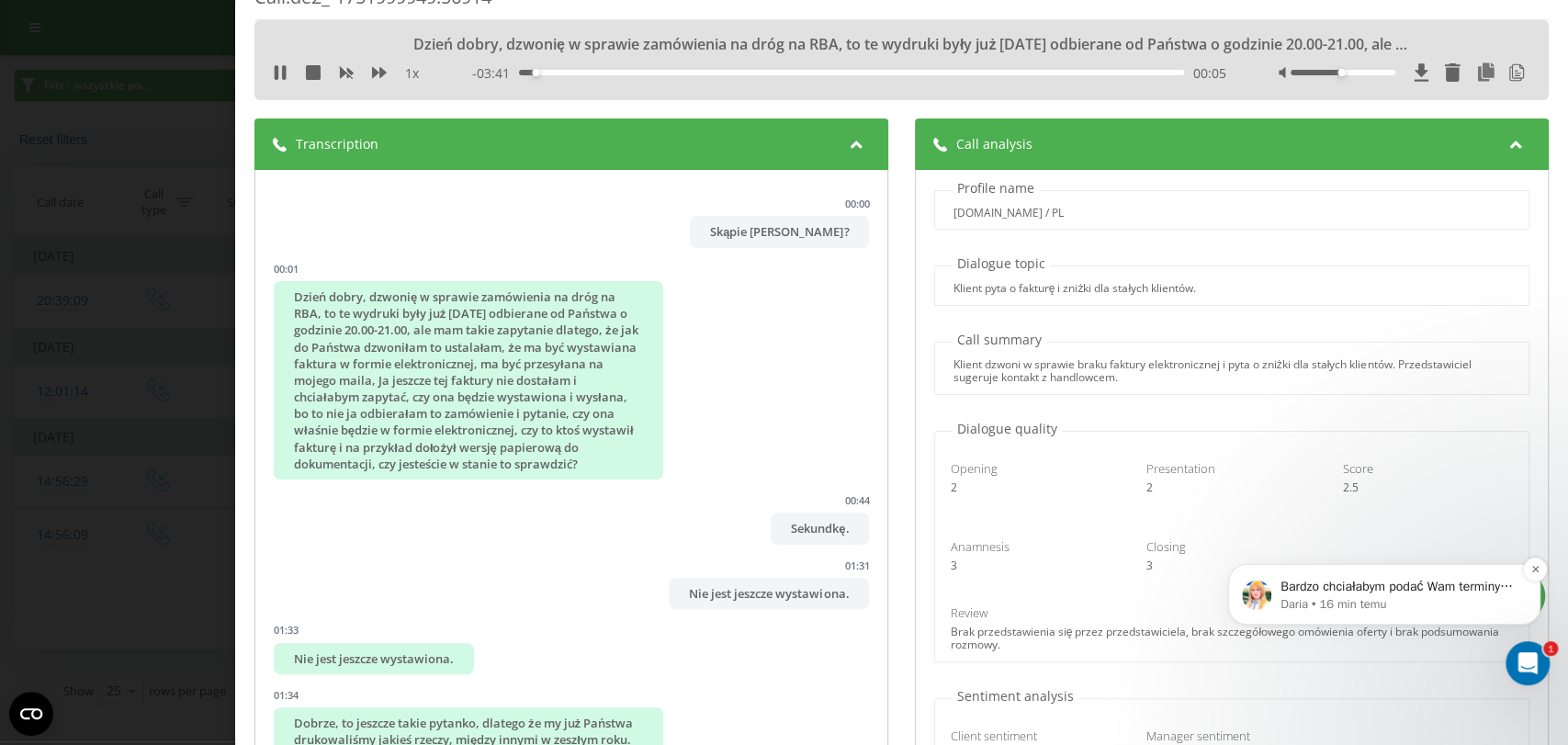 click on "Daria • 16 min temu" at bounding box center [1399, 604] 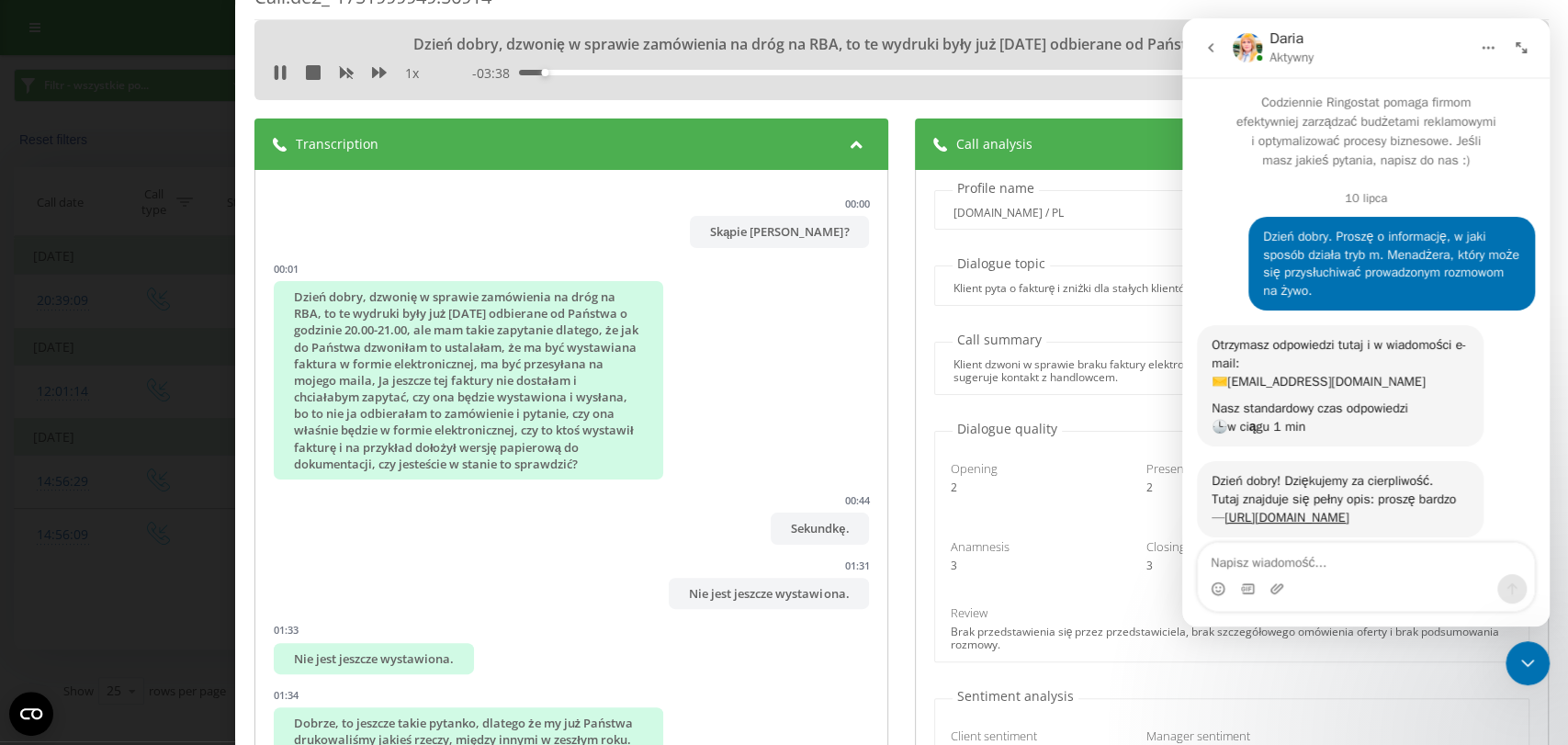 scroll, scrollTop: 2, scrollLeft: 0, axis: vertical 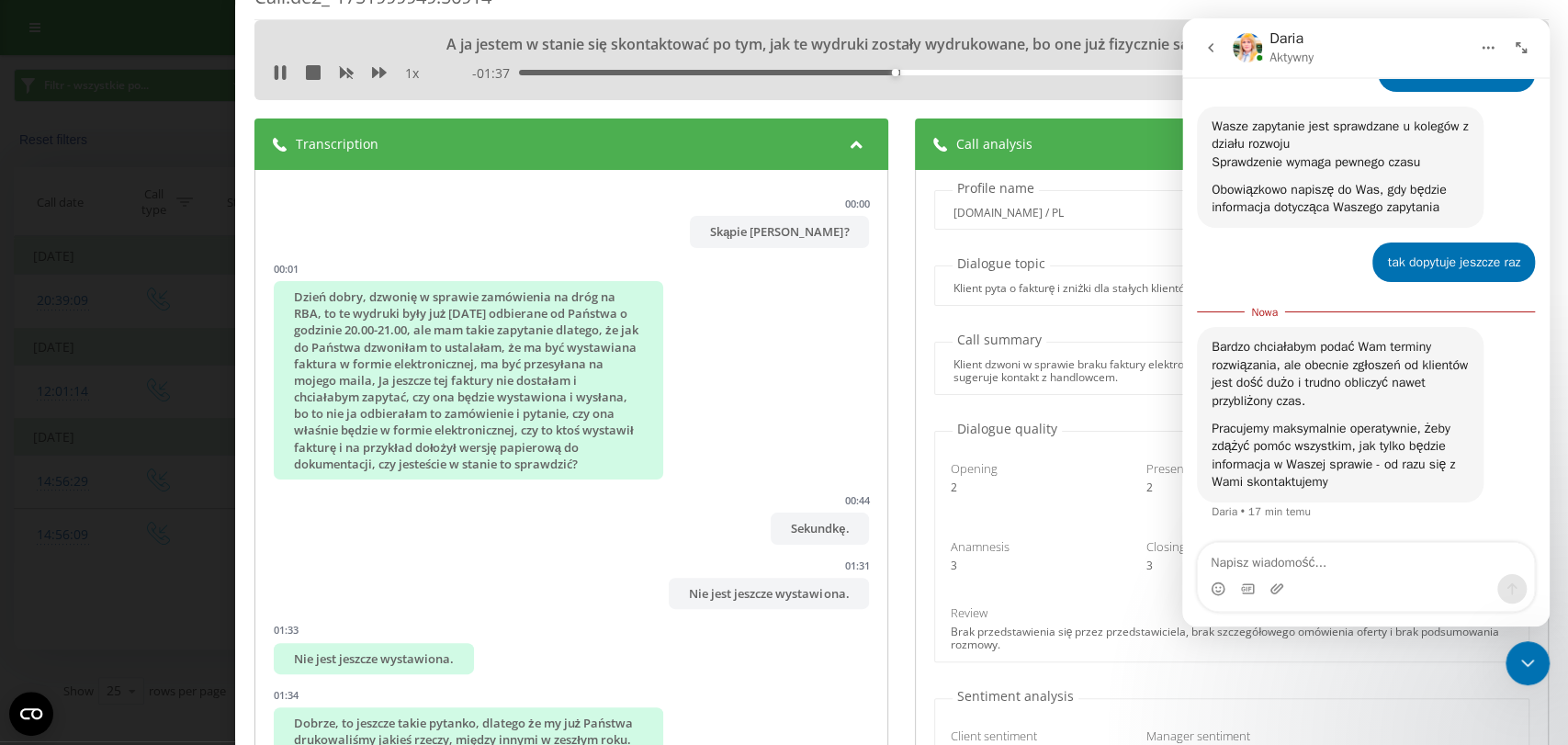 click at bounding box center (1366, 559) 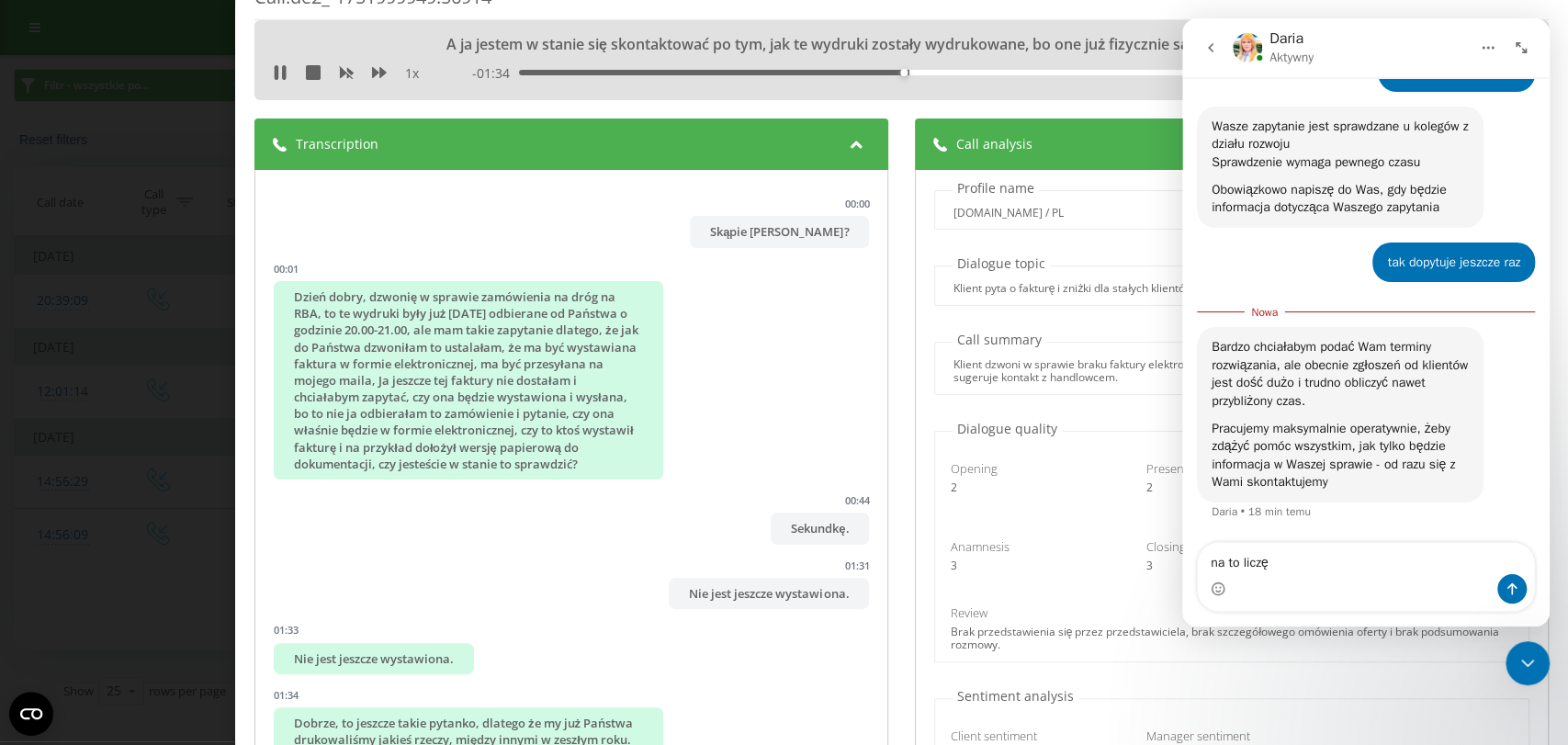type on "na to liczę" 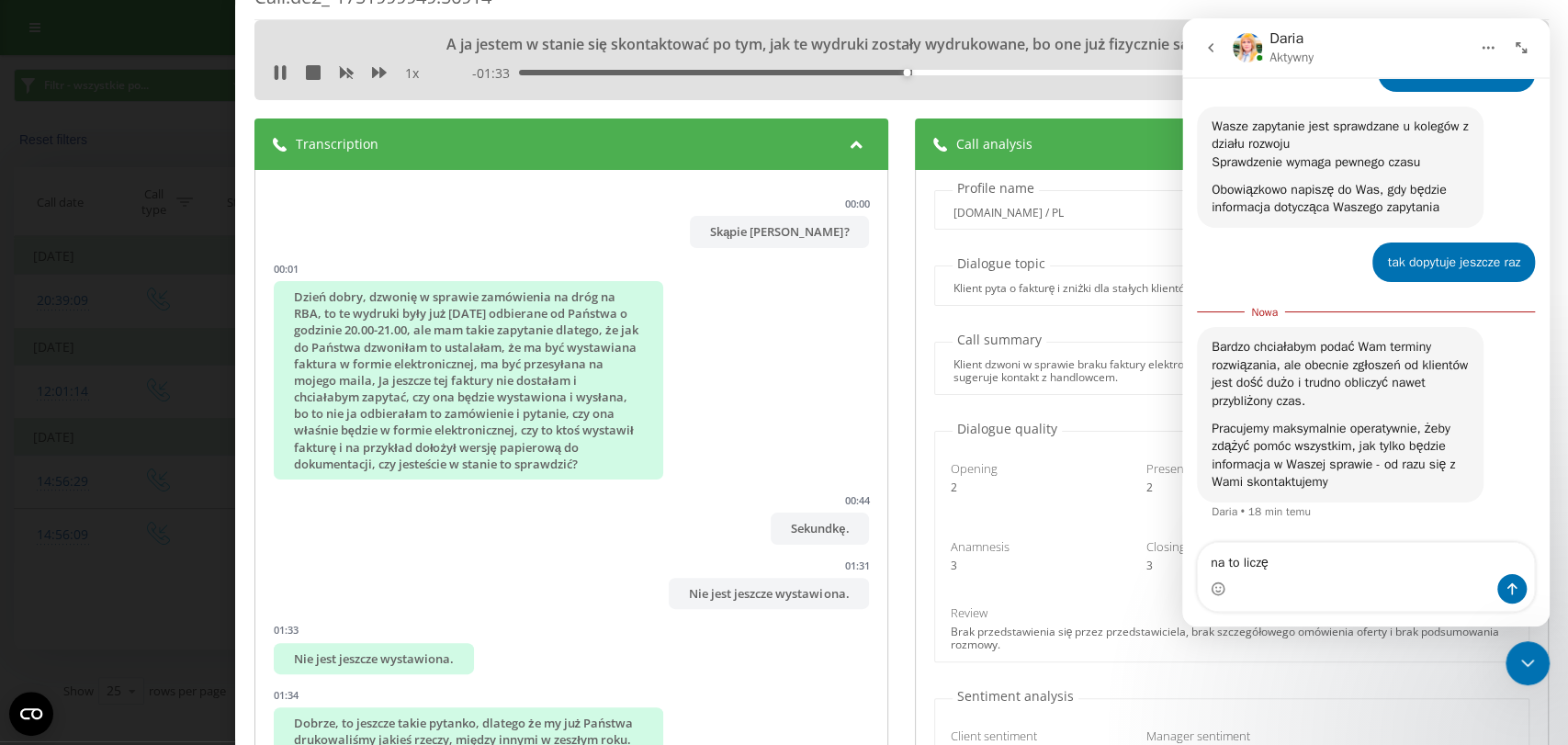 type 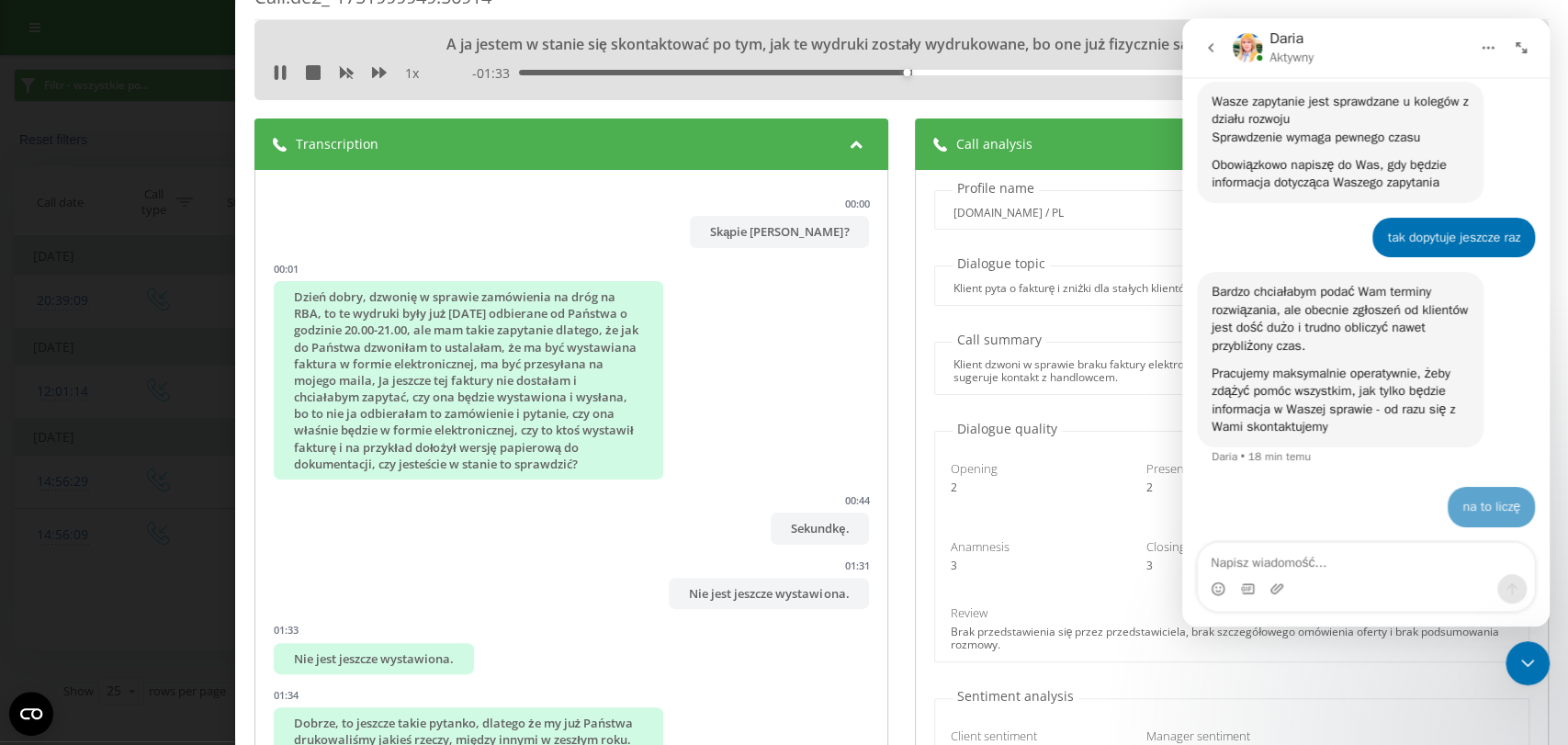 scroll, scrollTop: 8517, scrollLeft: 0, axis: vertical 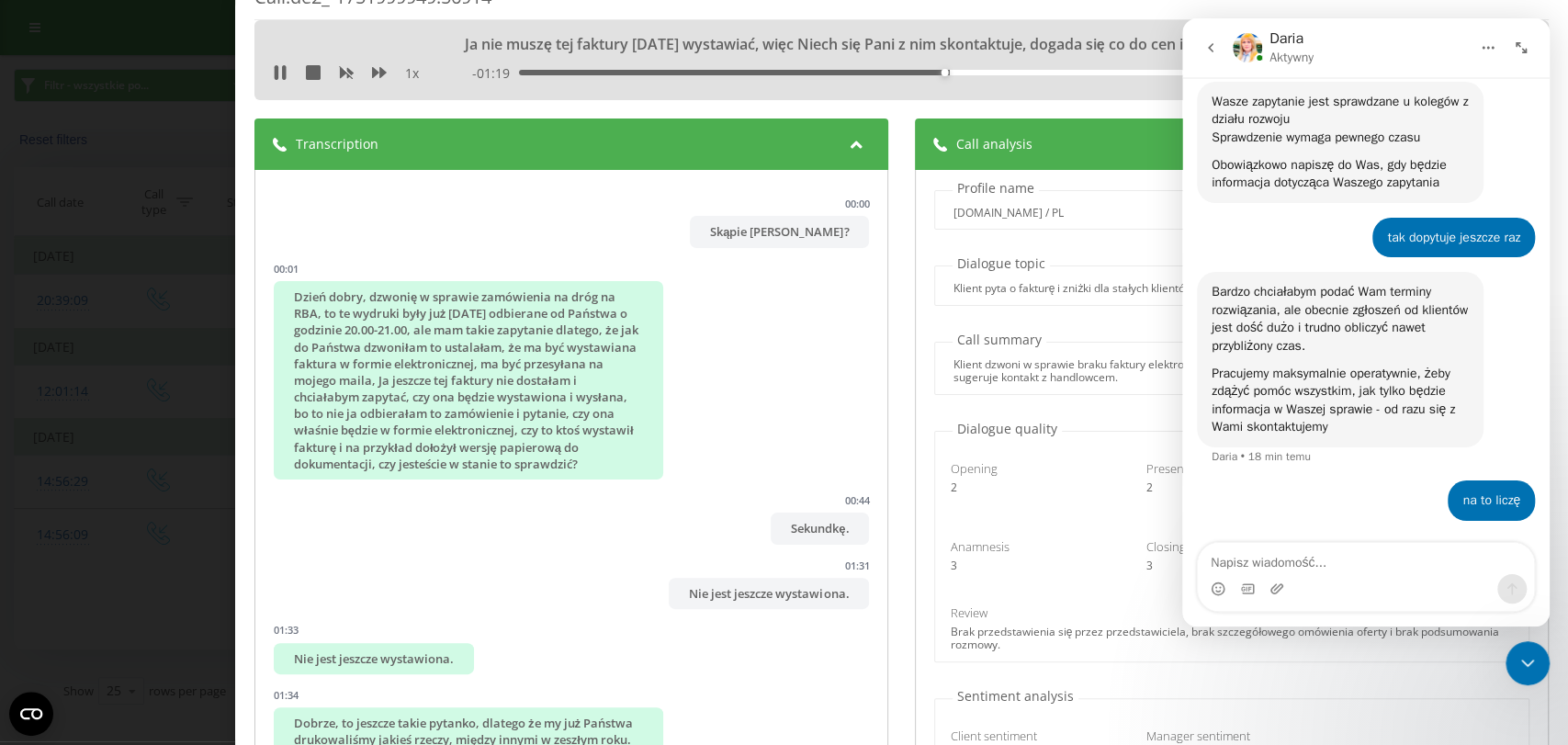 click at bounding box center (1528, 663) 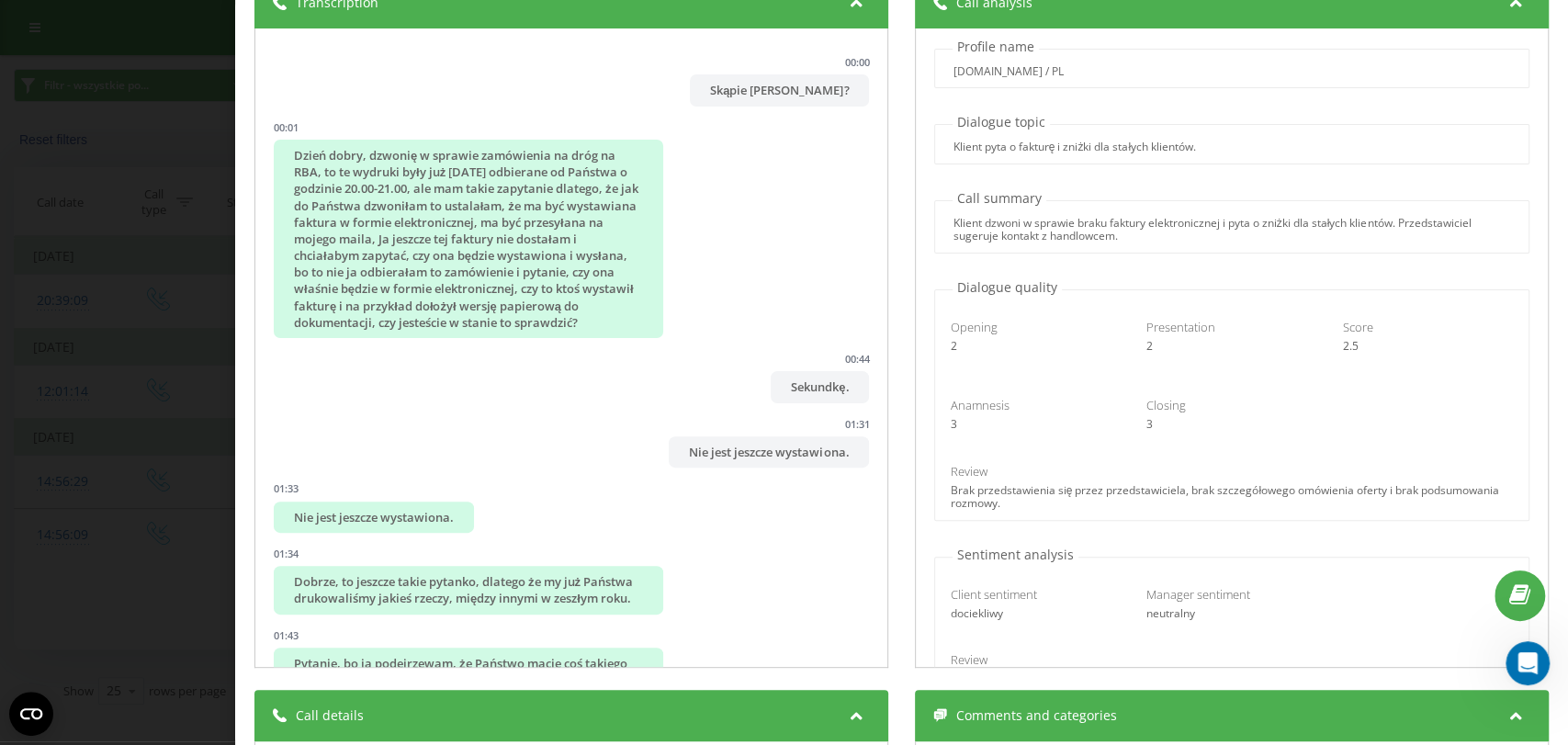 scroll, scrollTop: 0, scrollLeft: 0, axis: both 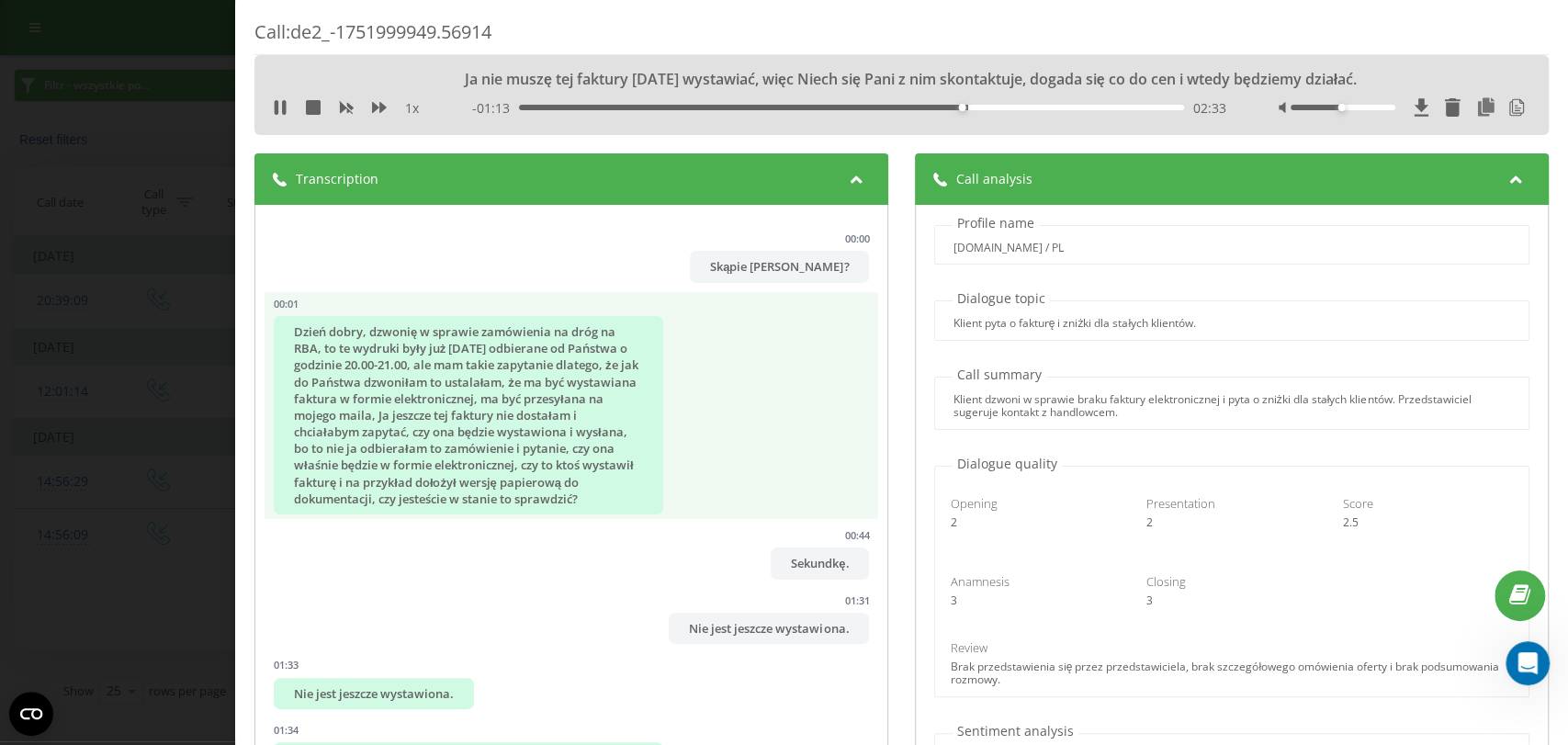 click on "Dzień dobry, dzwonię w sprawie zamówienia na dróg na RBA, to te wydruki były już wczoraj odbierane od Państwa o godzinie 20.00-21.00, ale mam takie zapytanie dlatego, że jak do Państwa dzwoniłam to ustalałam, że ma być wystawiana faktura w formie elektronicznej, ma być przesyłana na mojego maila, Ja jeszcze tej faktury nie dostałam i chciałabym zapytać, czy ona będzie wystawiona i wysłana, bo to nie ja odbierałam to zamówienie i pytanie, czy ona właśnie będzie w formie elektronicznej, czy to ktoś wystawił fakturę i na przykład dołożył wersję papierową do dokumentacji, czy jesteście w stanie to sprawdzić?" at bounding box center [468, 415] 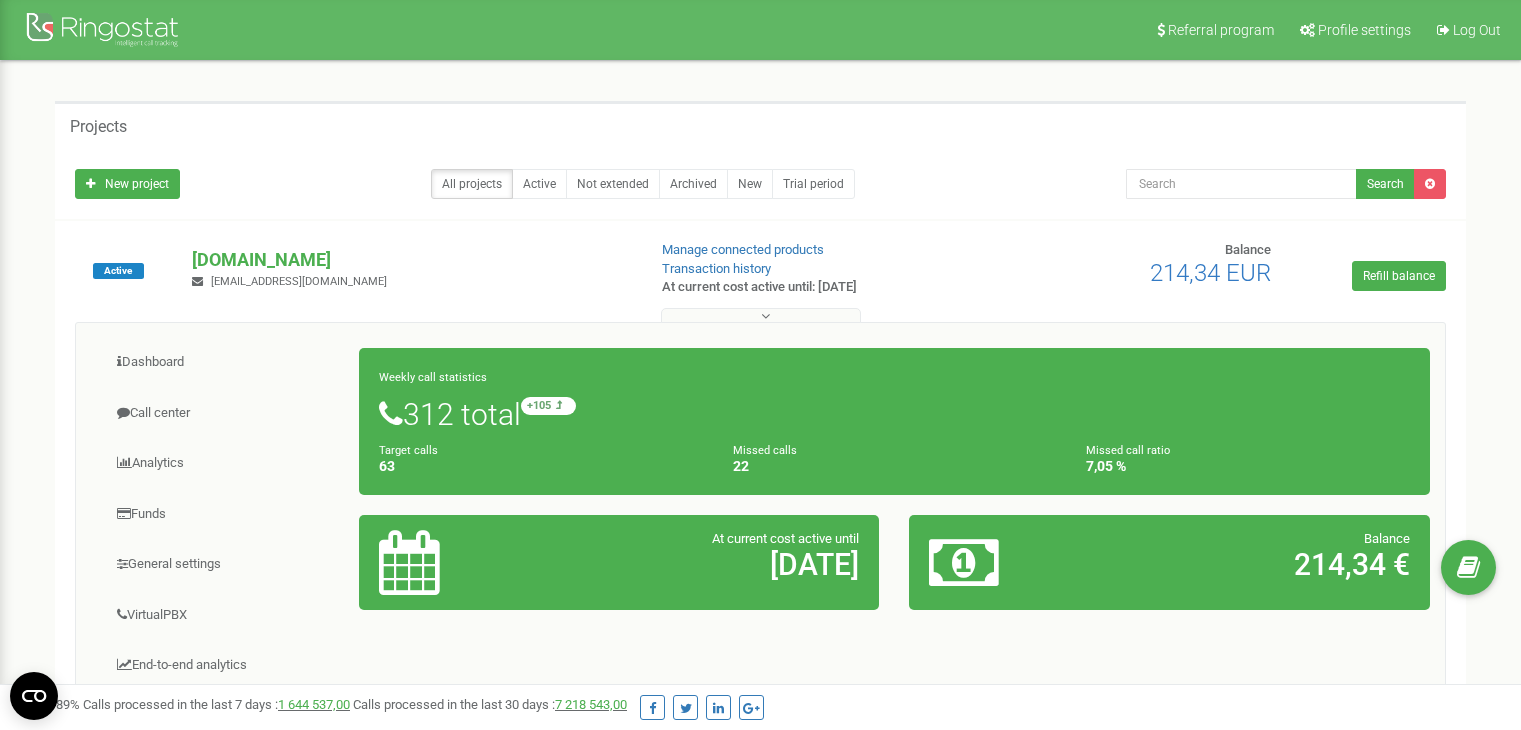 scroll, scrollTop: 0, scrollLeft: 0, axis: both 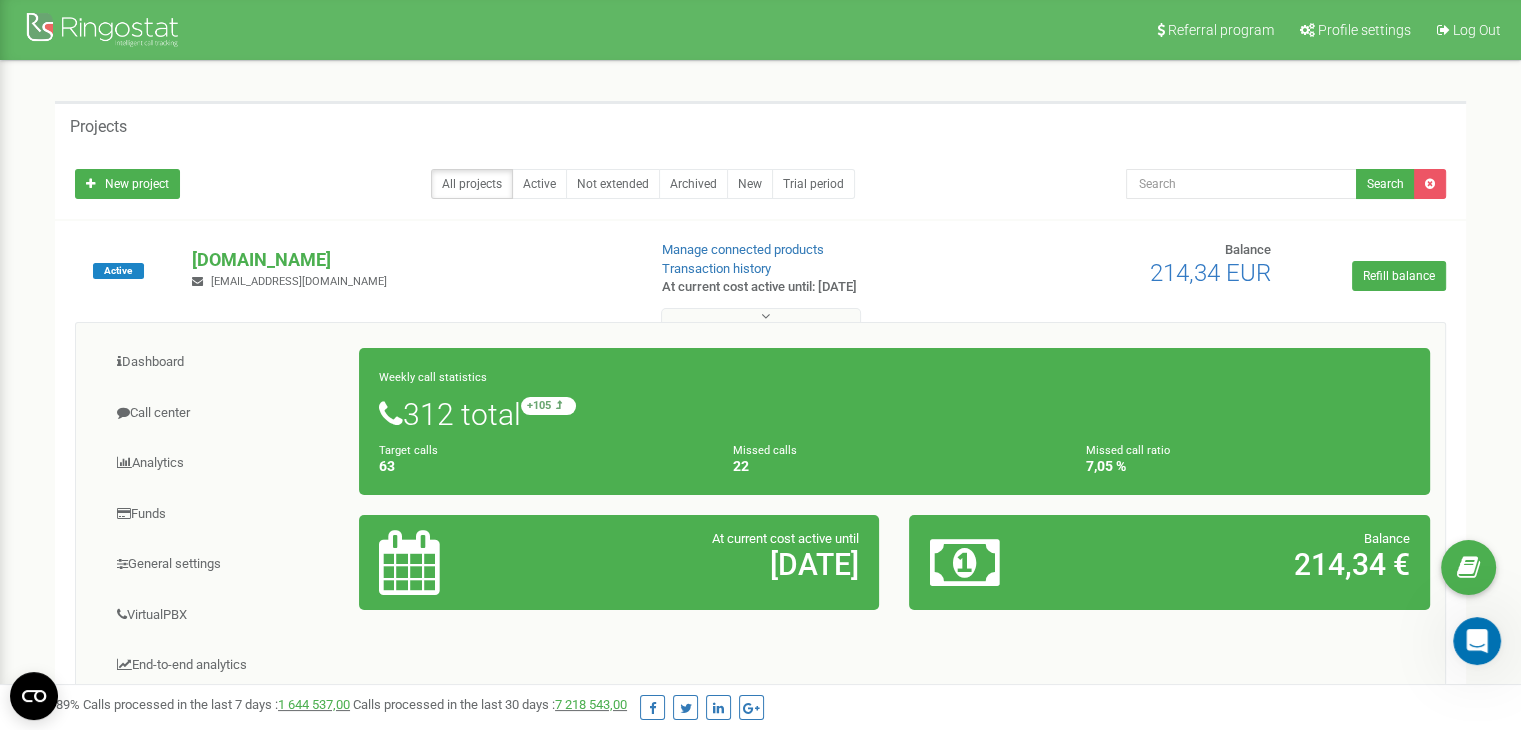 click 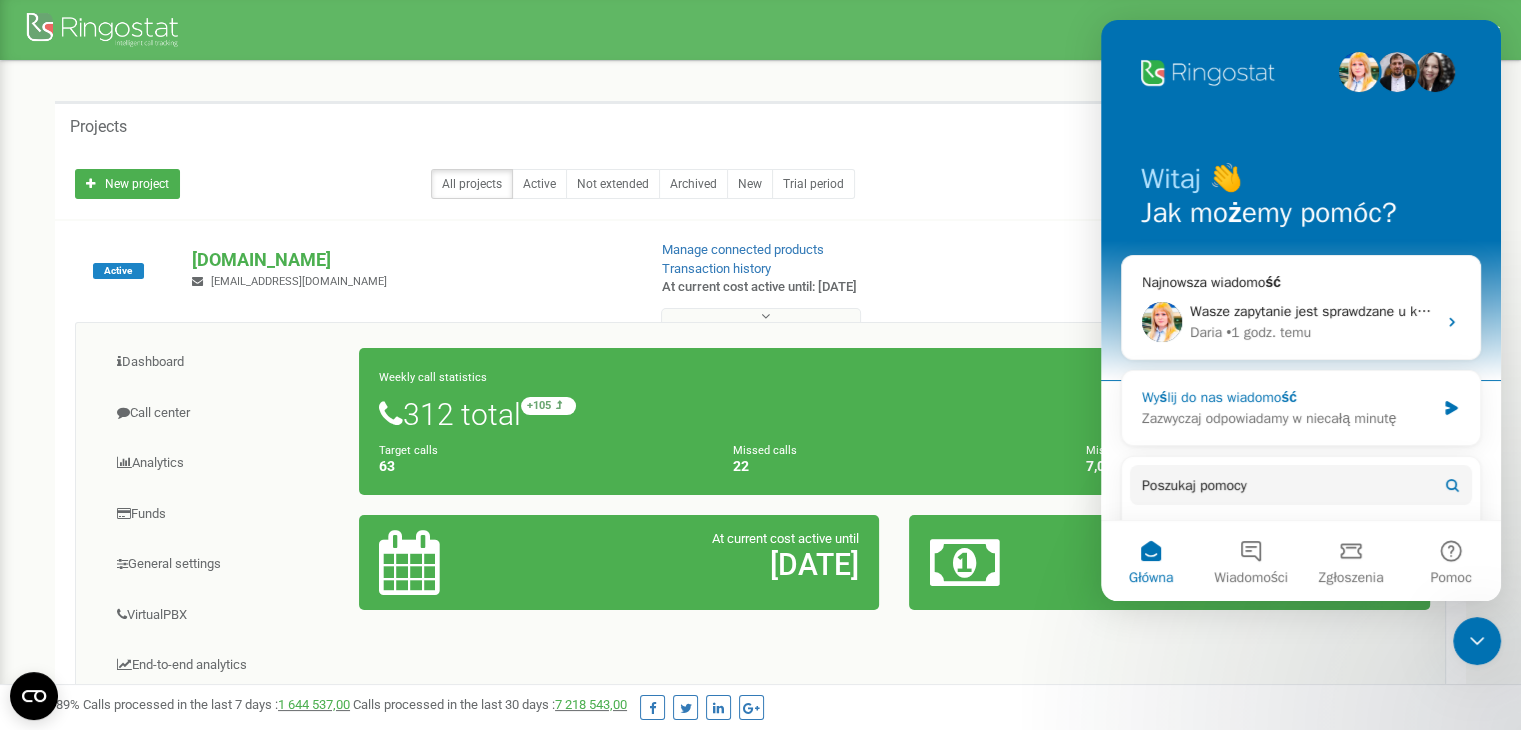 scroll, scrollTop: 0, scrollLeft: 0, axis: both 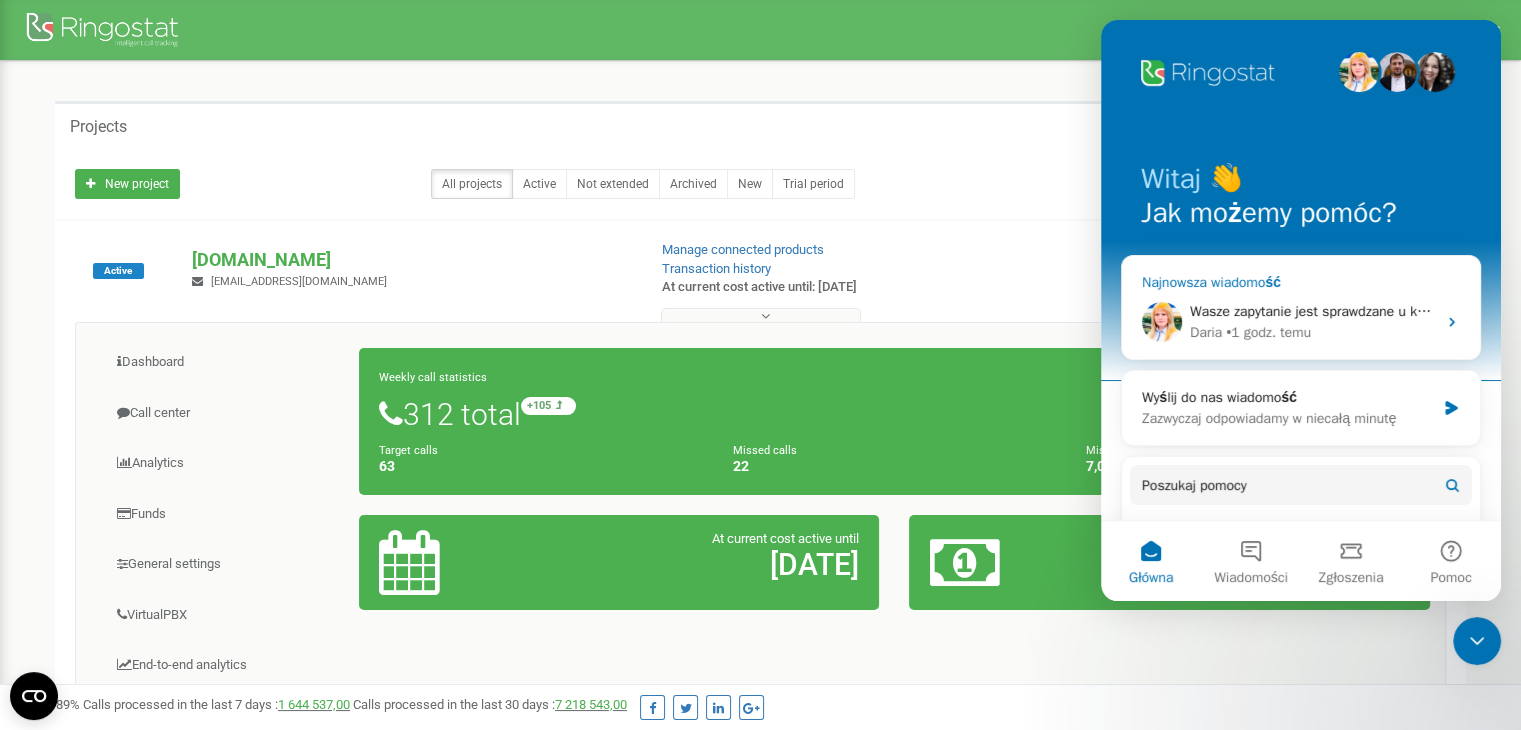 click on "Wasze zapytanie jest sprawdzane u kolegów z działu rozwoju Sprawdzenie wymaga pewnego czasu   Obowiązkowo napiszę do Was, gdy będzie informacja dotycząca Waszego zapytania" at bounding box center (1745, 311) 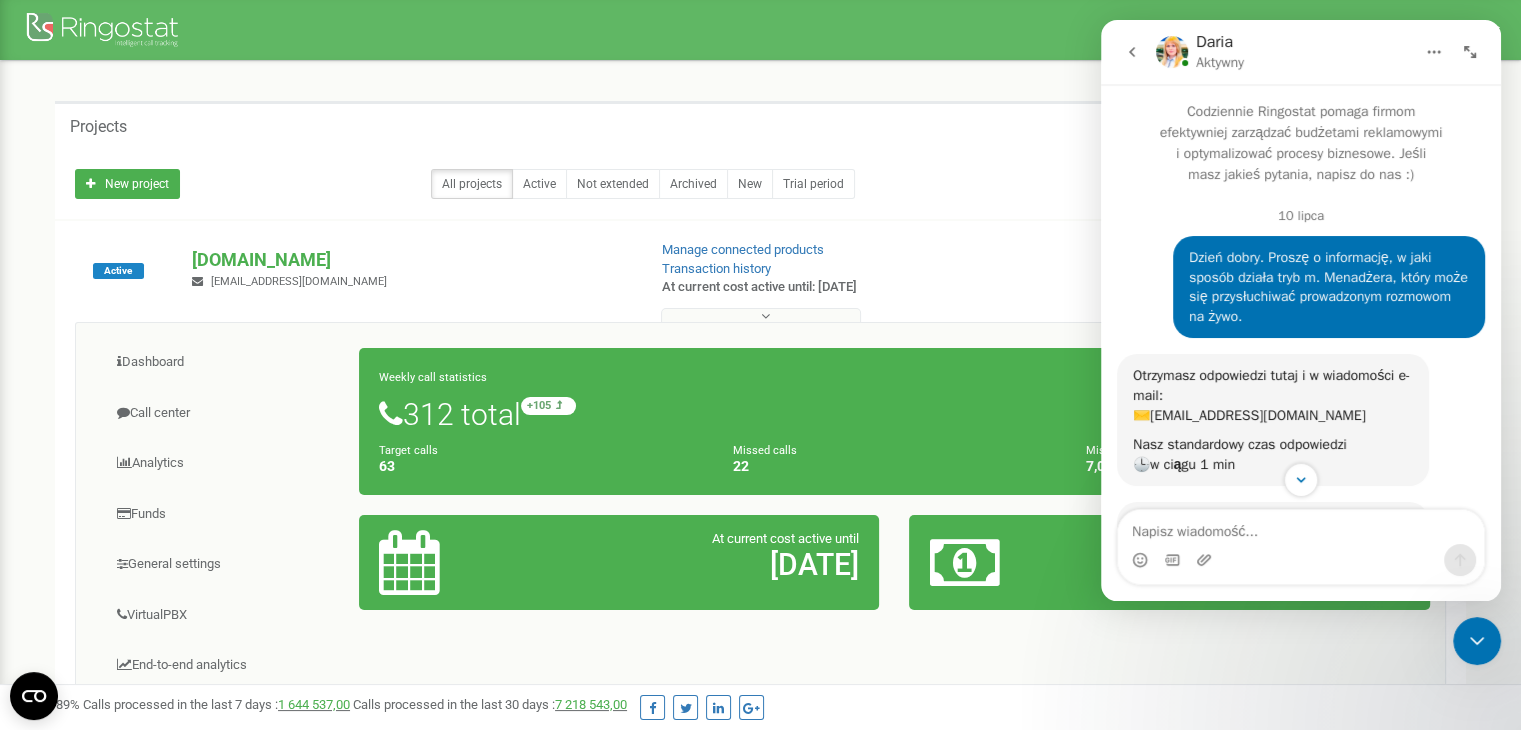 scroll, scrollTop: 3, scrollLeft: 0, axis: vertical 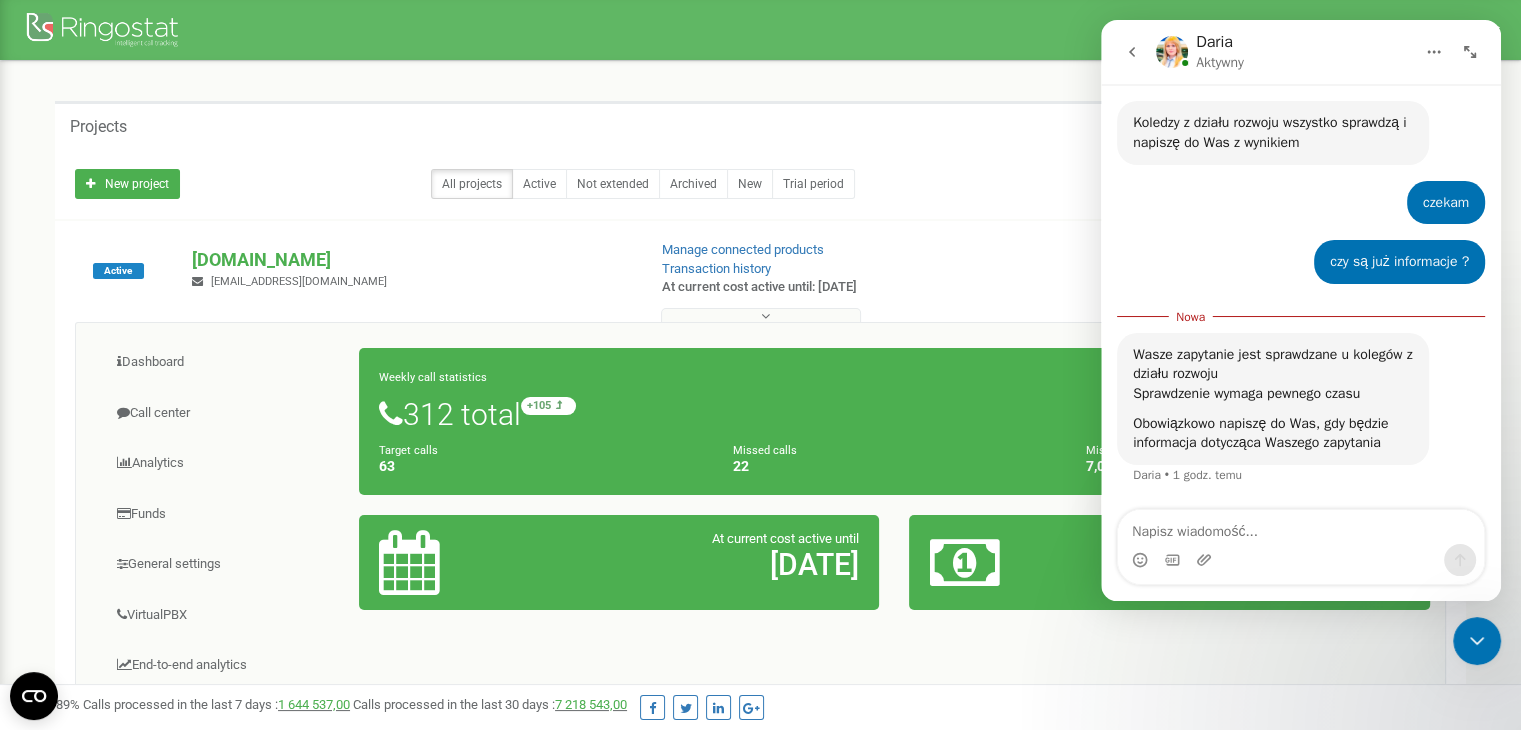 click at bounding box center (1301, 527) 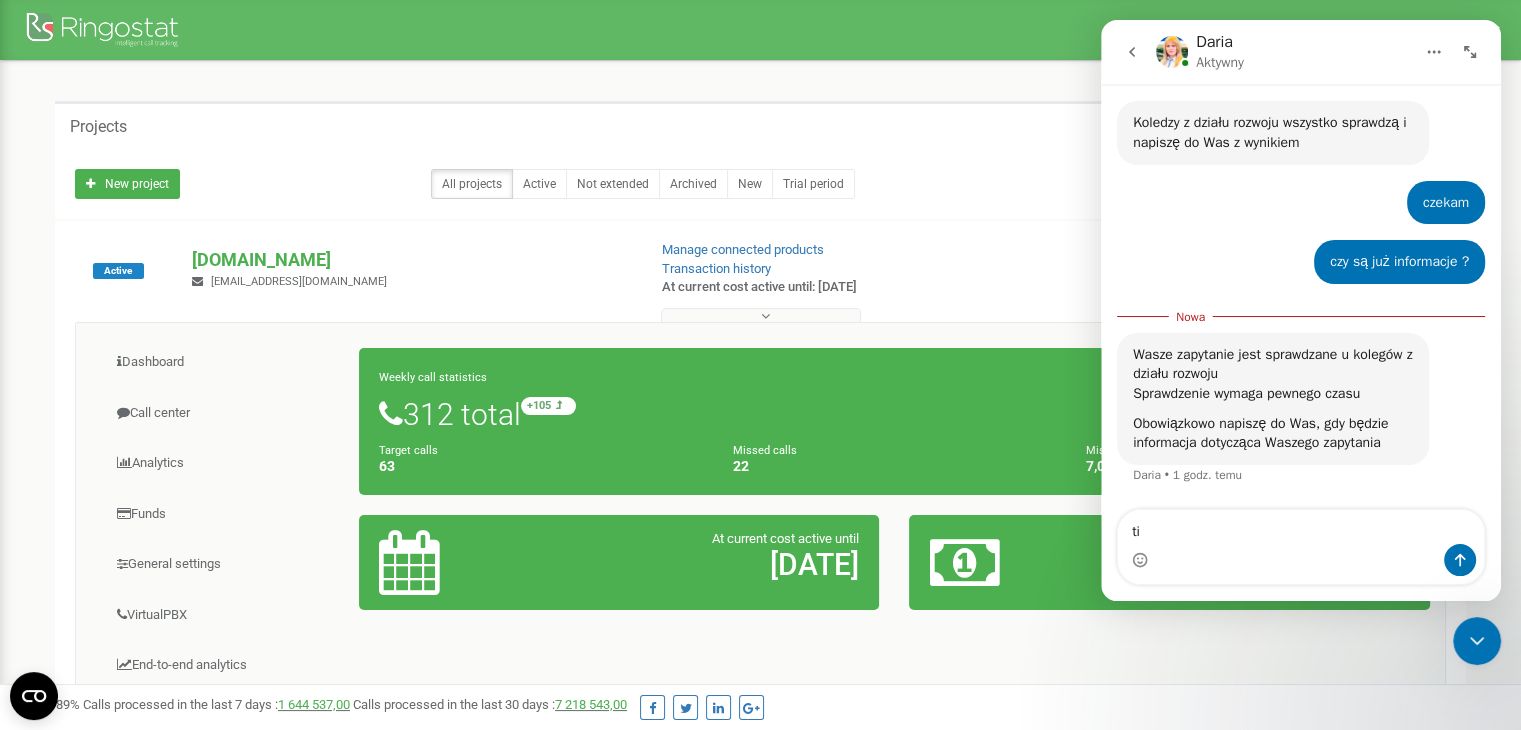 type on "t" 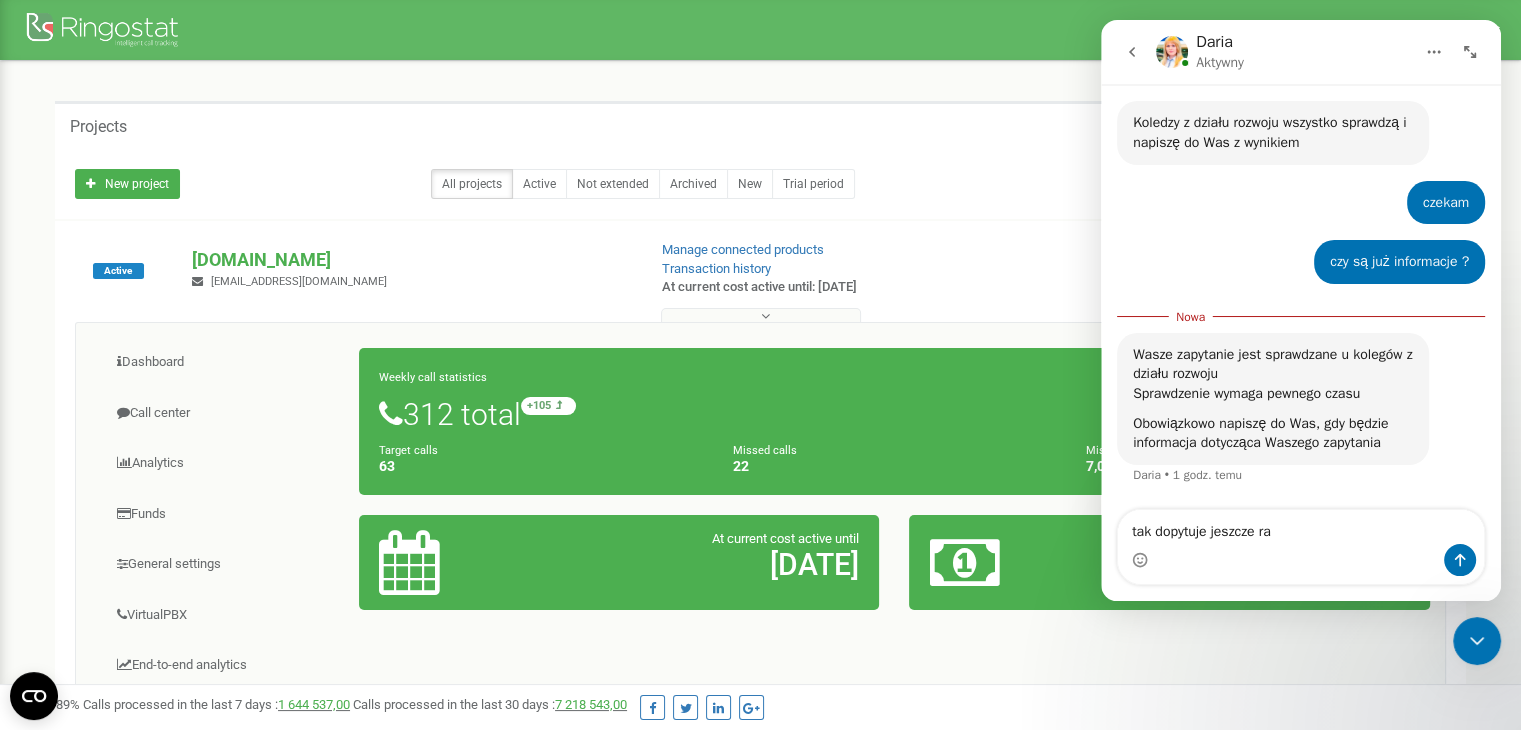 type on "tak dopytuje jeszcze raz" 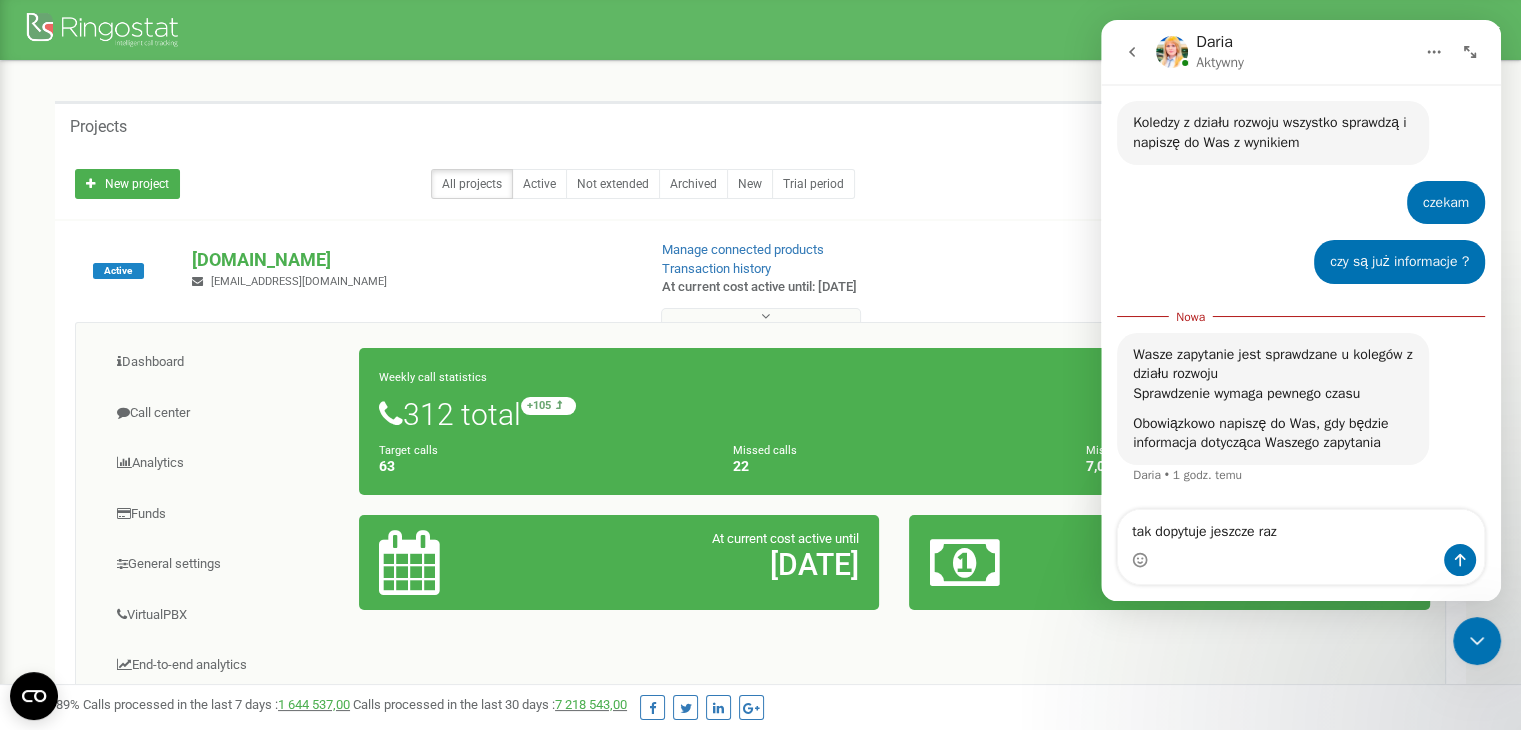 type 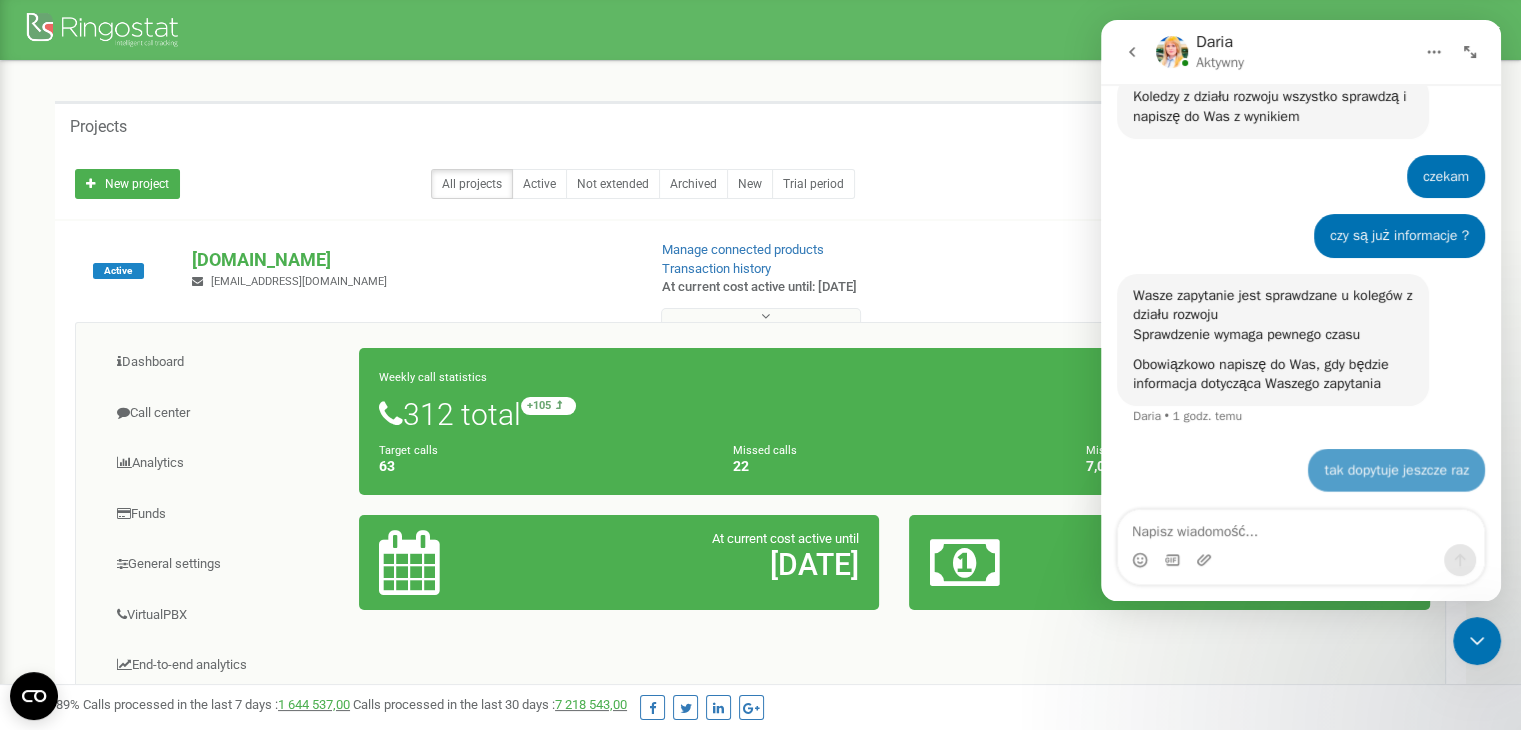 scroll, scrollTop: 2, scrollLeft: 0, axis: vertical 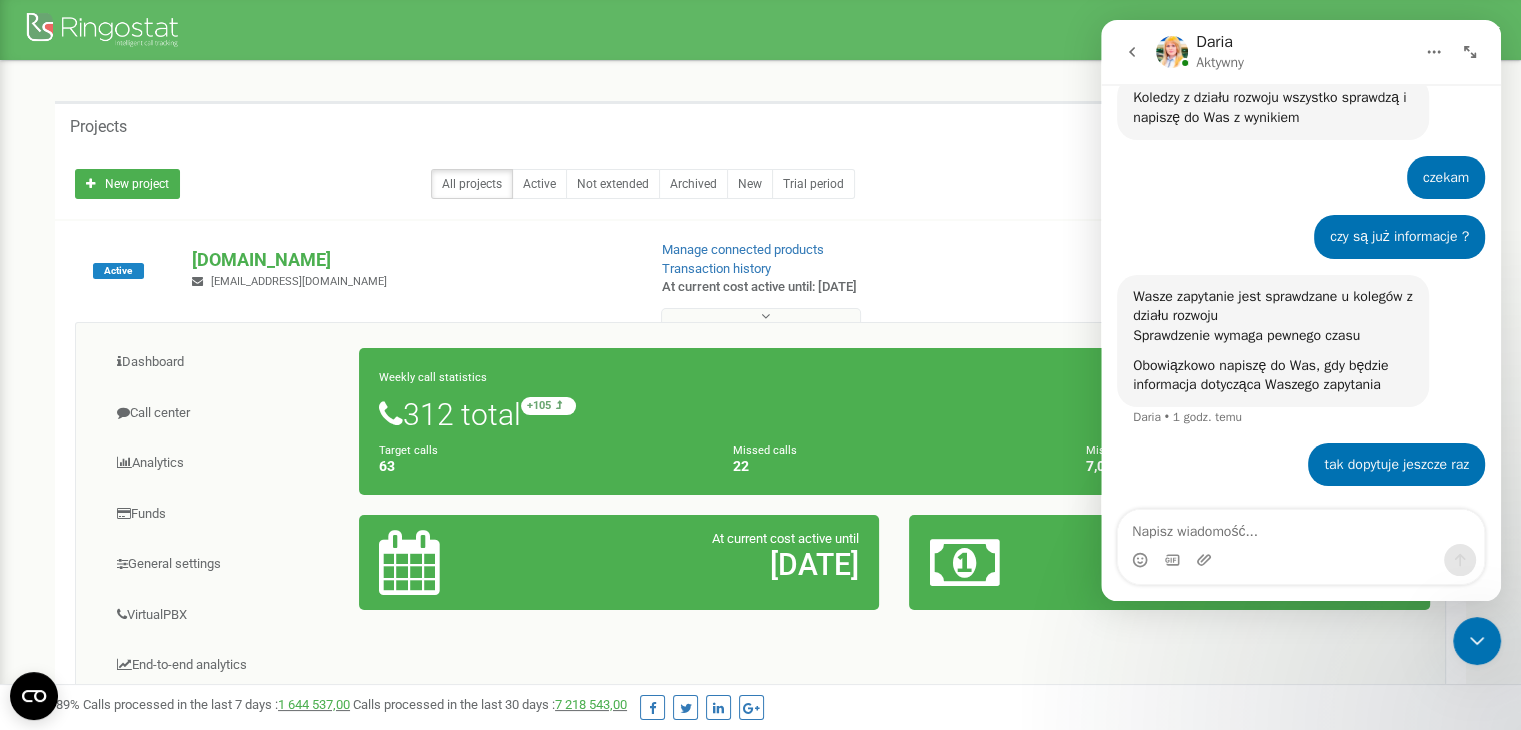 click on "Projects" at bounding box center [760, 125] 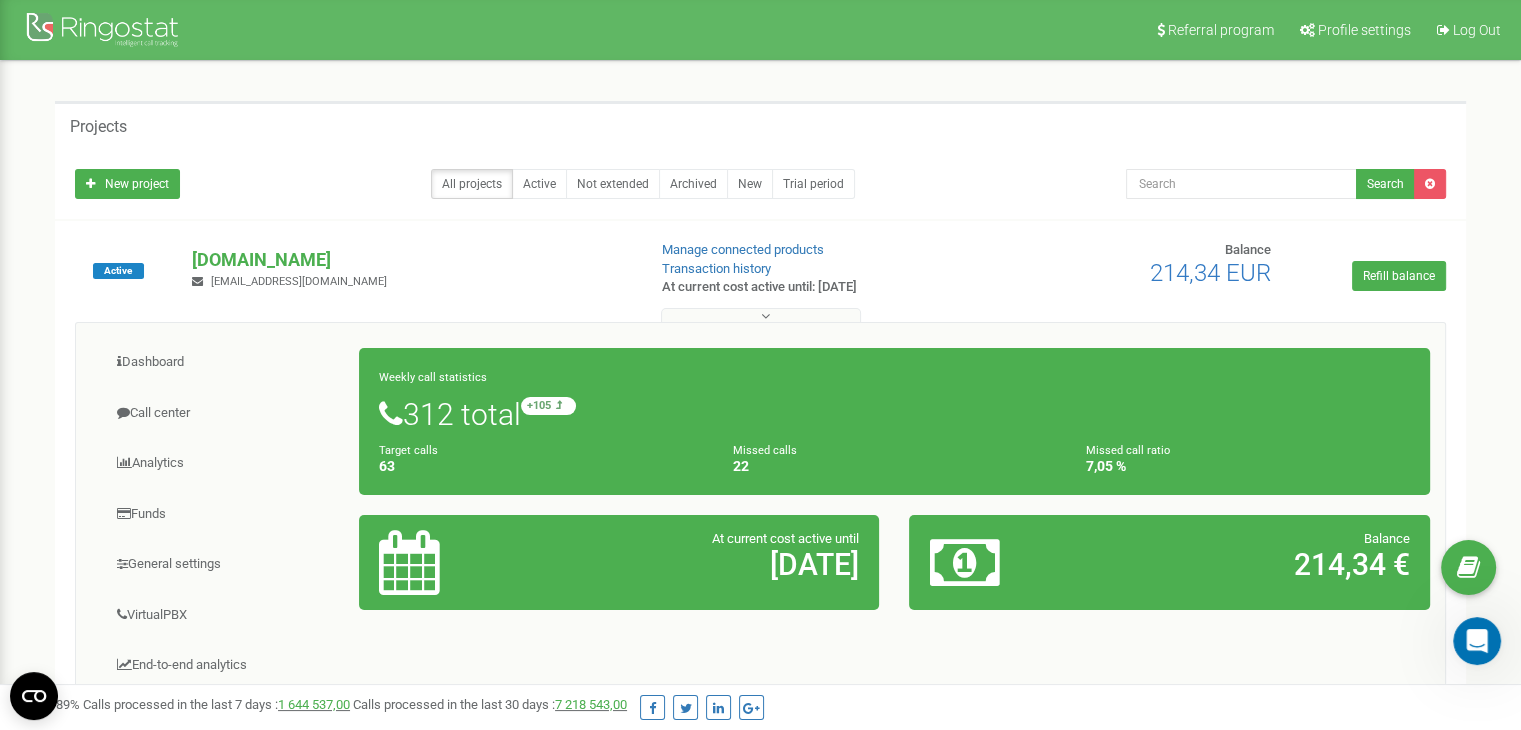 scroll, scrollTop: 0, scrollLeft: 0, axis: both 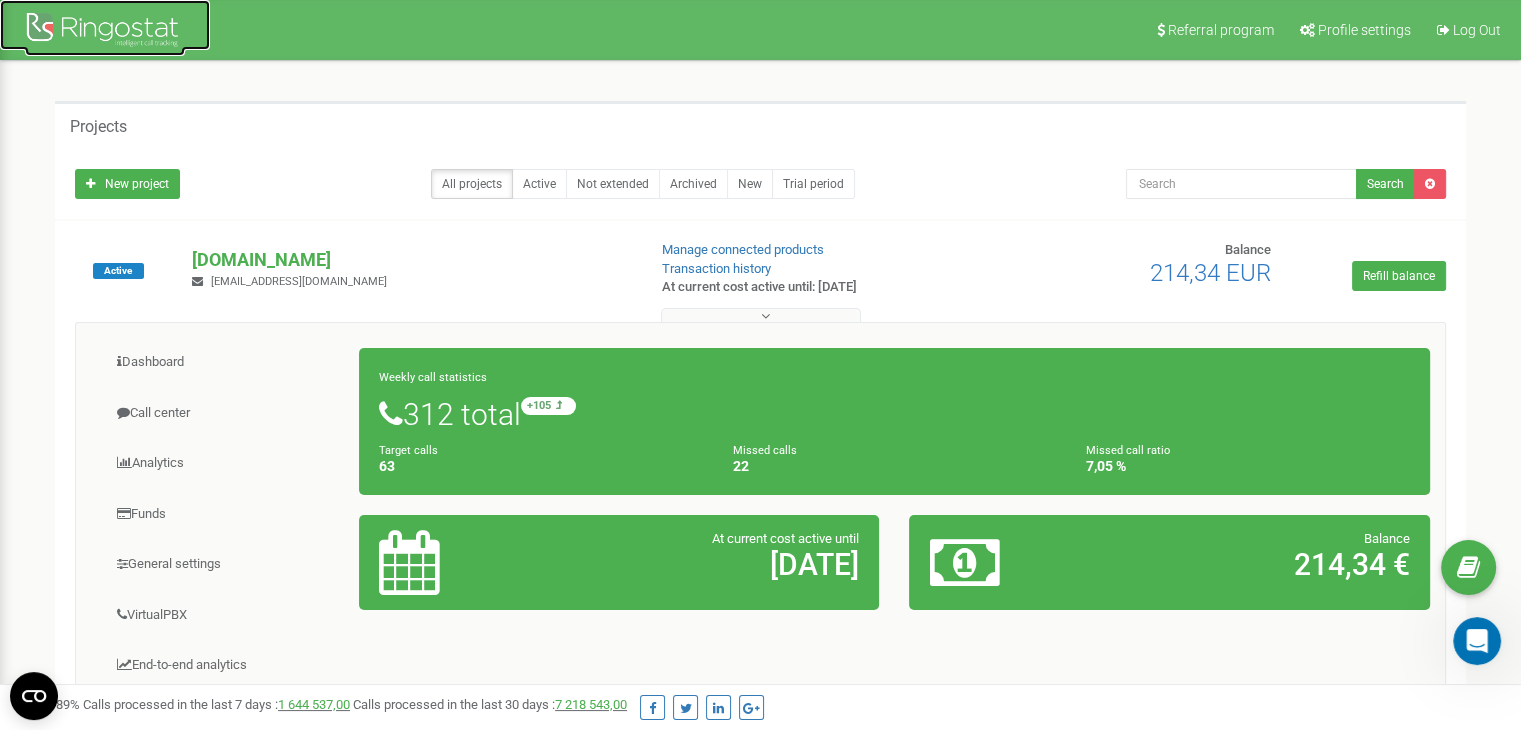 click at bounding box center (105, 32) 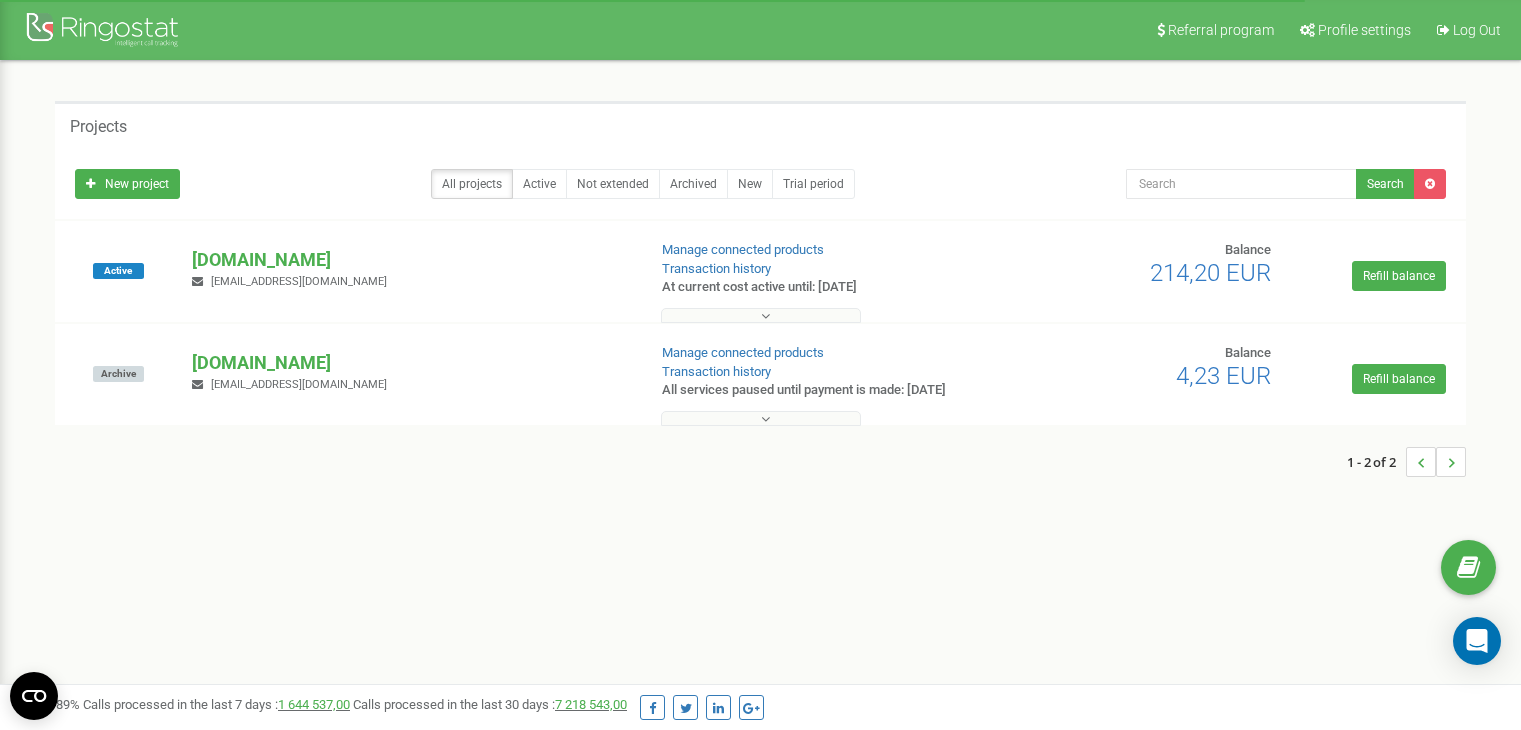 scroll, scrollTop: 0, scrollLeft: 0, axis: both 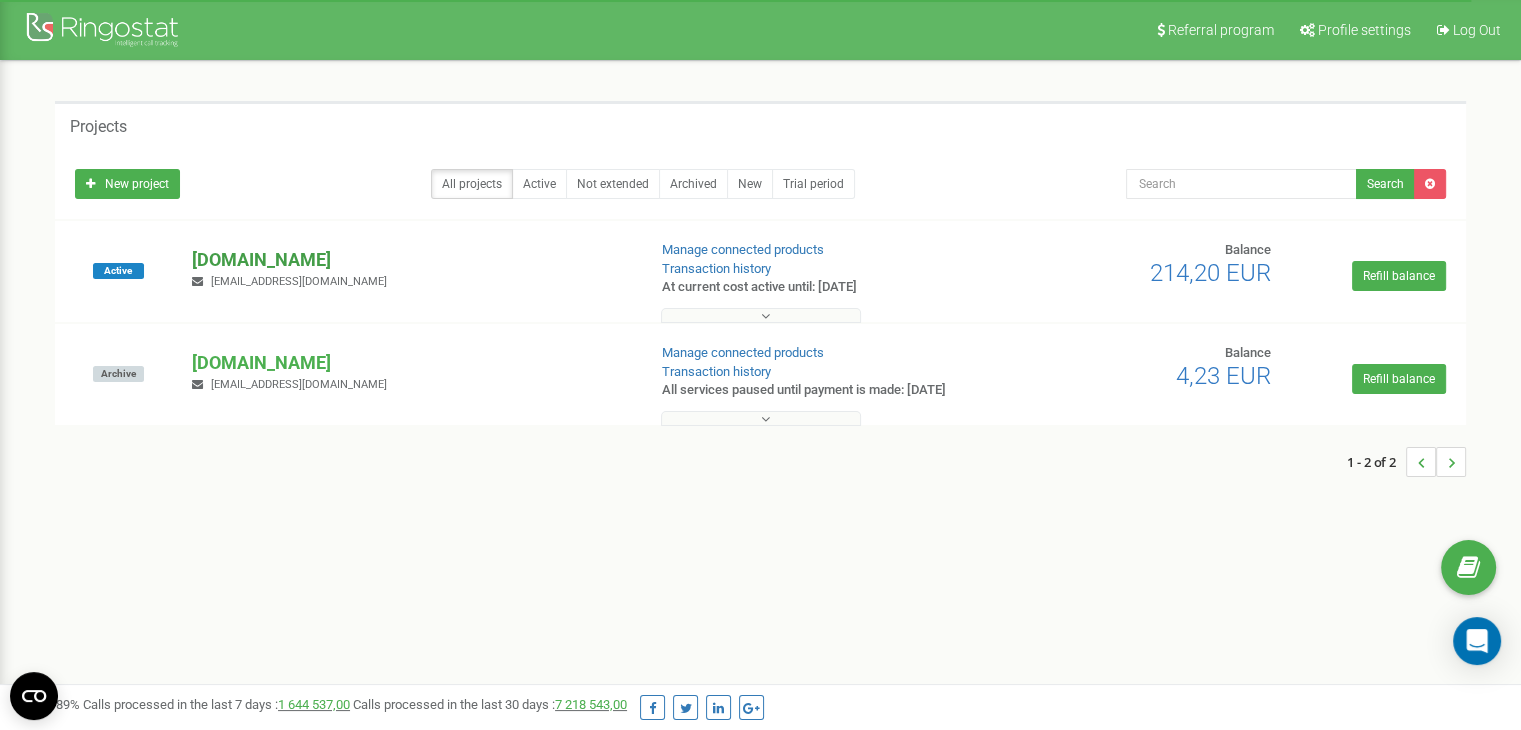 click on "[DOMAIN_NAME]" at bounding box center (410, 260) 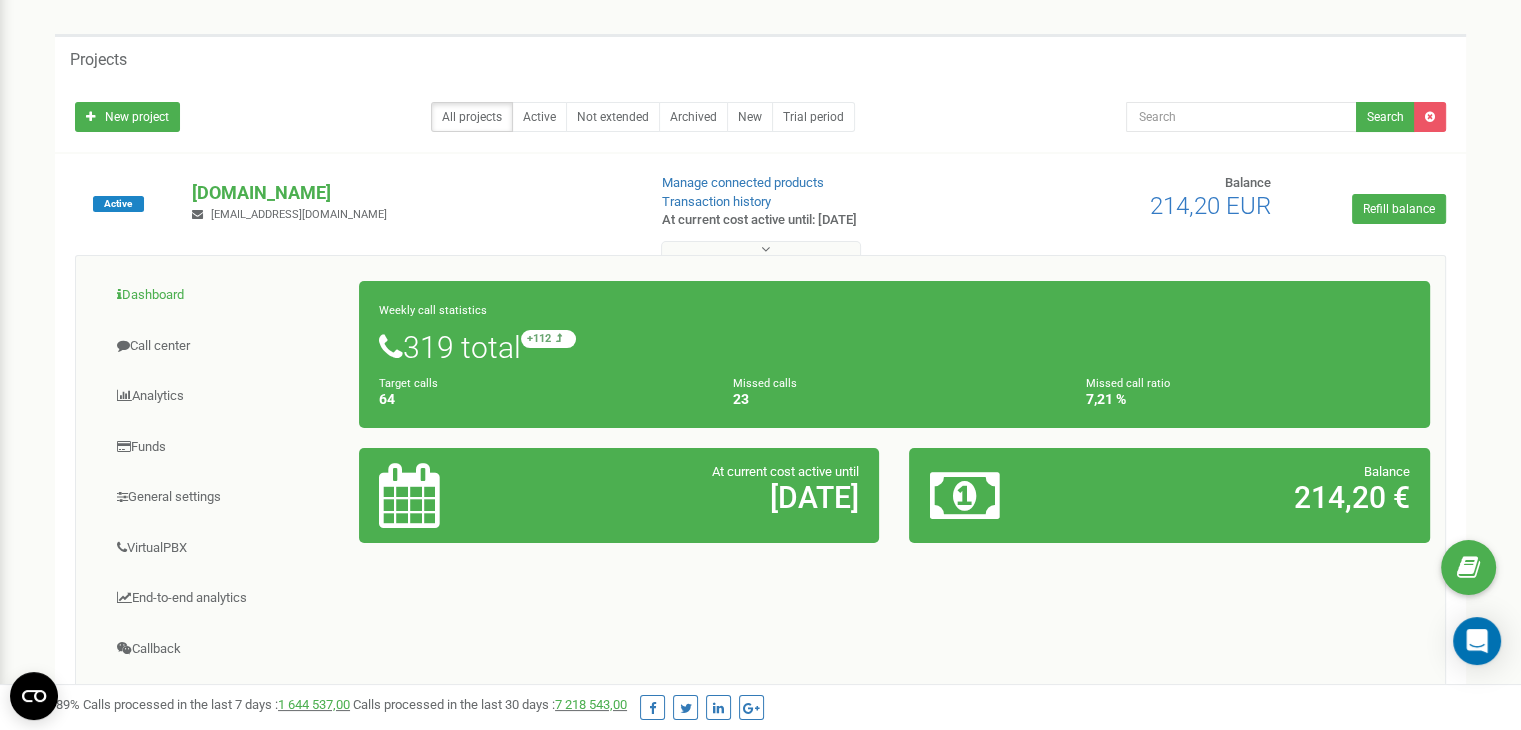 scroll, scrollTop: 100, scrollLeft: 0, axis: vertical 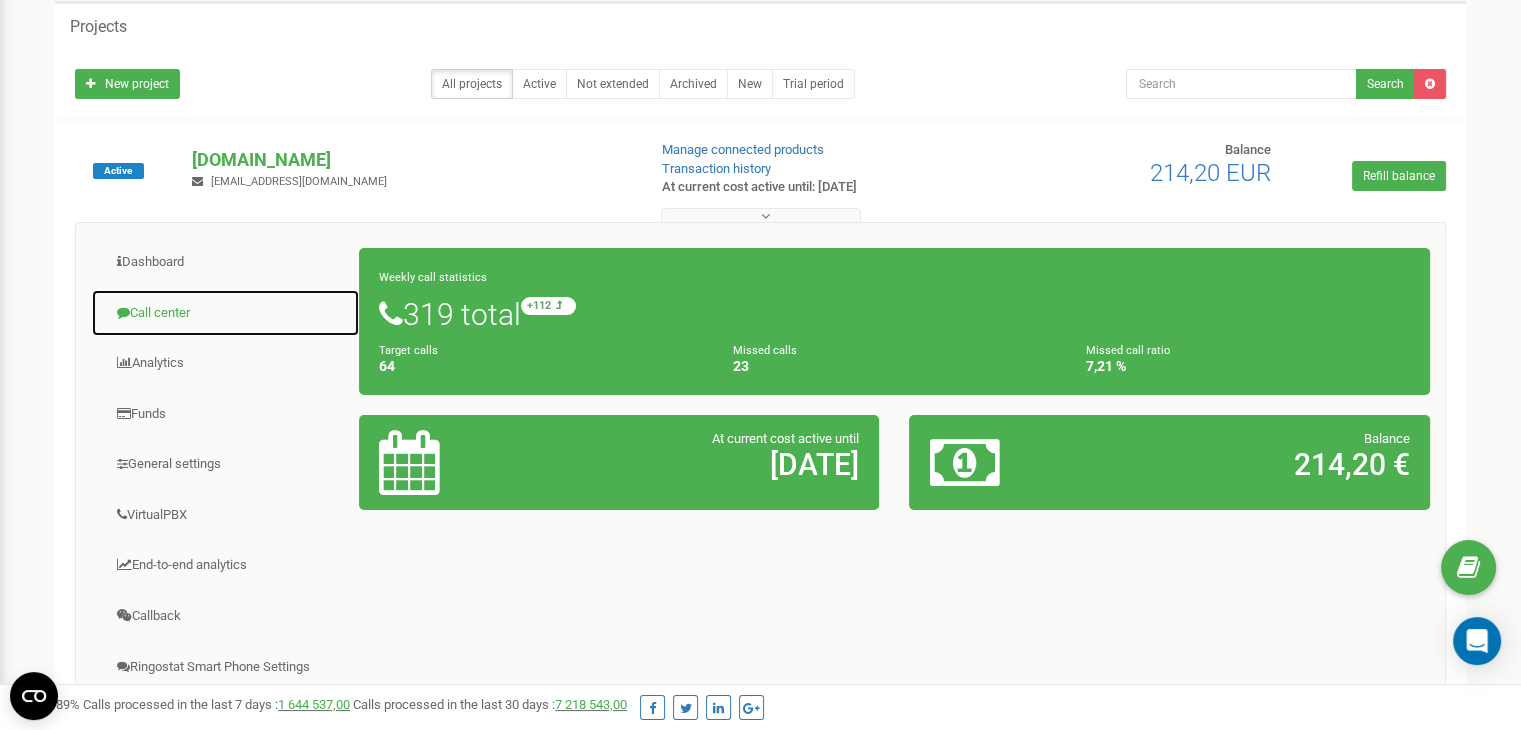 click on "Call center" at bounding box center [225, 313] 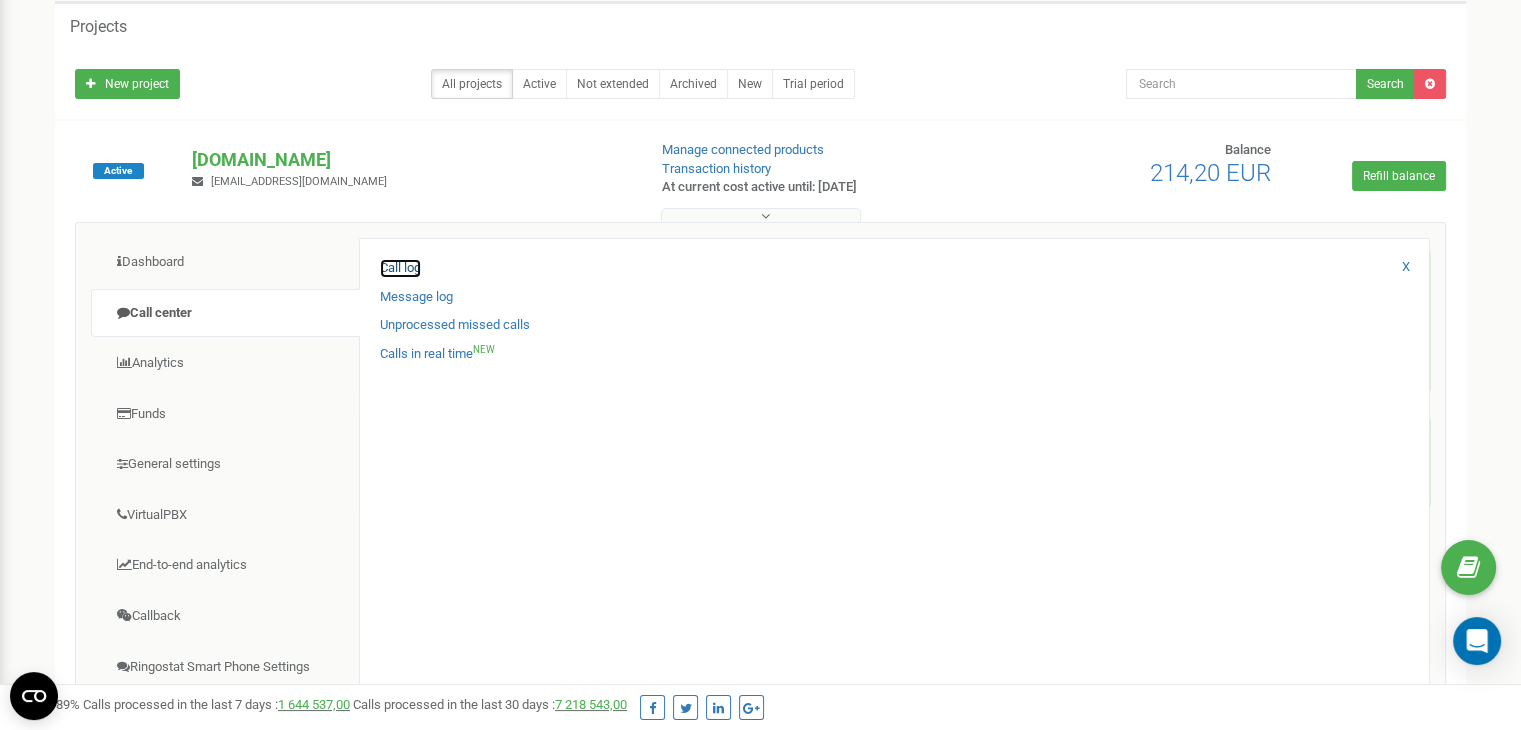 click on "Call log" at bounding box center (400, 268) 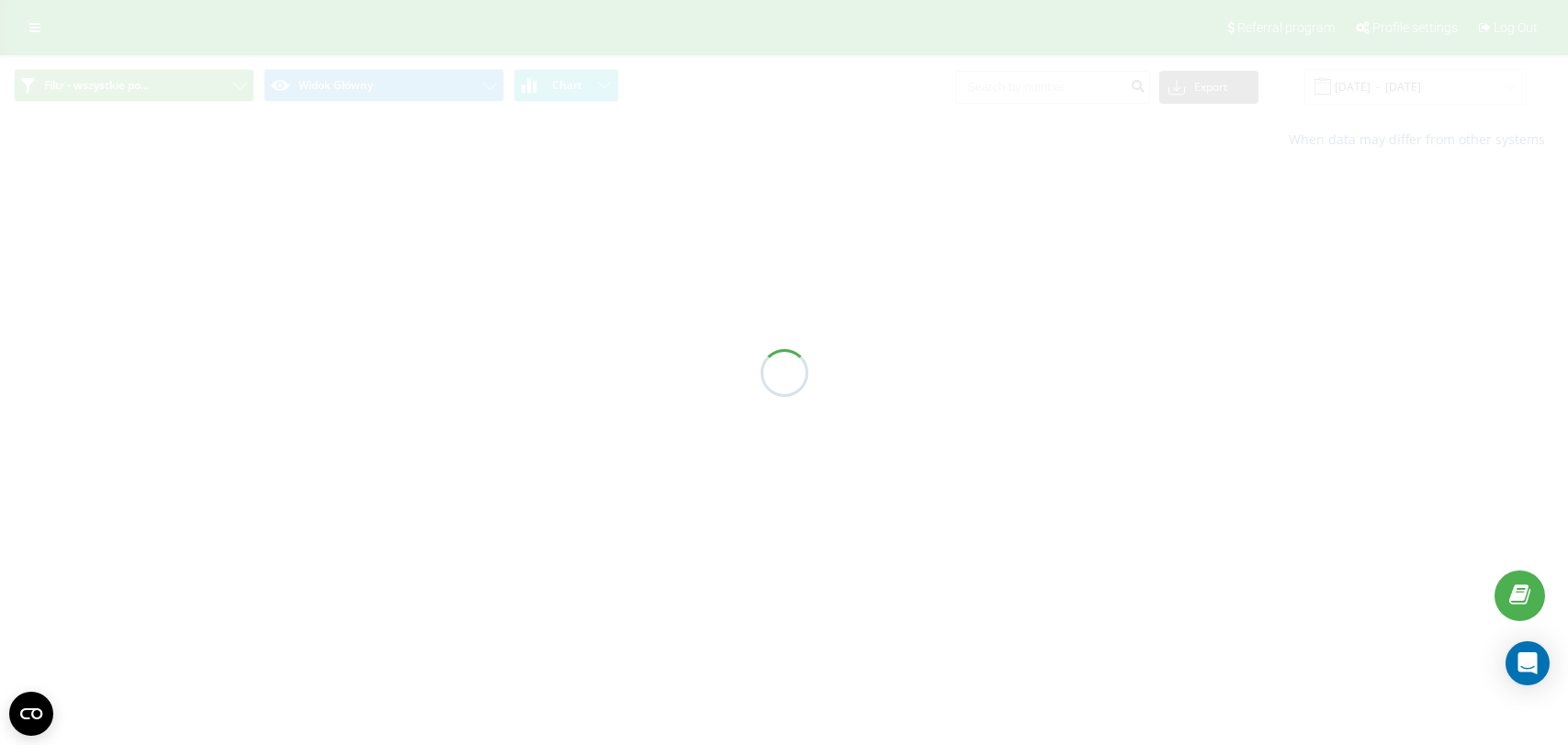 scroll, scrollTop: 0, scrollLeft: 0, axis: both 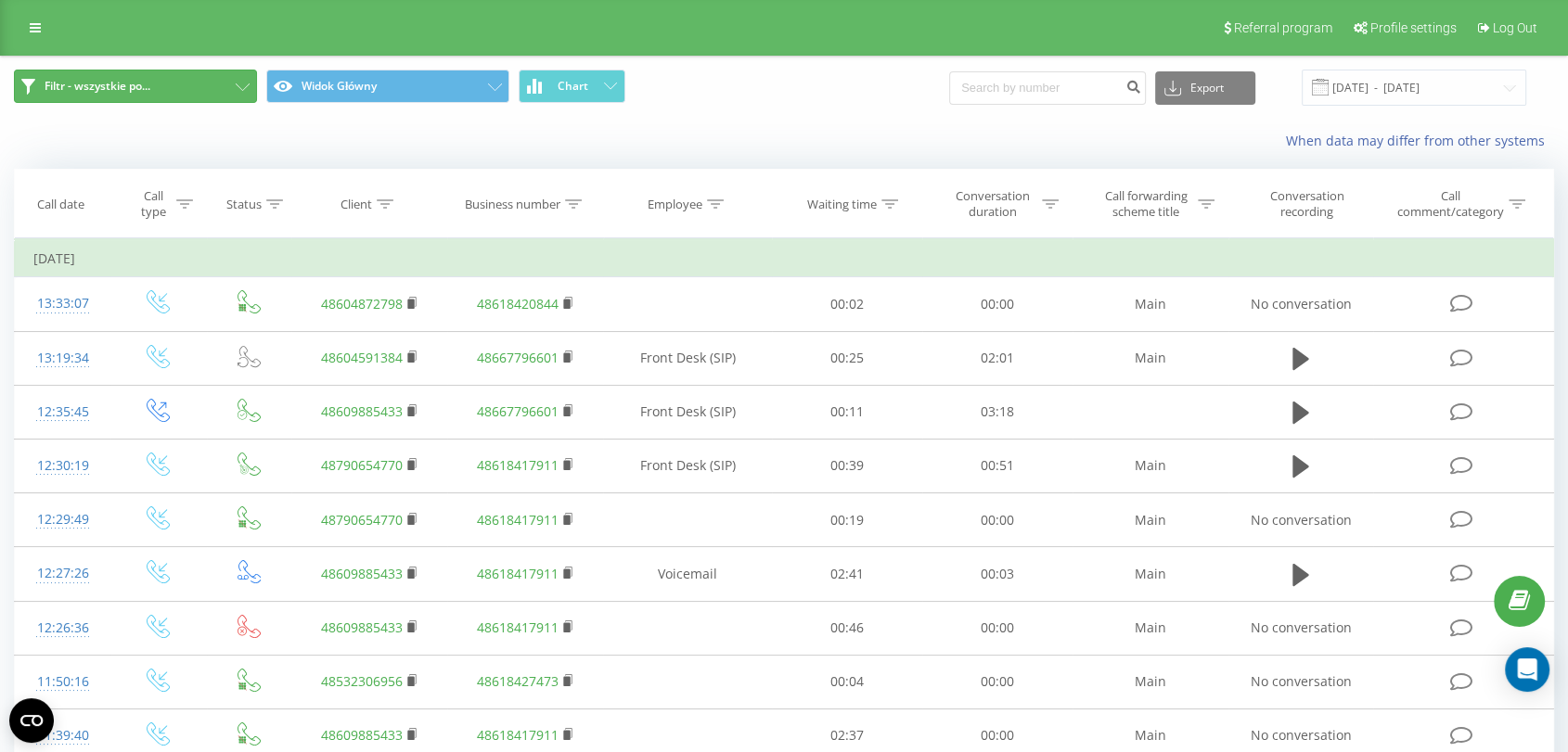 click 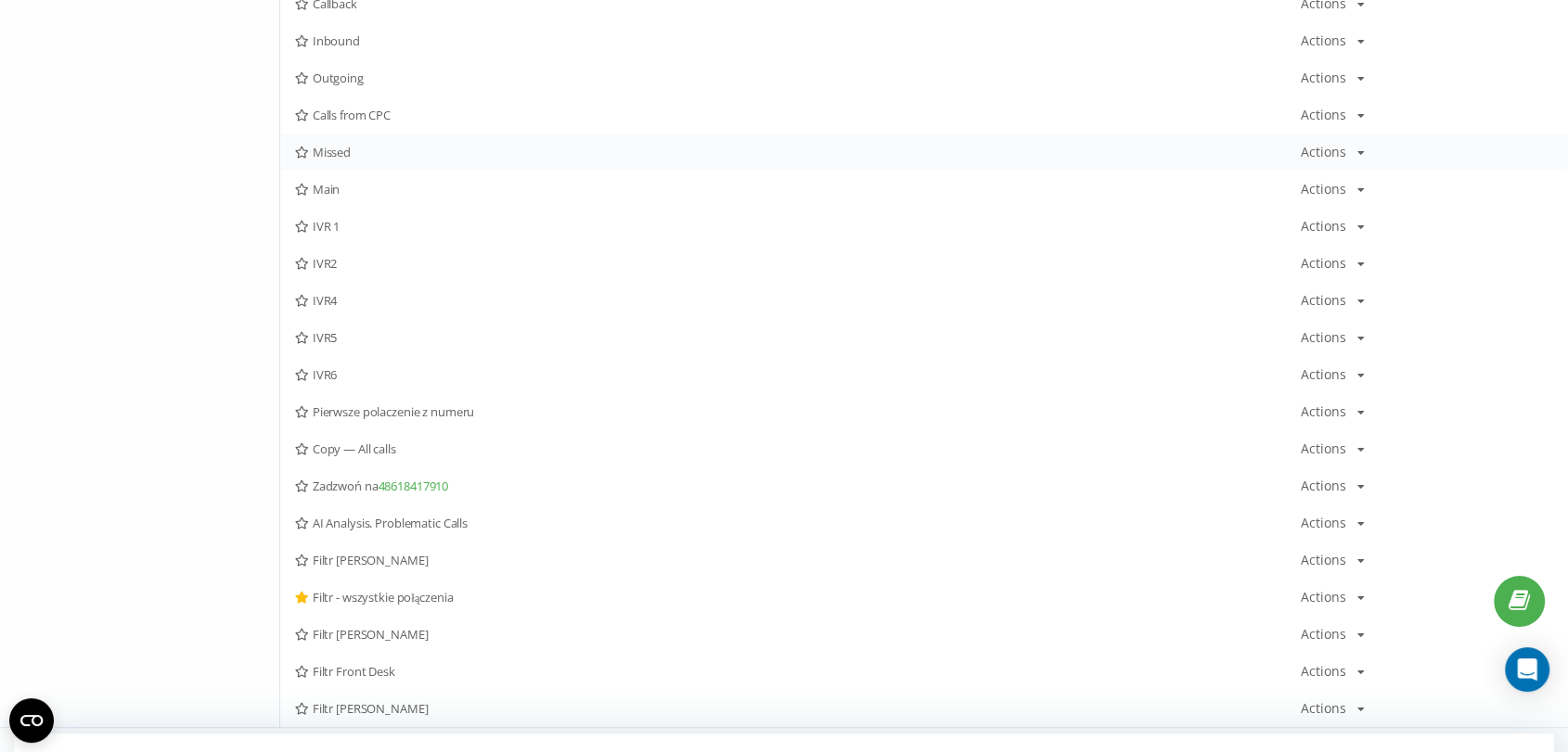 scroll, scrollTop: 309, scrollLeft: 0, axis: vertical 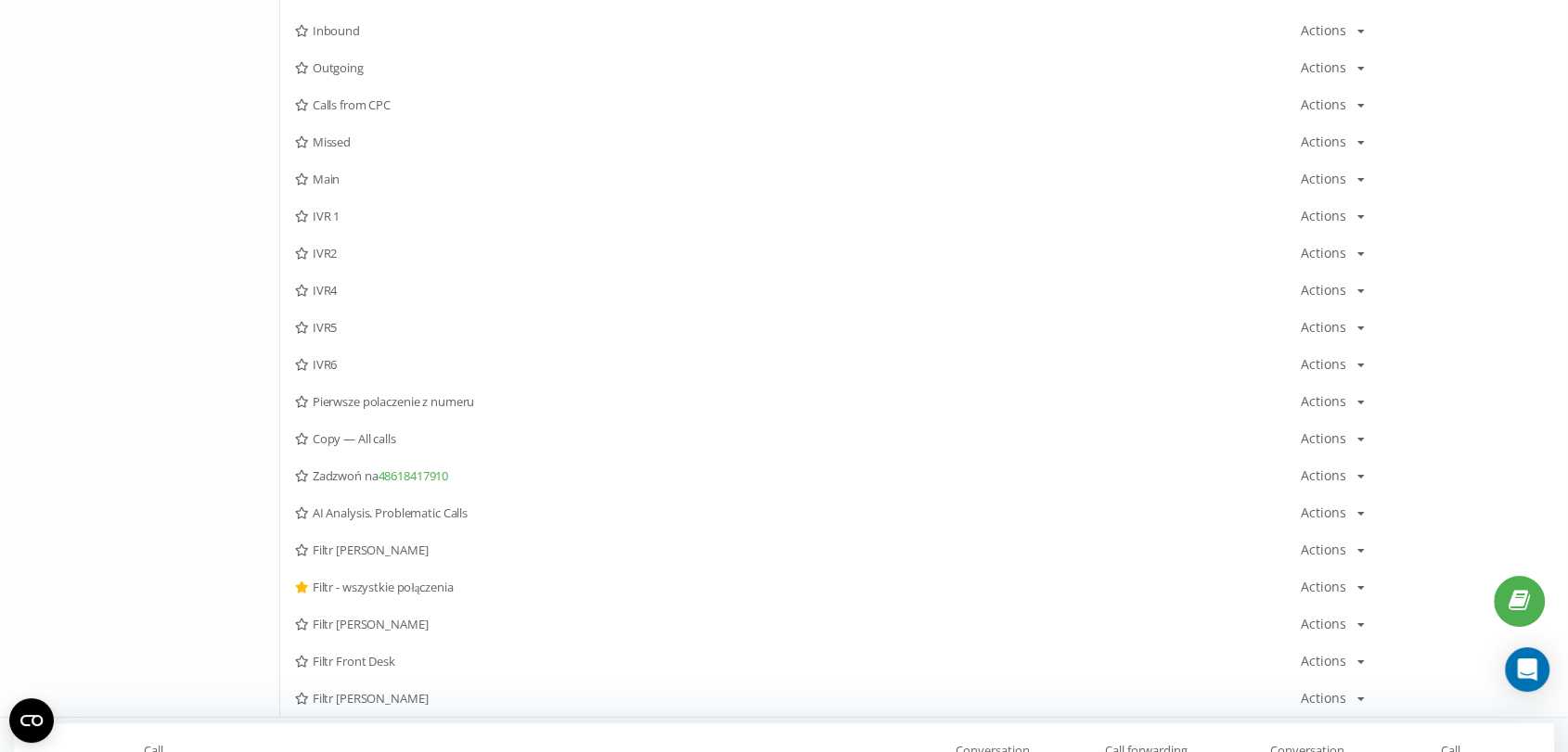 click on "Filtr [PERSON_NAME]" at bounding box center (798, 550) 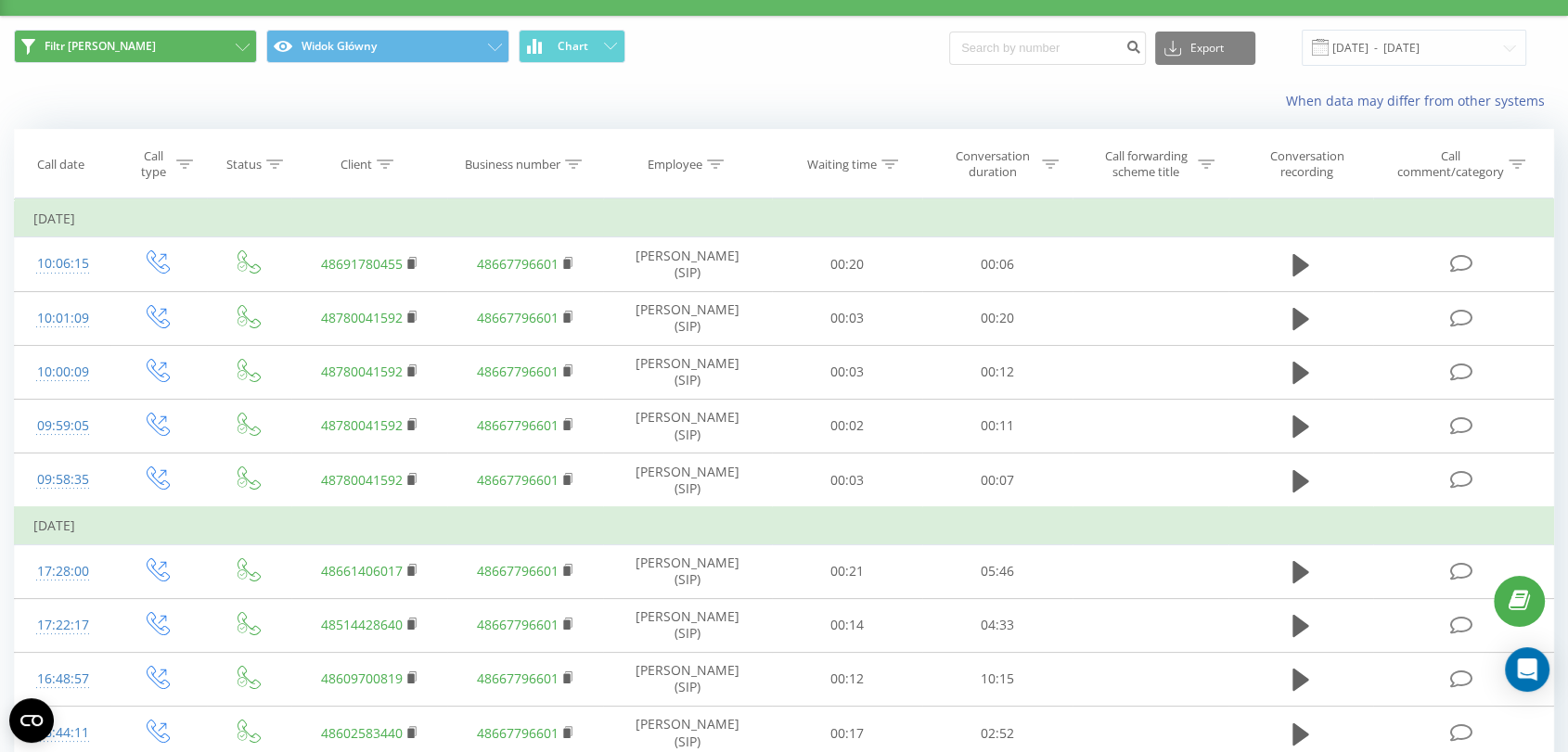 scroll, scrollTop: 0, scrollLeft: 0, axis: both 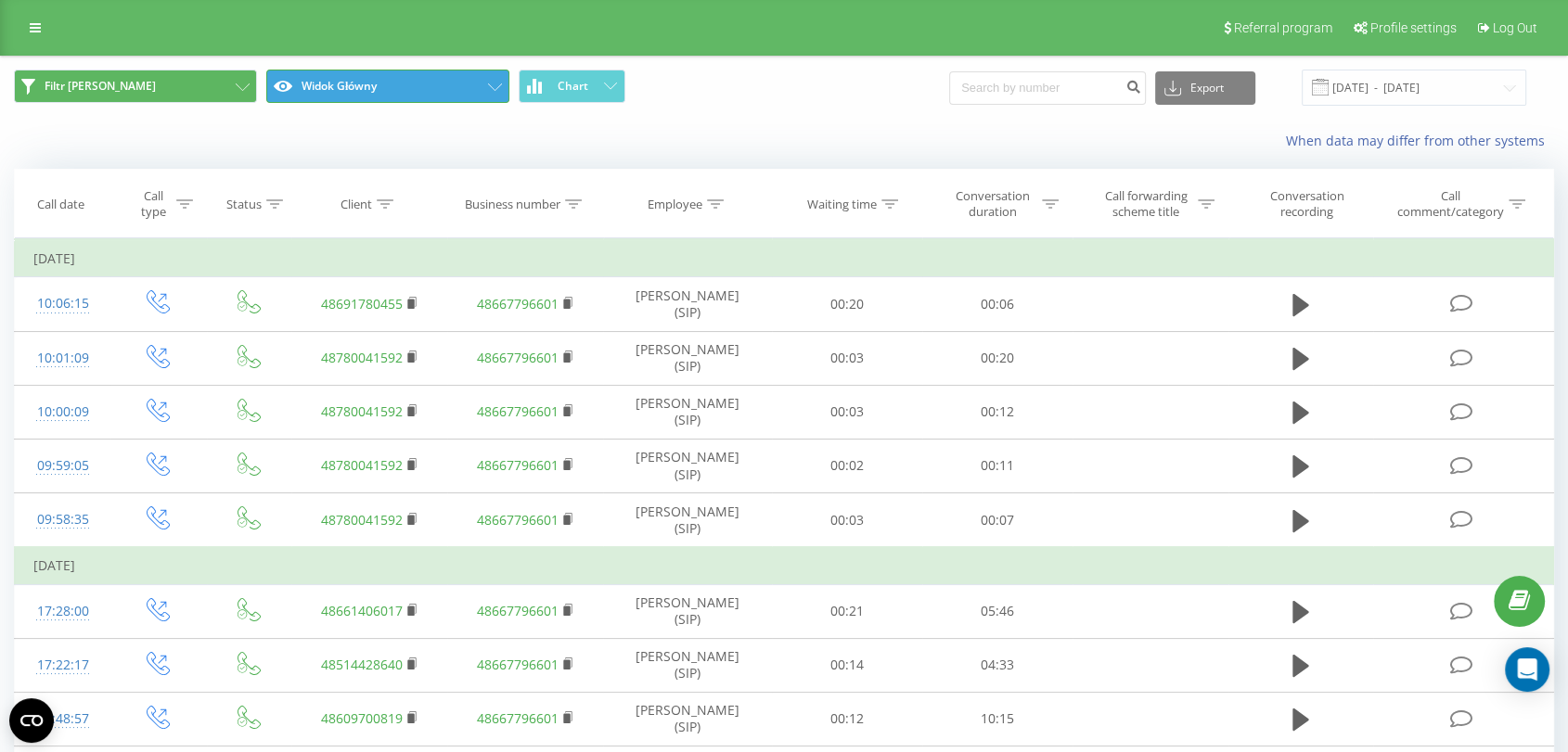 click 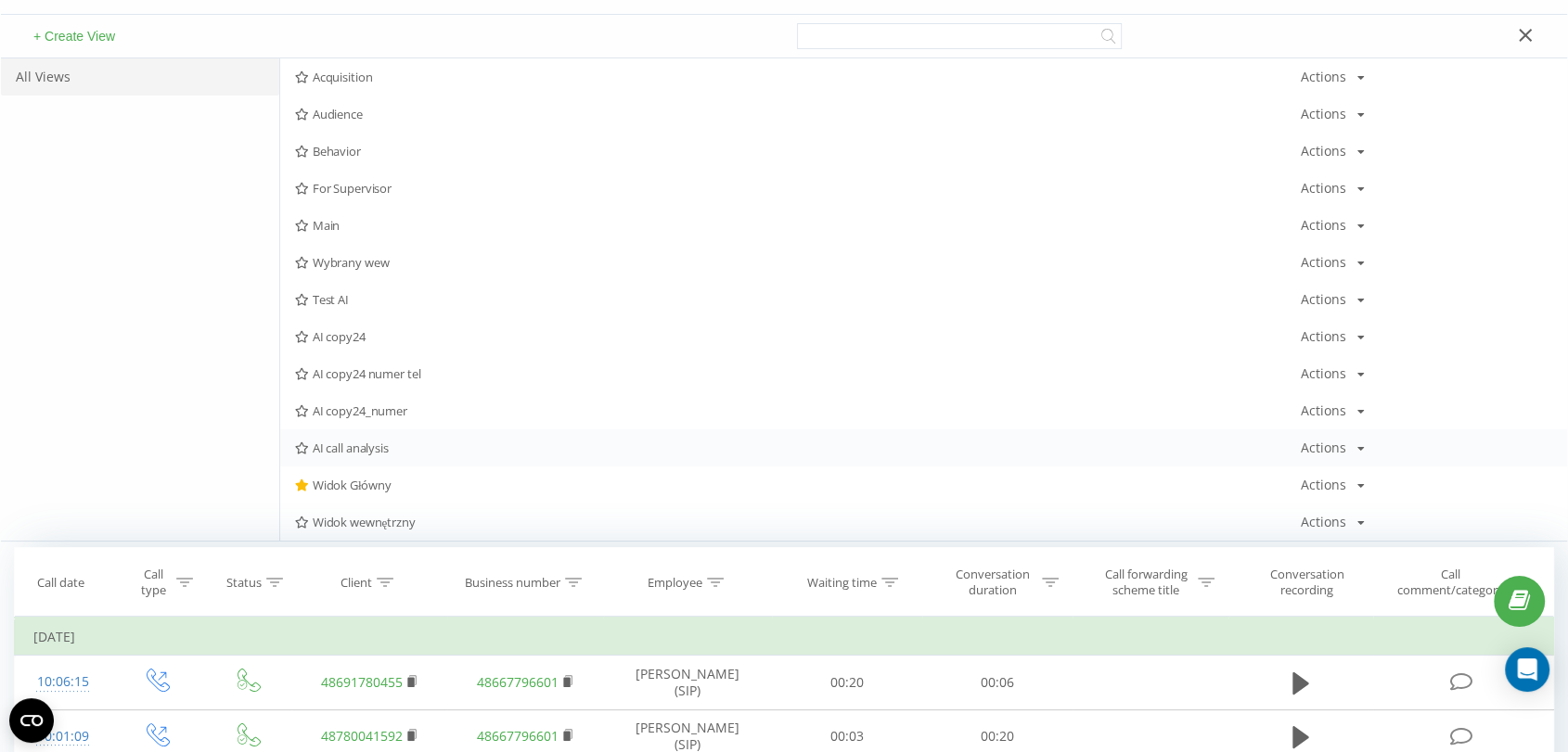 scroll, scrollTop: 0, scrollLeft: 0, axis: both 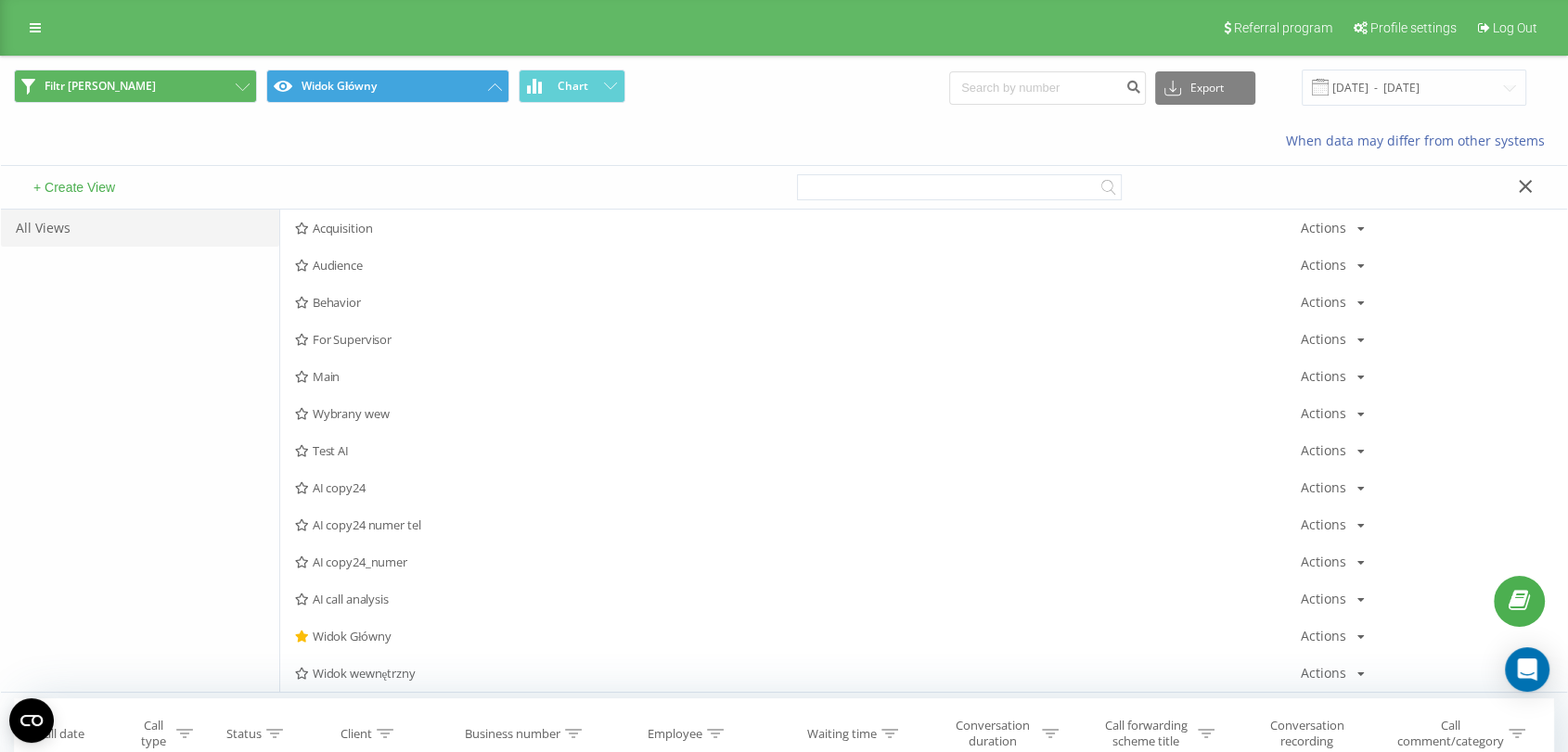 click on "Filtr [PERSON_NAME] Widok Główny Chart" at bounding box center [392, 87] 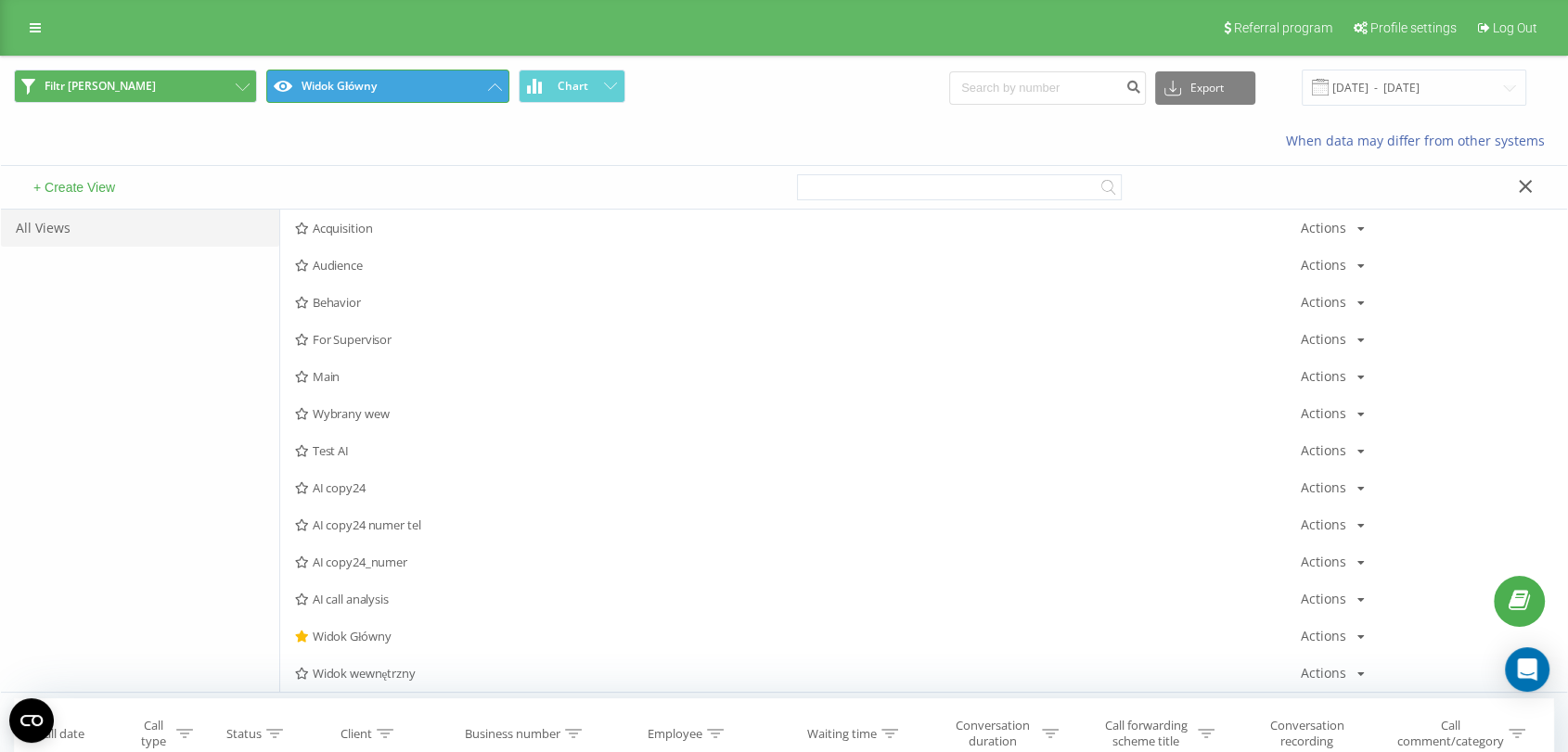 click on "Widok Główny" at bounding box center [388, 86] 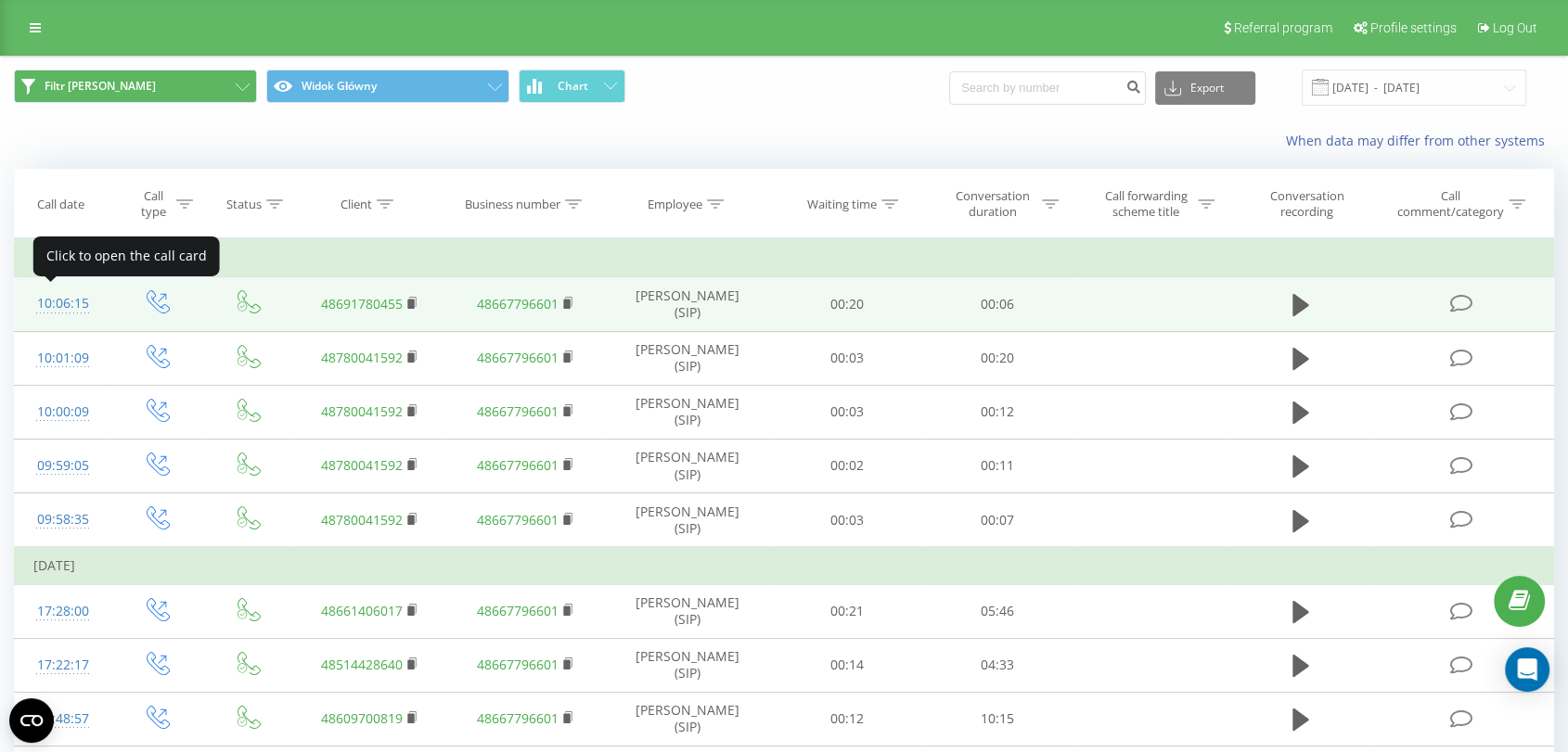 click on "10:06:15" at bounding box center [62, 303] 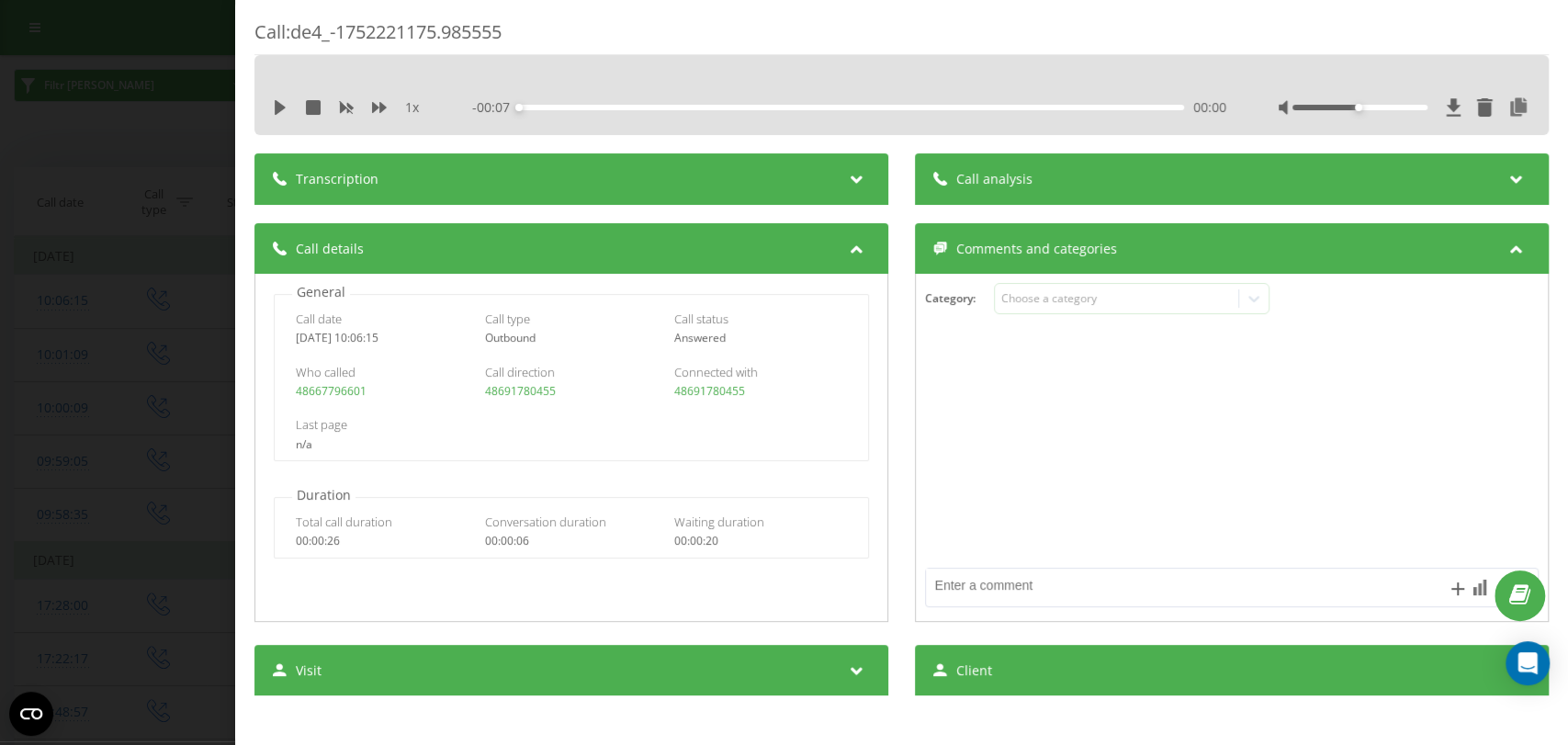 click on "Call analysis" at bounding box center (994, 179) 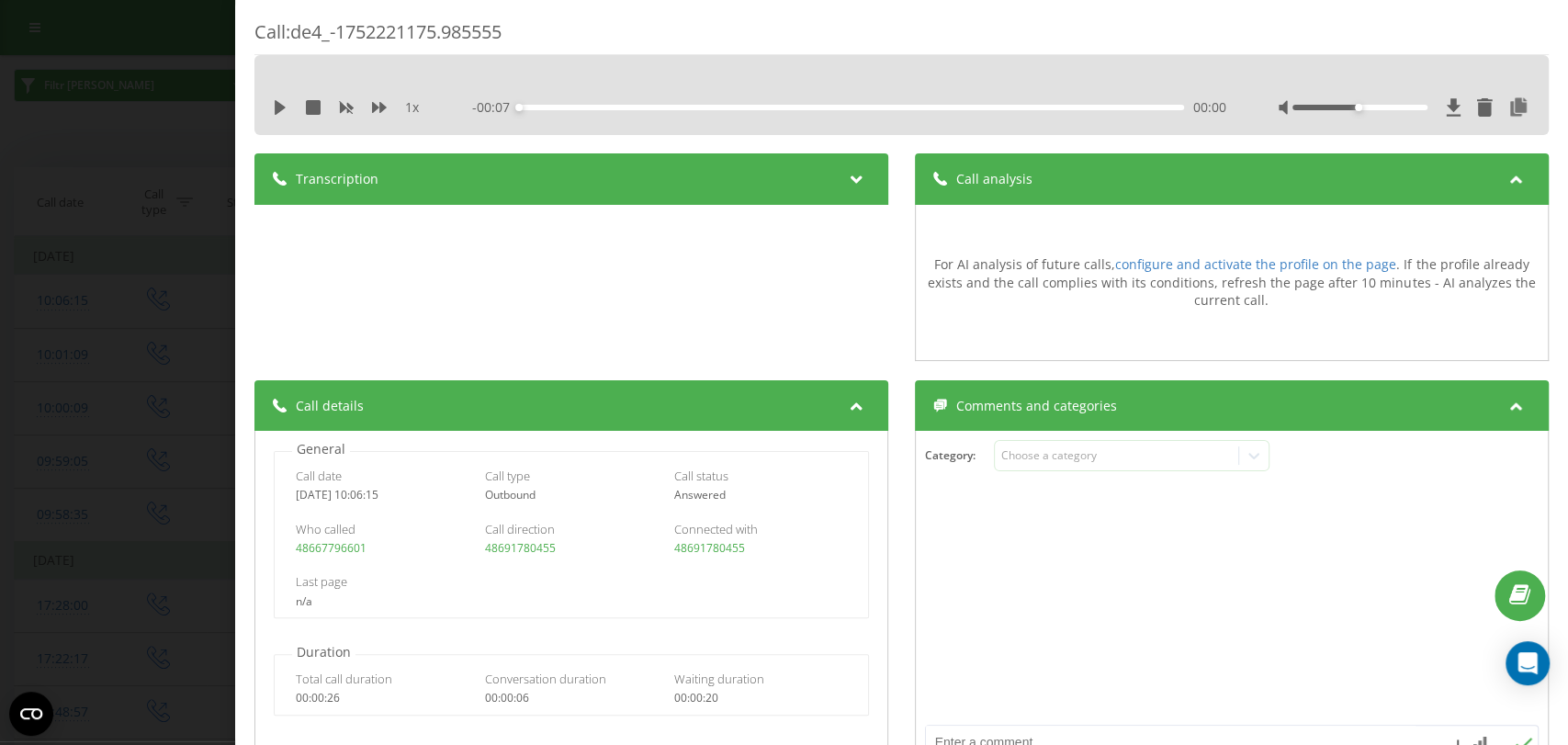 click on "Call :  de4_-1752221175.985555   1 x  - 00:07 00:00   00:00   Transcription For AI analysis of future calls,  configure and activate the profile on the page . If the profile already exists and the call complies with its conditions, refresh the page after 10 minutes - AI analyzes the current call. Call analysis For AI analysis of future calls,  configure and activate the profile on the page . If the profile already exists and the call complies with its conditions, refresh the page after 10 minutes - AI analyzes the current call. Call details General Call date [DATE] 10:06:15 Call type Outbound Call status Answered Who called [PHONE_NUMBER] Call direction 48691780455 Connected with 48691780455 Last page n/a Duration Total call duration 00:00:26 Conversation duration 00:00:06 Waiting duration 00:00:20 Comments and categories Category : Choose a category Visit Source n/a Medium n/a Campaign n/a Content n/a Term n/a Referral n/a Client Client 48691780455 IP address n/a Landing page n/a Call card link Copy Client" at bounding box center [784, 372] 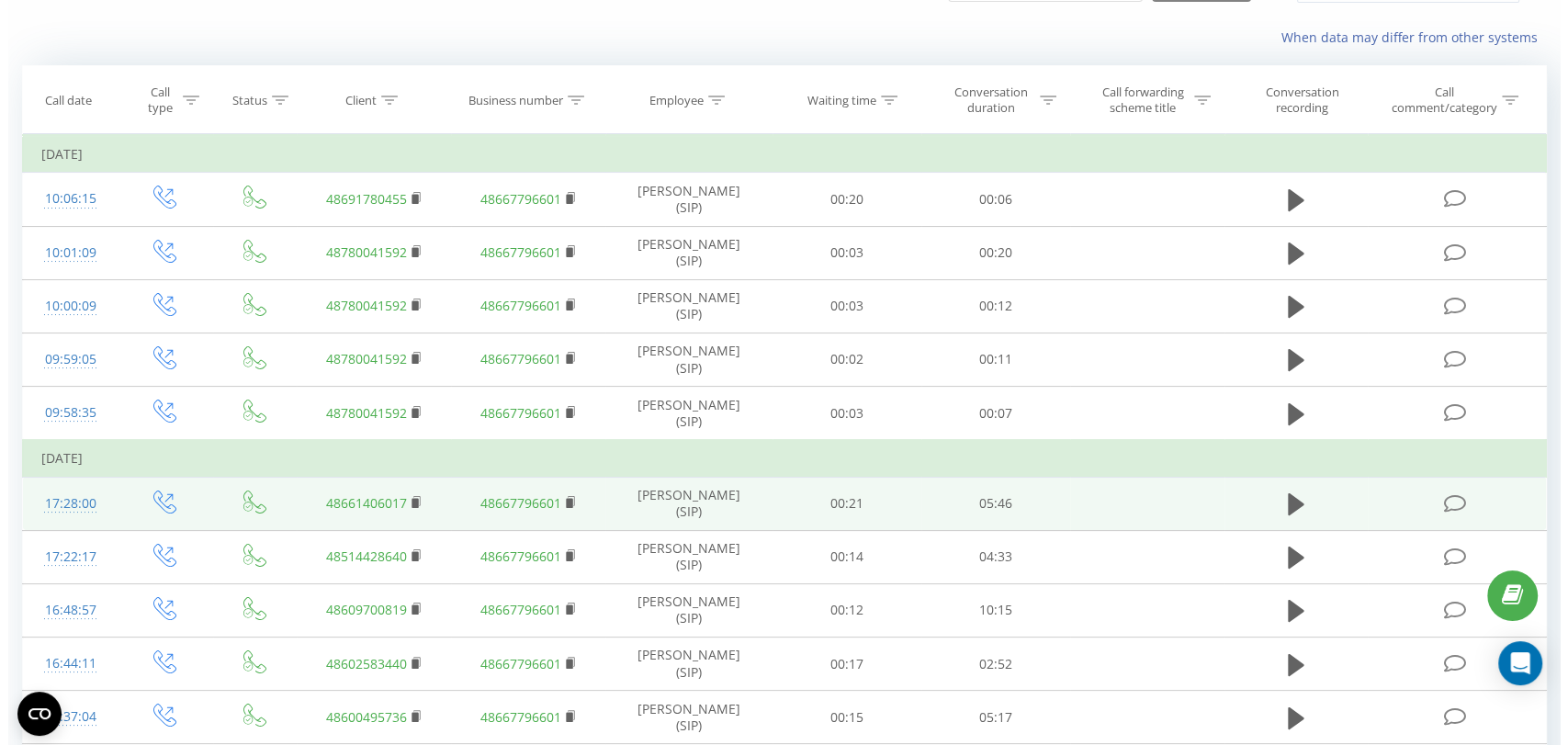 scroll, scrollTop: 204, scrollLeft: 0, axis: vertical 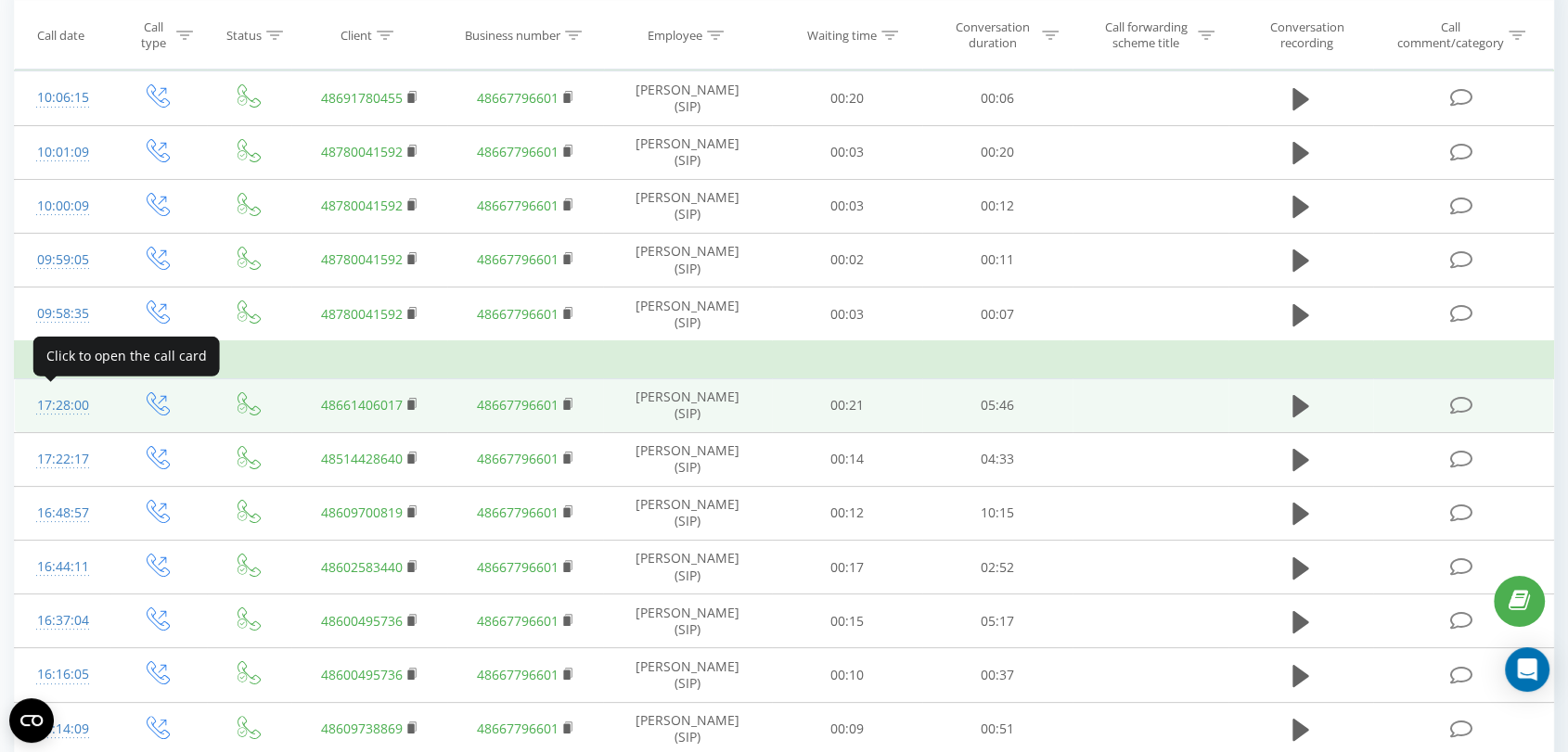 click on "17:28:00" at bounding box center [62, 405] 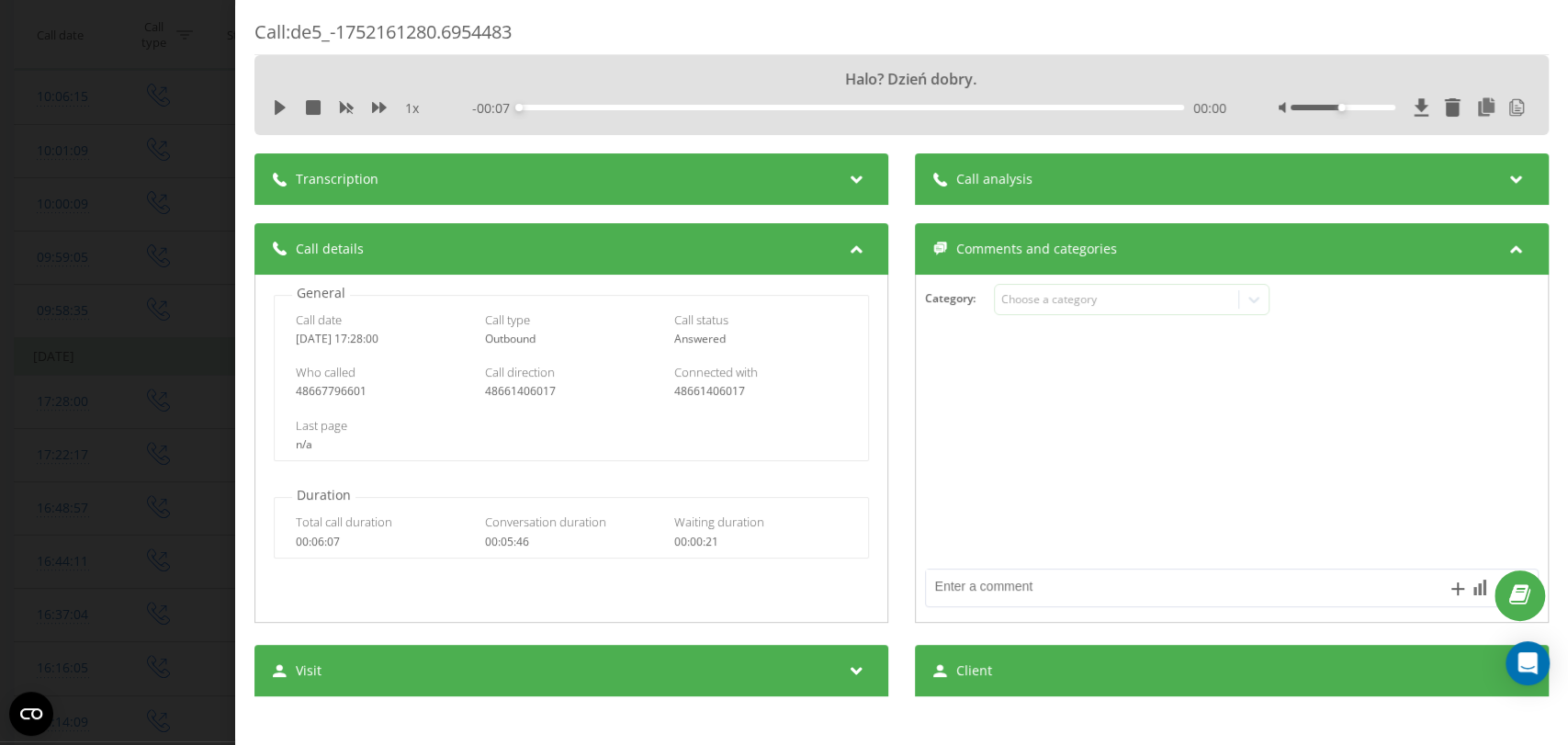 click on "Transcription" at bounding box center [571, 179] 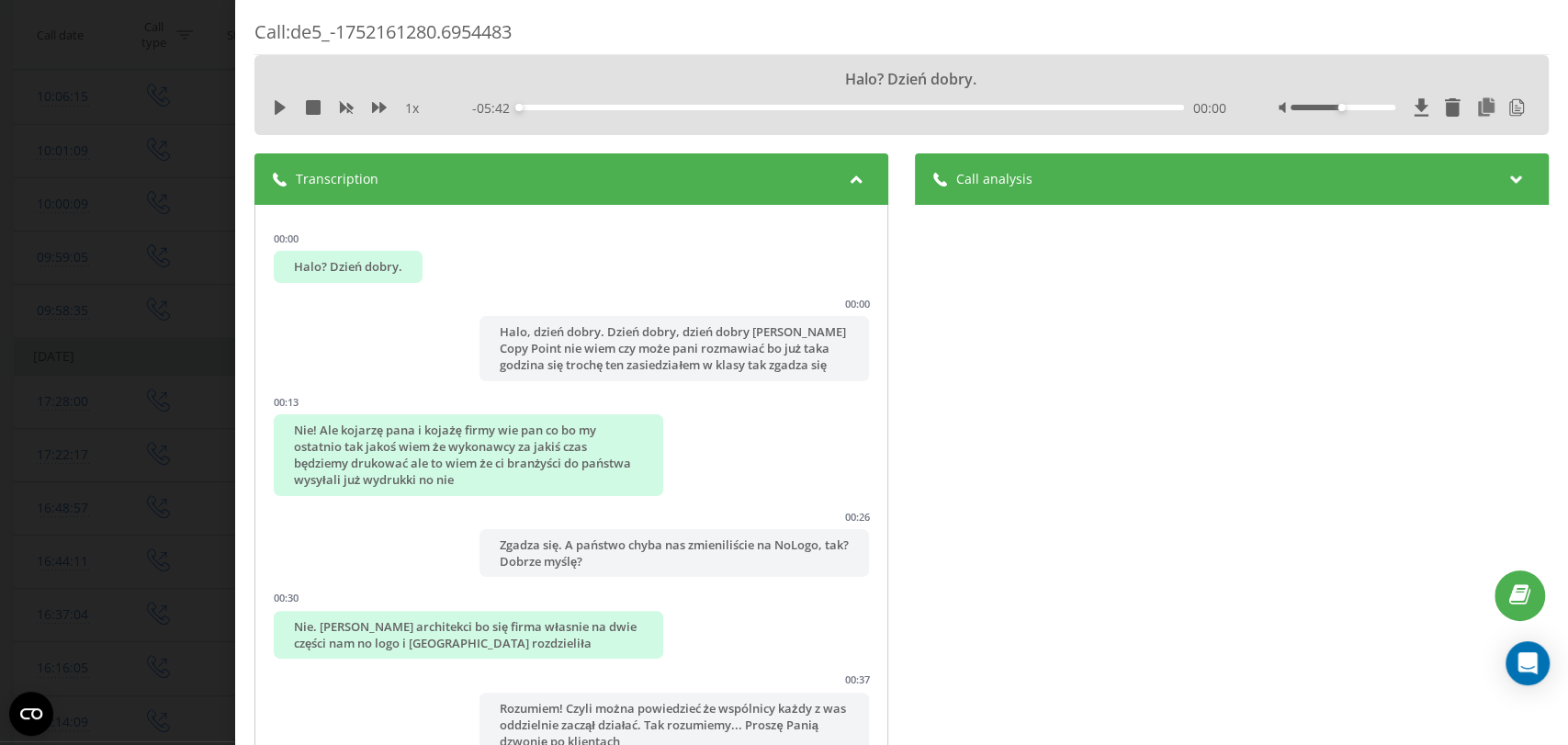 click on "Call analysis" at bounding box center [1232, 179] 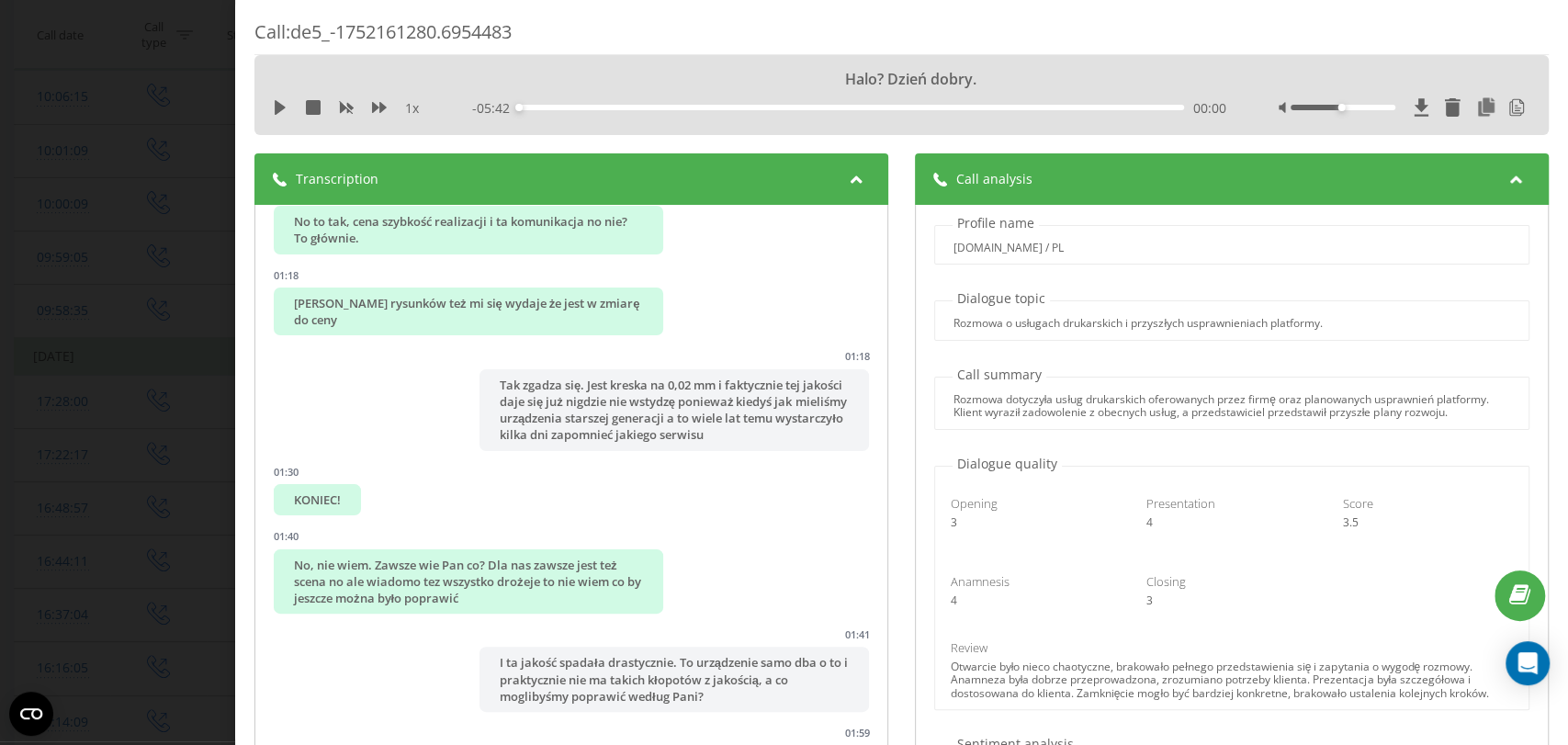 scroll, scrollTop: 770, scrollLeft: 0, axis: vertical 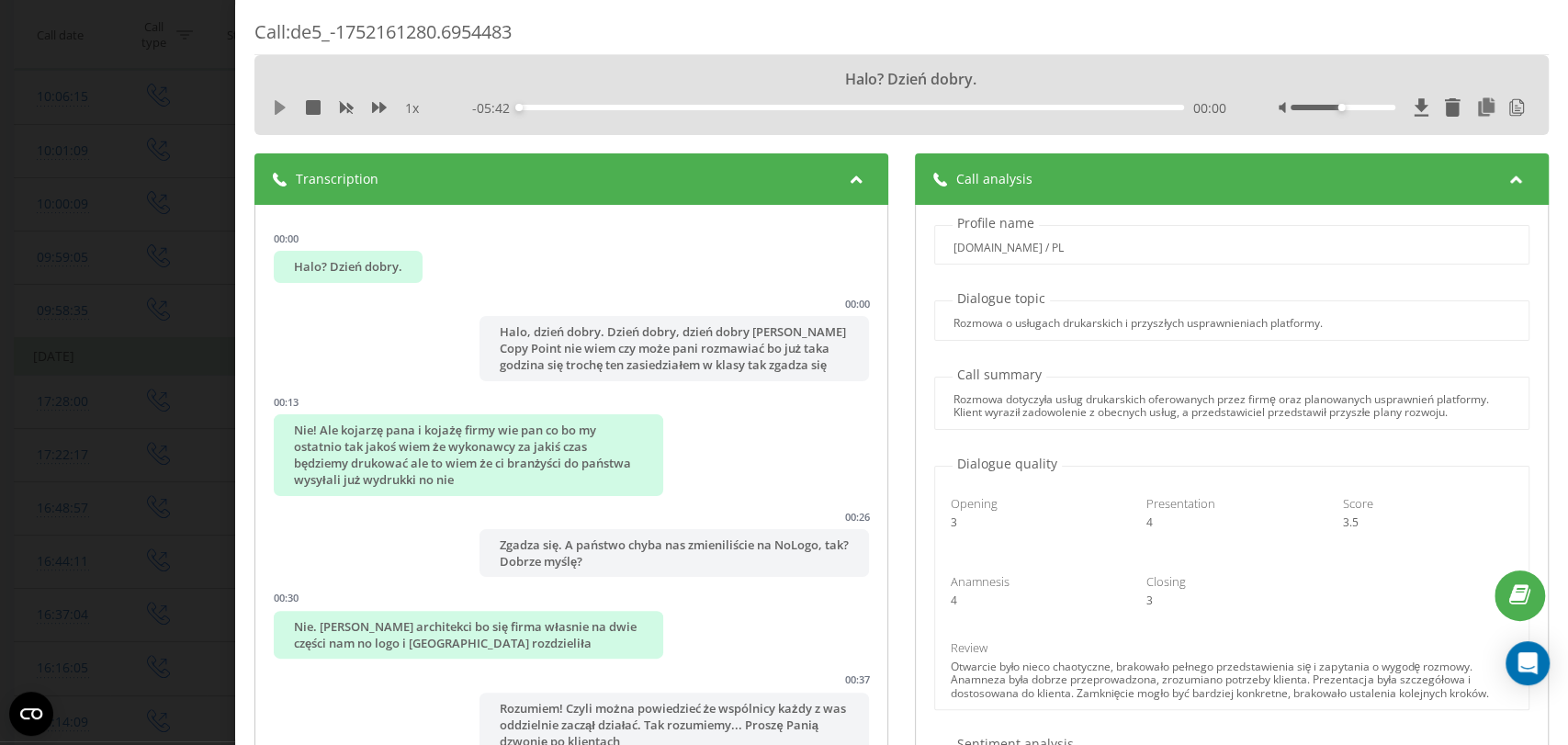 click 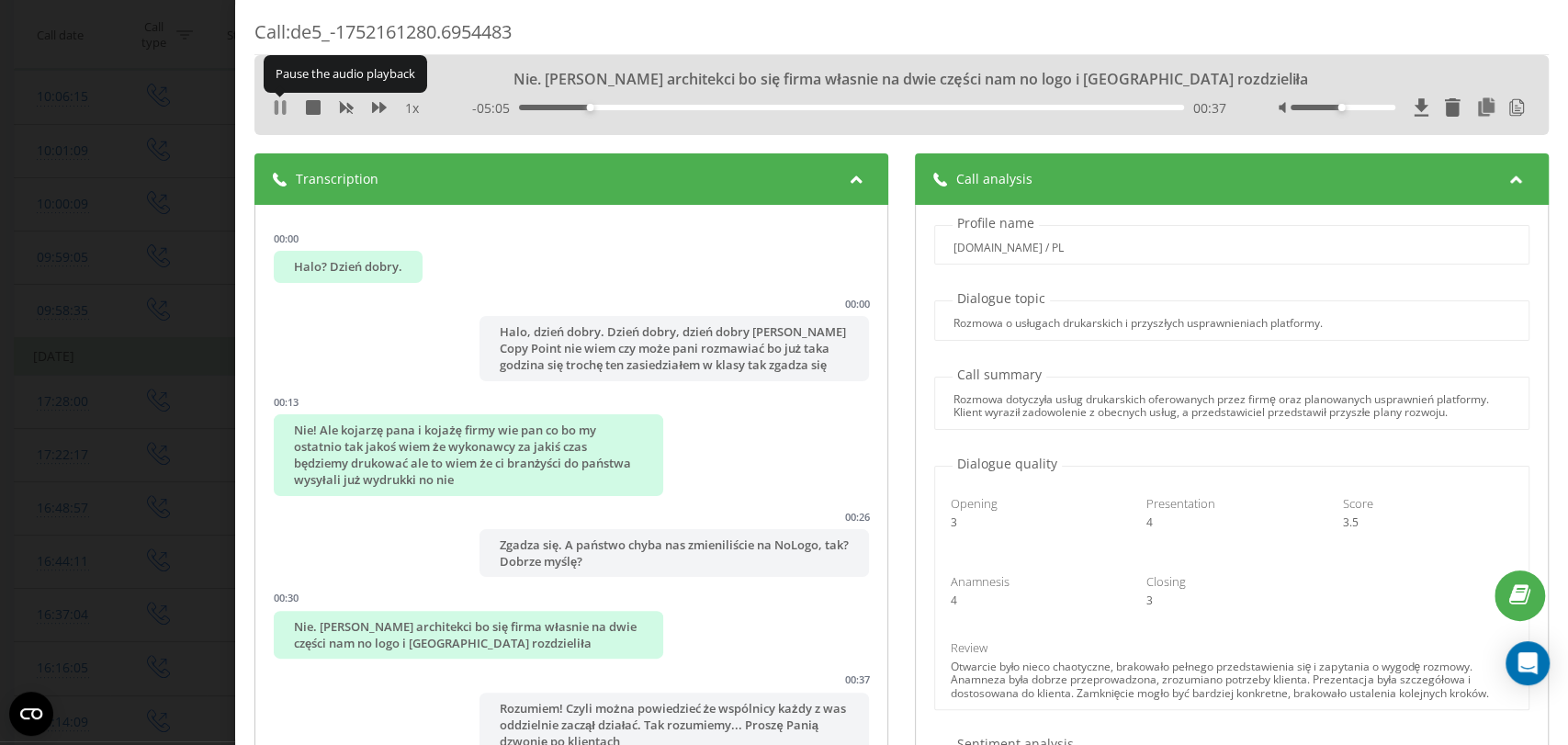 click 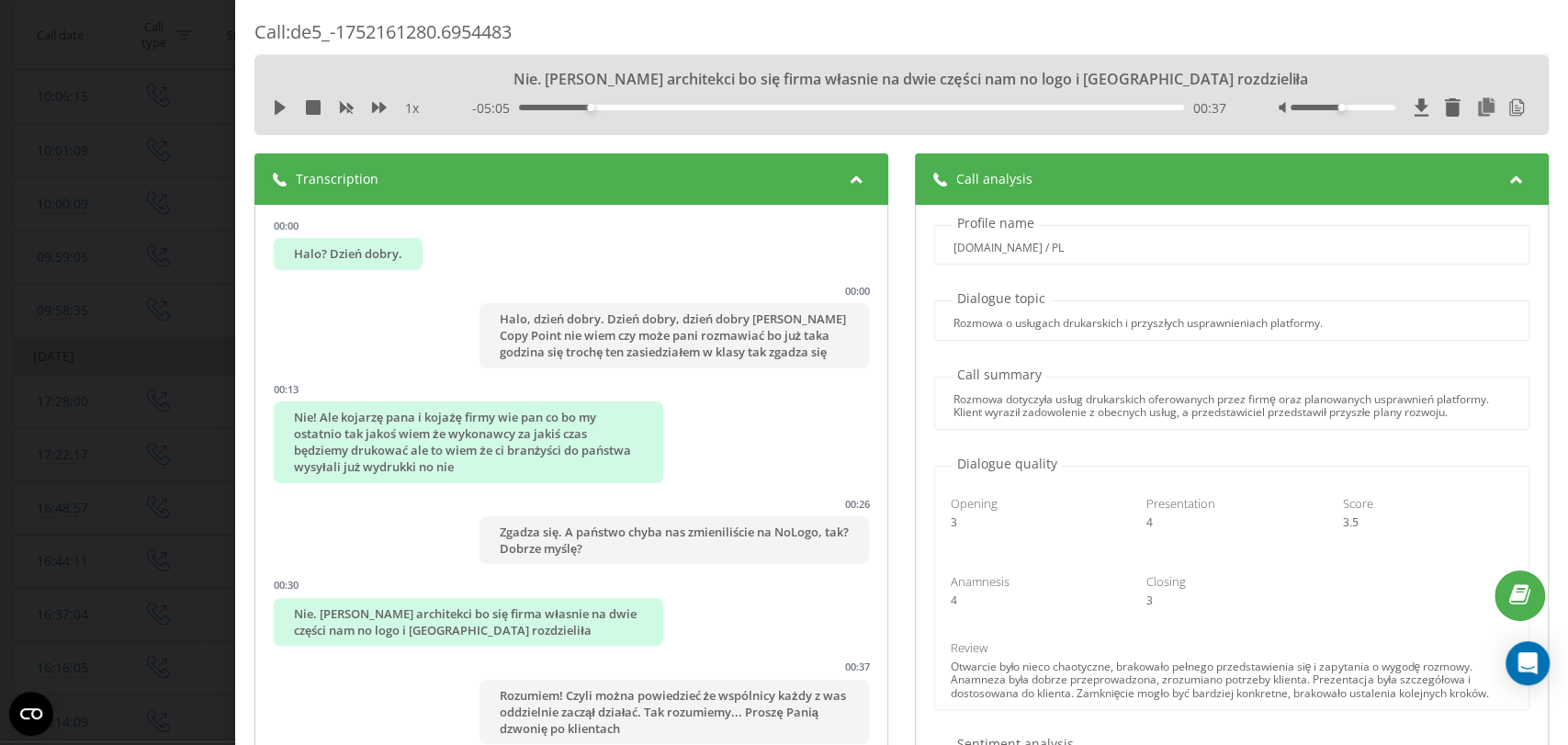 scroll, scrollTop: 37, scrollLeft: 0, axis: vertical 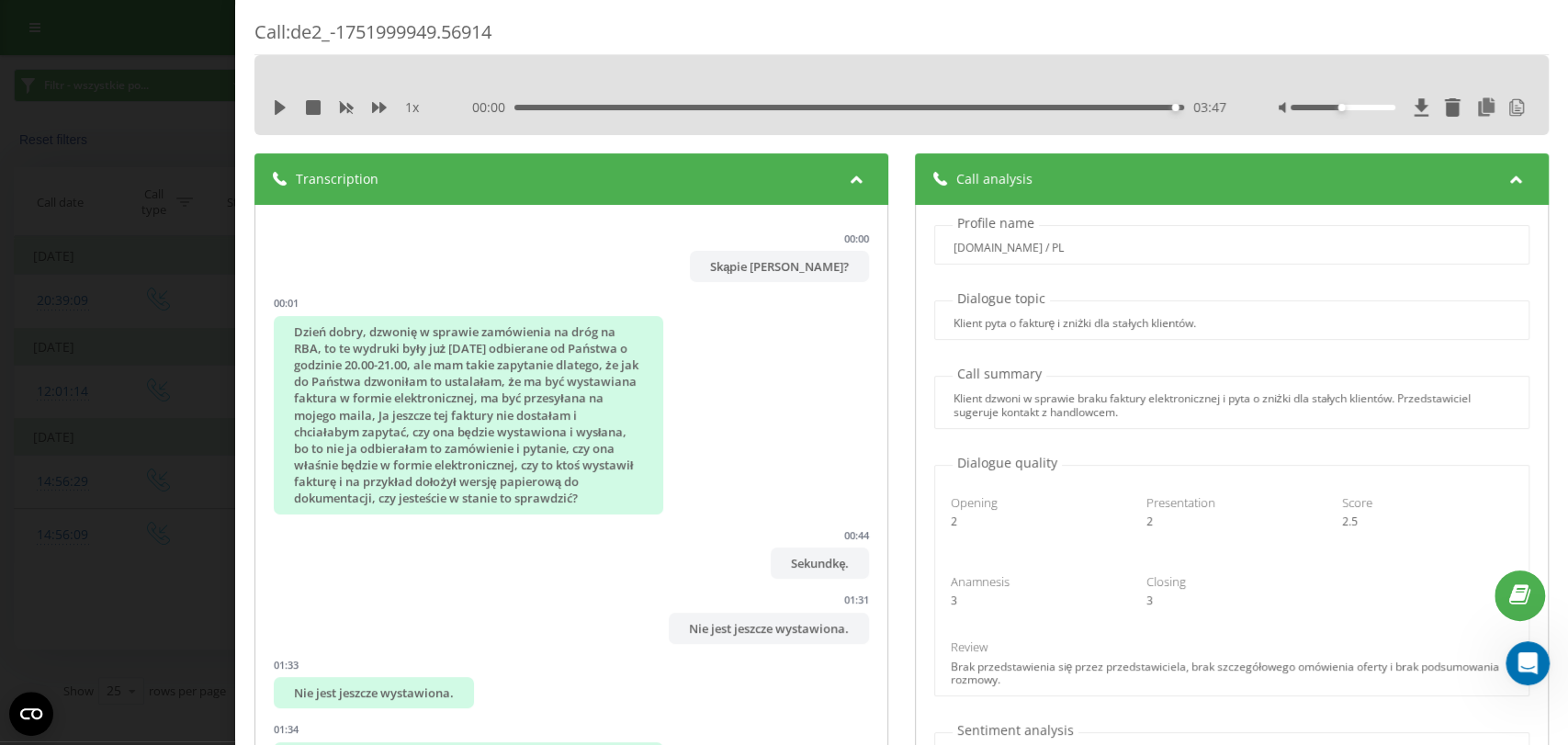 click on "Call :  de2_-1751999949.56914   1 x  00:00 03:47   03:47   Transcription 00:00 Skąpie Panie Słucham? 00:01 Dzień dobry, dzwonię w sprawie zamówienia na dróg na RBA, to te wydruki były już wczoraj odbierane od Państwa o godzinie 20.00-21.00, ale mam takie zapytanie dlatego, że jak do Państwa dzwoniłam to ustalałam, że ma być wystawiana faktura w formie elektronicznej, ma być przesyłana na mojego maila, Ja jeszcze tej faktury nie dostałam i chciałabym zapytać, czy ona będzie wystawiona i wysłana, bo to nie ja odbierałam to zamówienie i pytanie, czy ona właśnie będzie w formie elektronicznej, czy to ktoś wystawił fakturę i na przykład dołożył wersję papierową do dokumentacji, czy jesteście w stanie to sprawdzić? 00:44 Sekundkę. 01:31 Nie jest jeszcze wystawiona. 01:33 Nie jest jeszcze wystawiona. 01:34 Dobrze, to jeszcze takie pytanko, dlatego że my już Państwa drukowaliśmy jakieś rzeczy, między innymi w zeszłym roku. 01:43 01:56 02:08 02:11 02:16 Aha, 02:19 02:20 No" at bounding box center (784, 372) 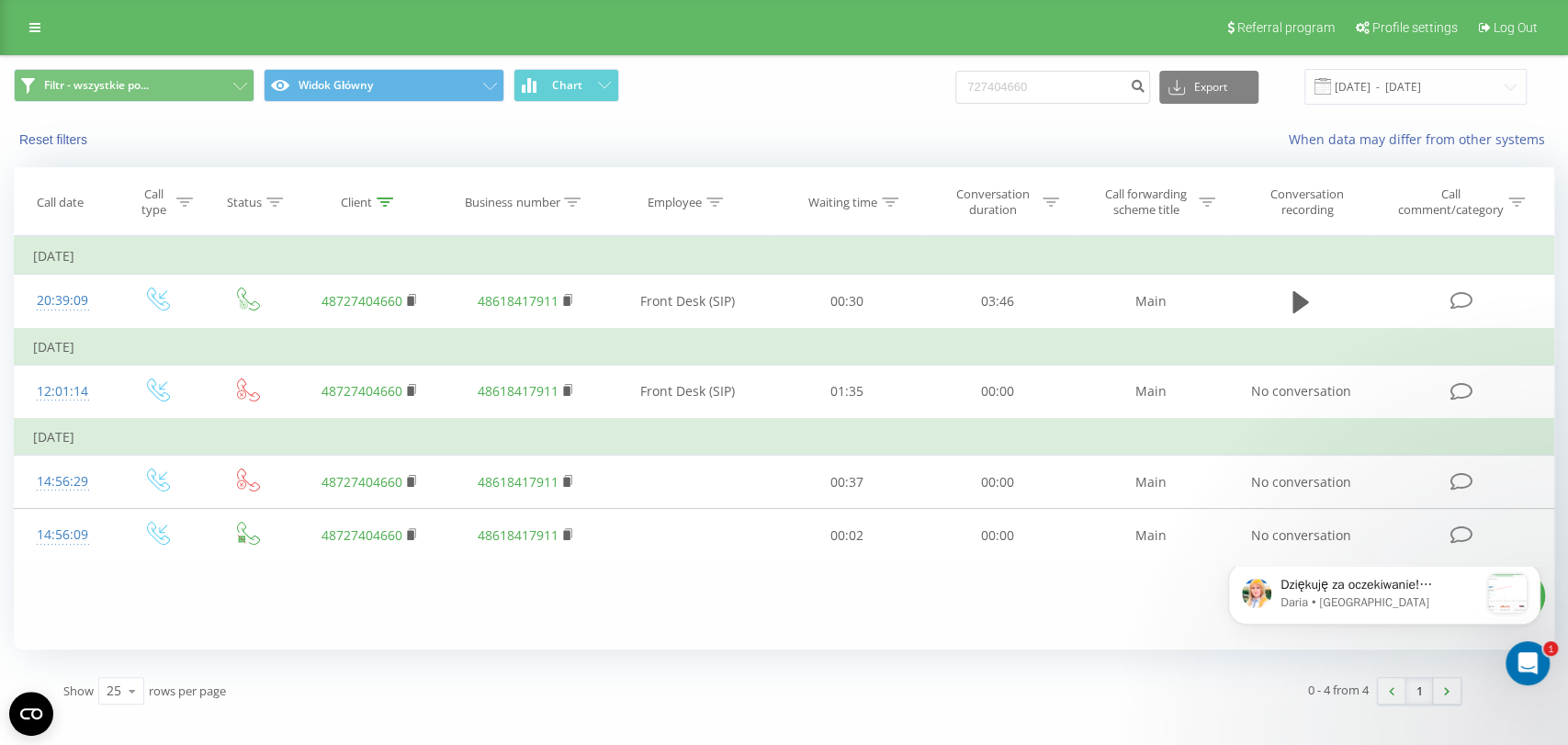 scroll, scrollTop: 0, scrollLeft: 0, axis: both 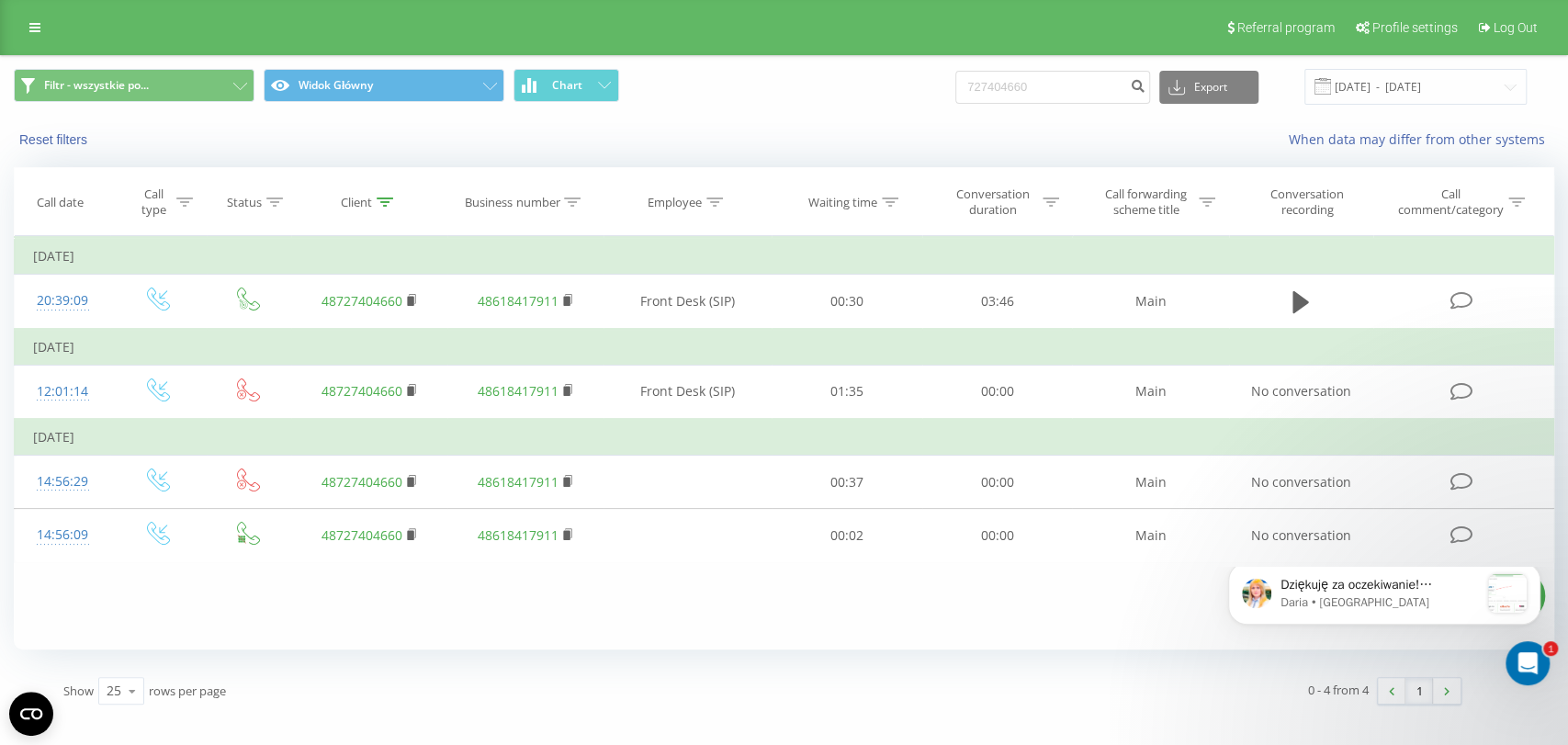 click 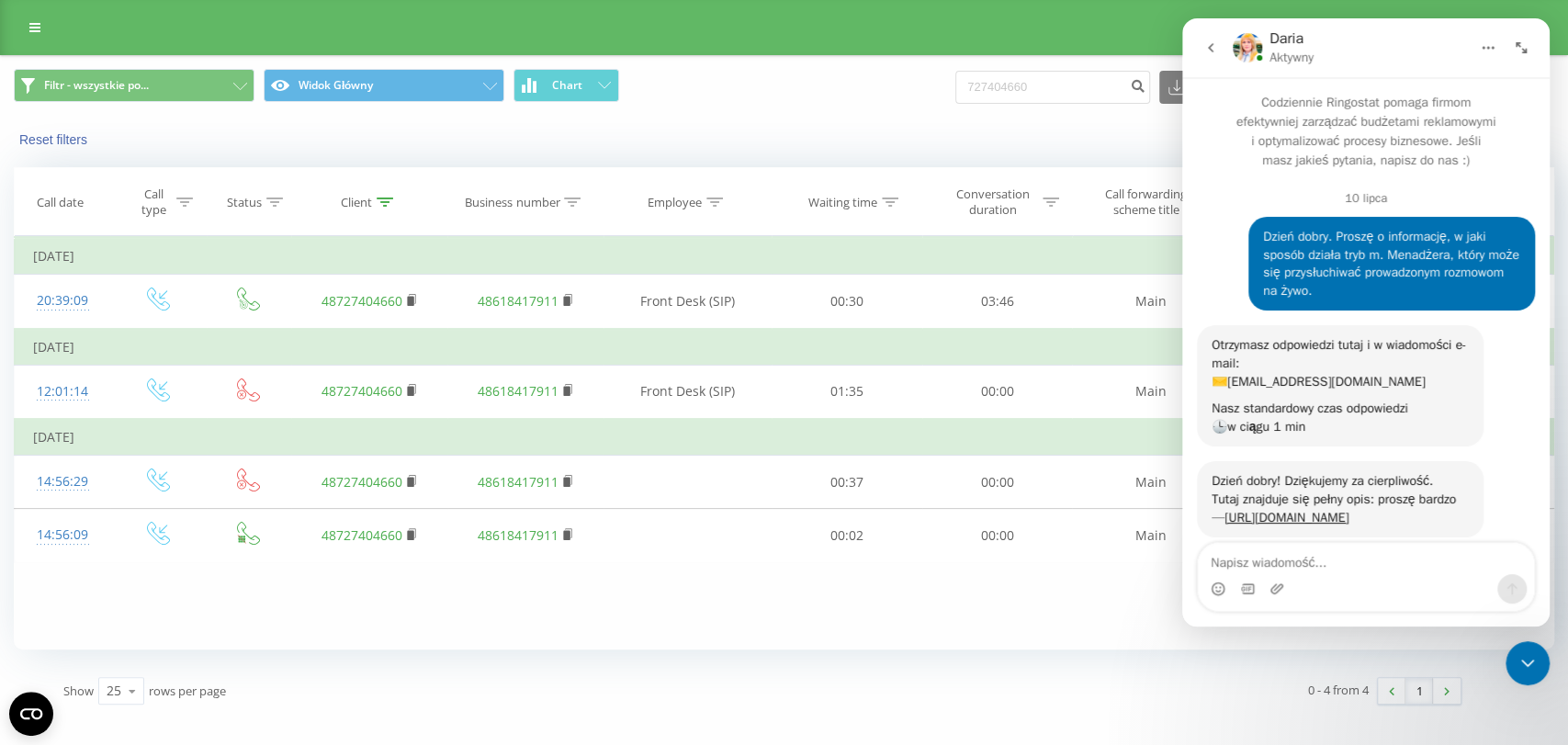 scroll, scrollTop: 137, scrollLeft: 0, axis: vertical 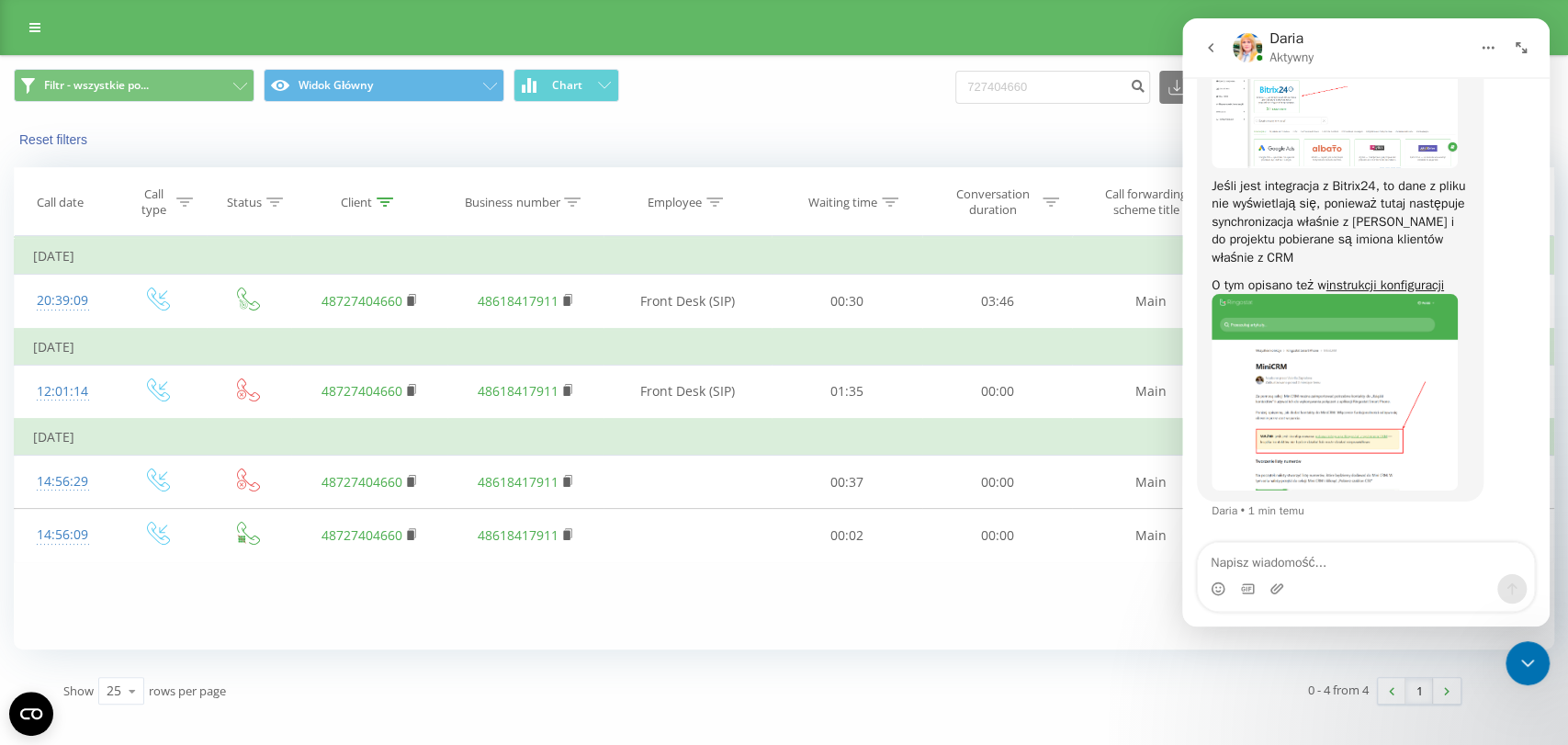 click at bounding box center [1366, 559] 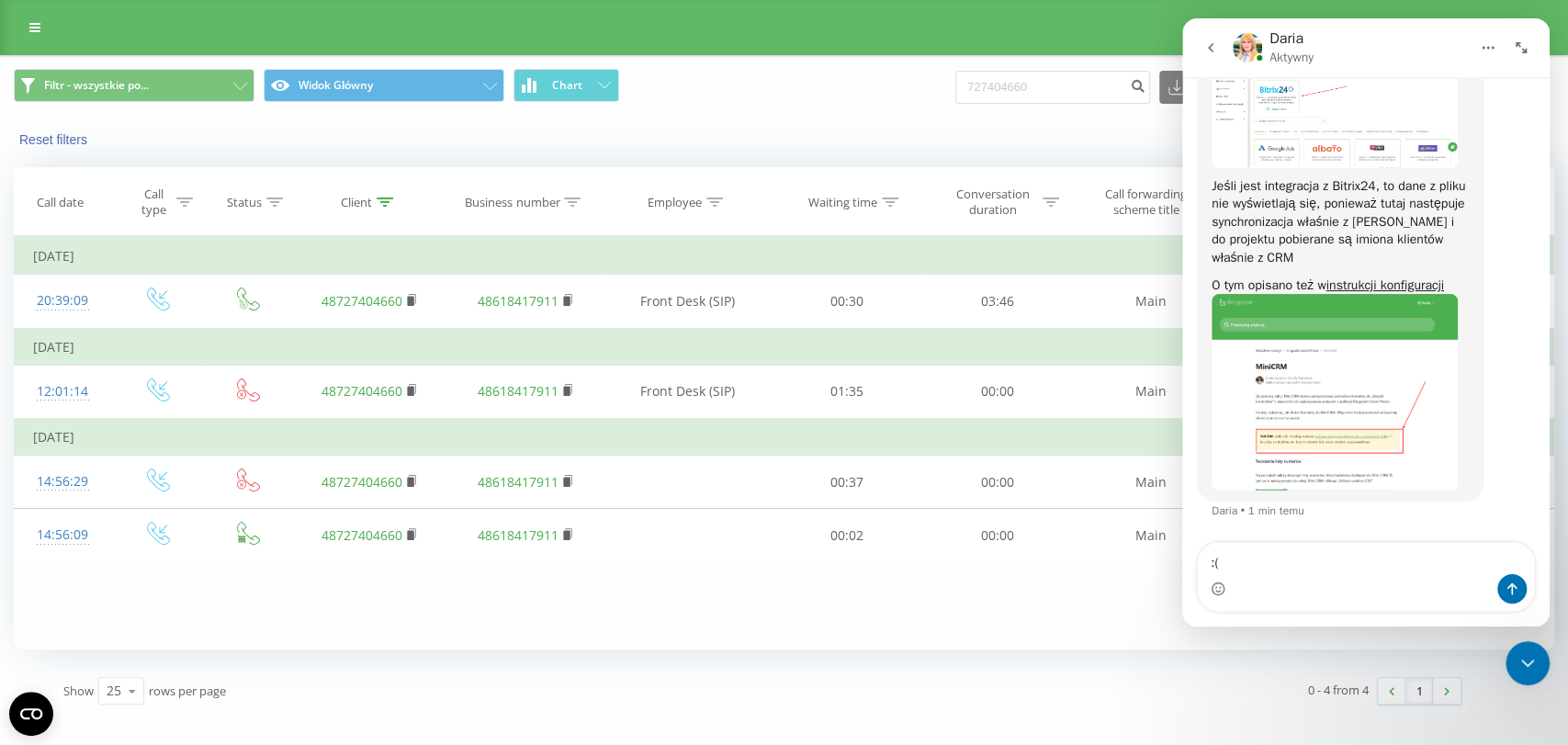 type on ":" 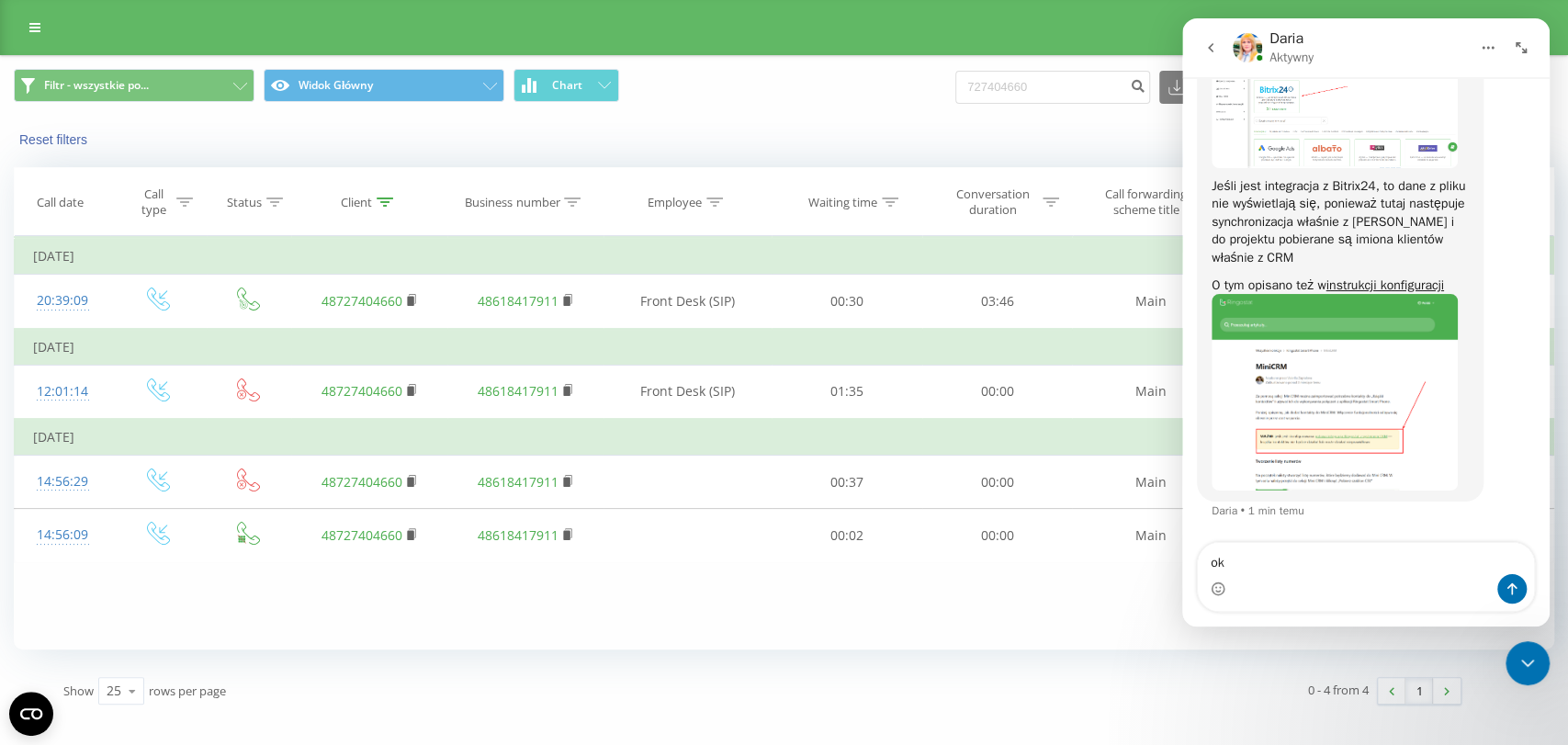 type on "o" 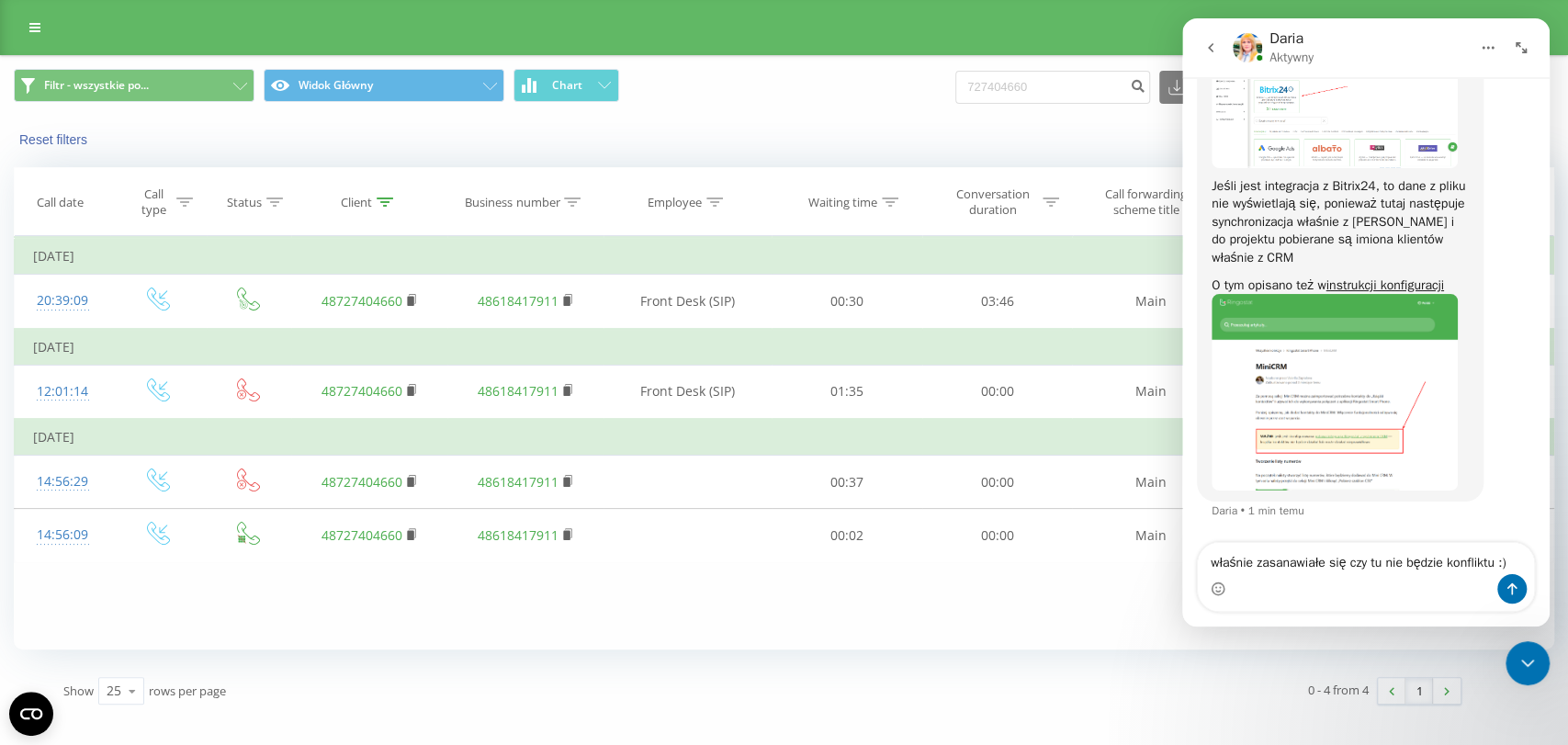 click on "właśnie zasanawiałe się czy tu nie będzie konfliktu :)" at bounding box center [1366, 559] 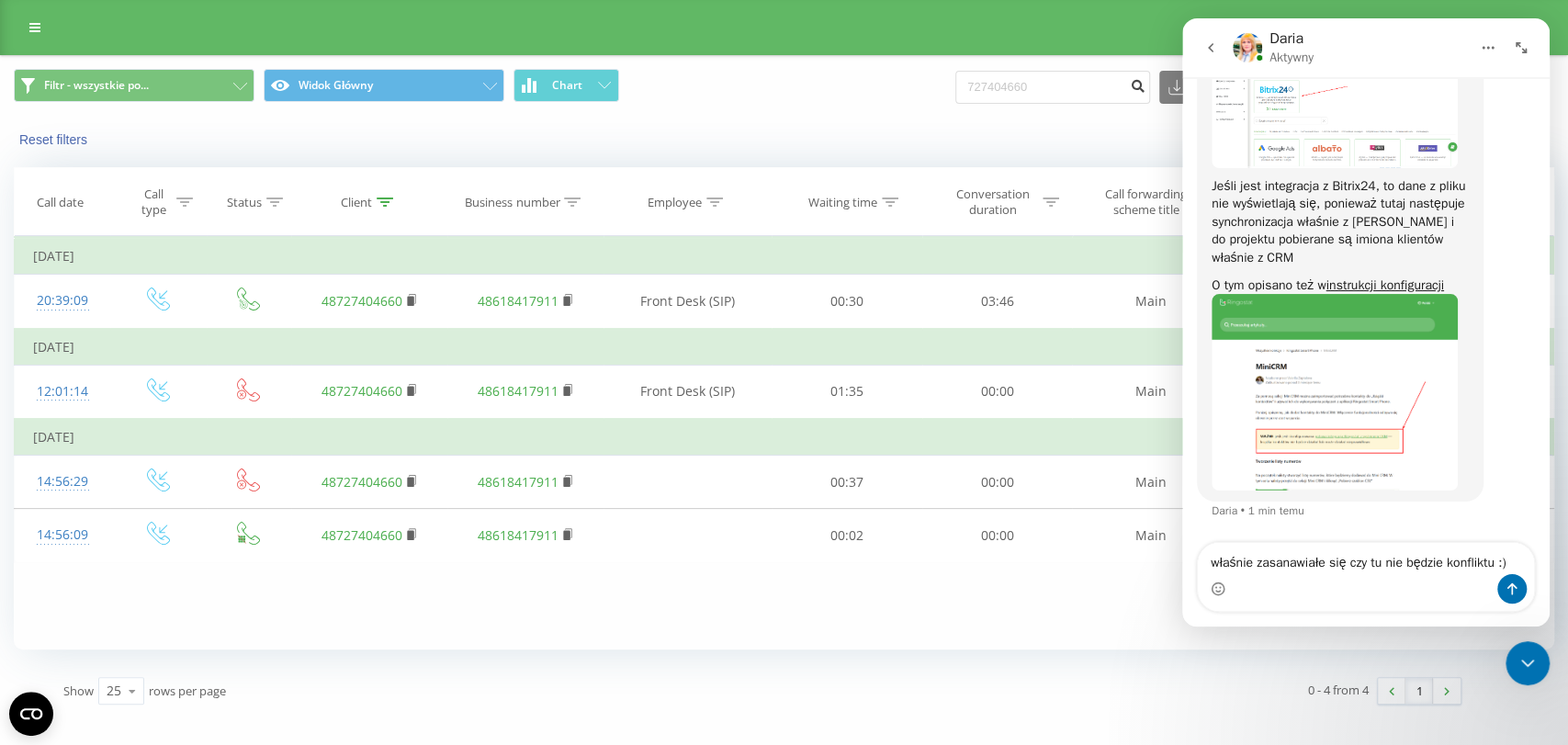 drag, startPoint x: 112, startPoint y: 544, endPoint x: 1168, endPoint y: 95, distance: 1147.4916 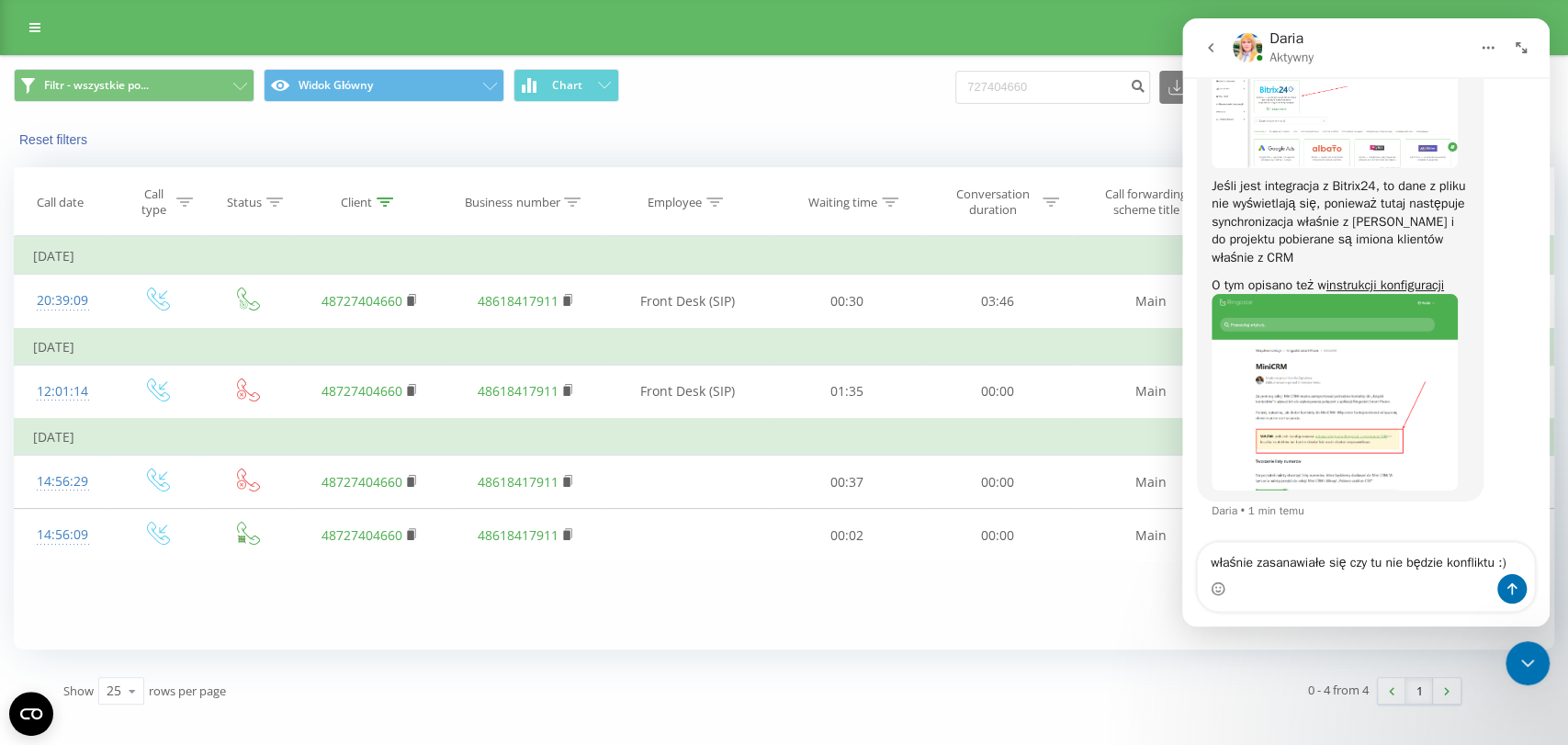 drag, startPoint x: 1291, startPoint y: 571, endPoint x: 1205, endPoint y: 95, distance: 483.70652 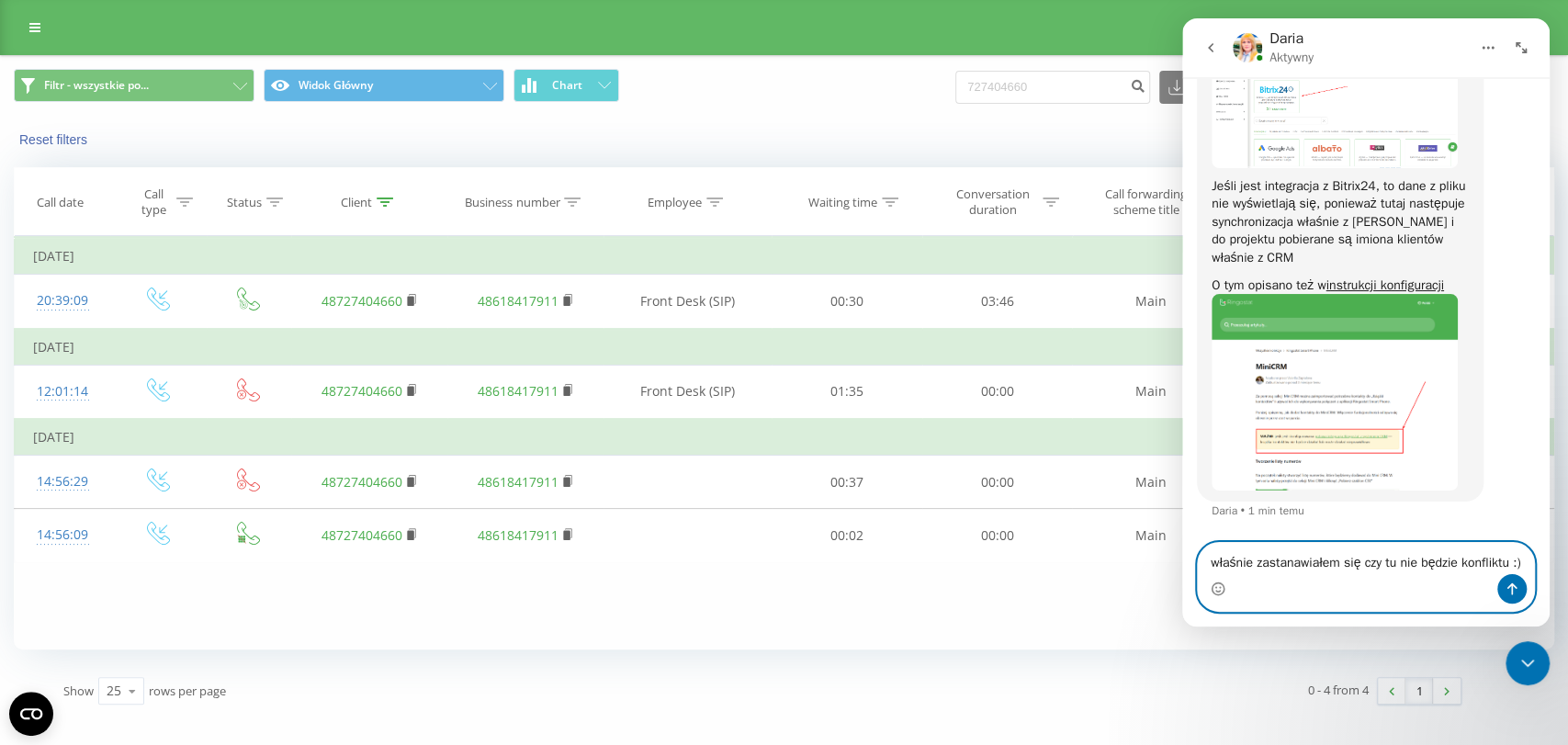 type on "właśnie zastanawiałem się czy tu nie będzie konfliktu :)" 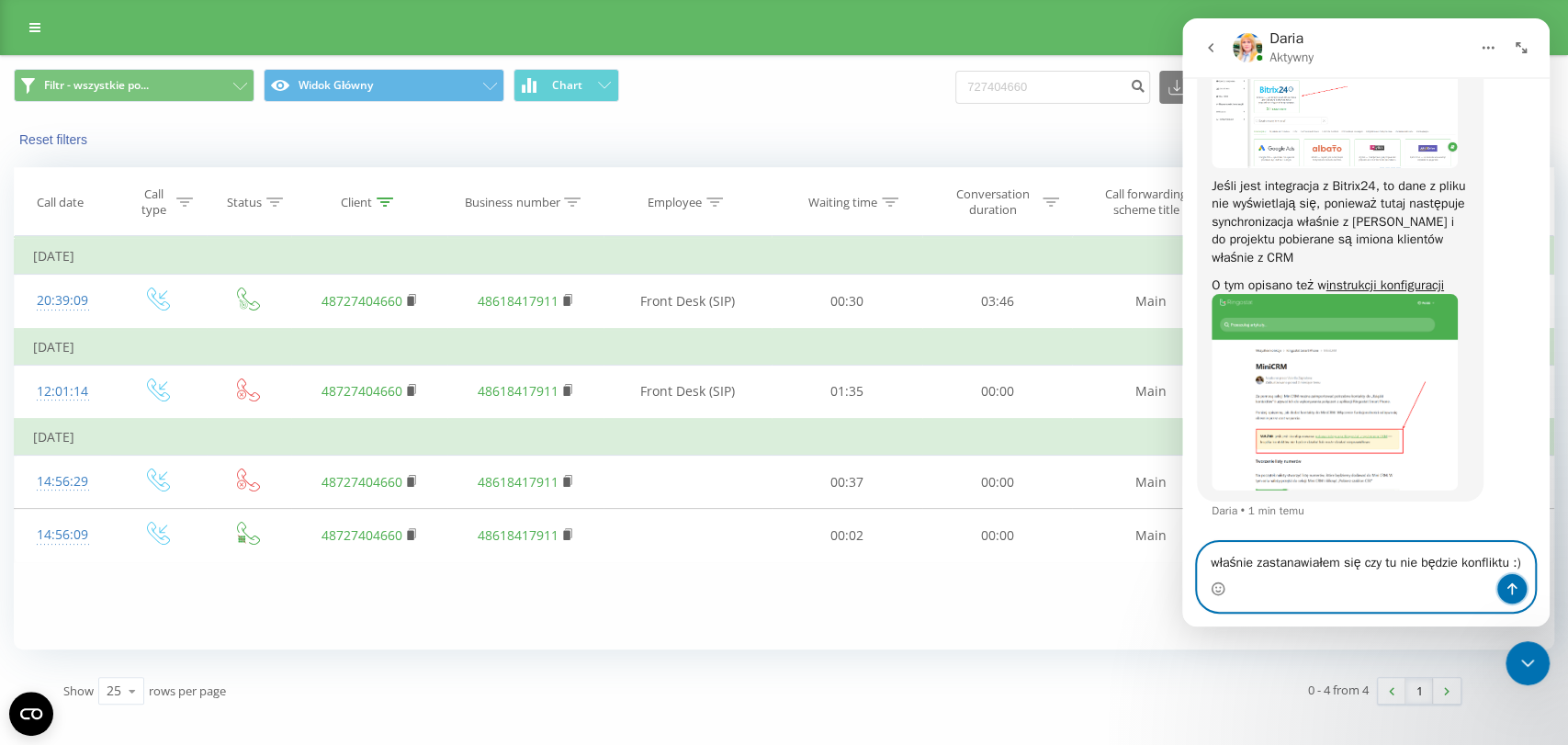 click 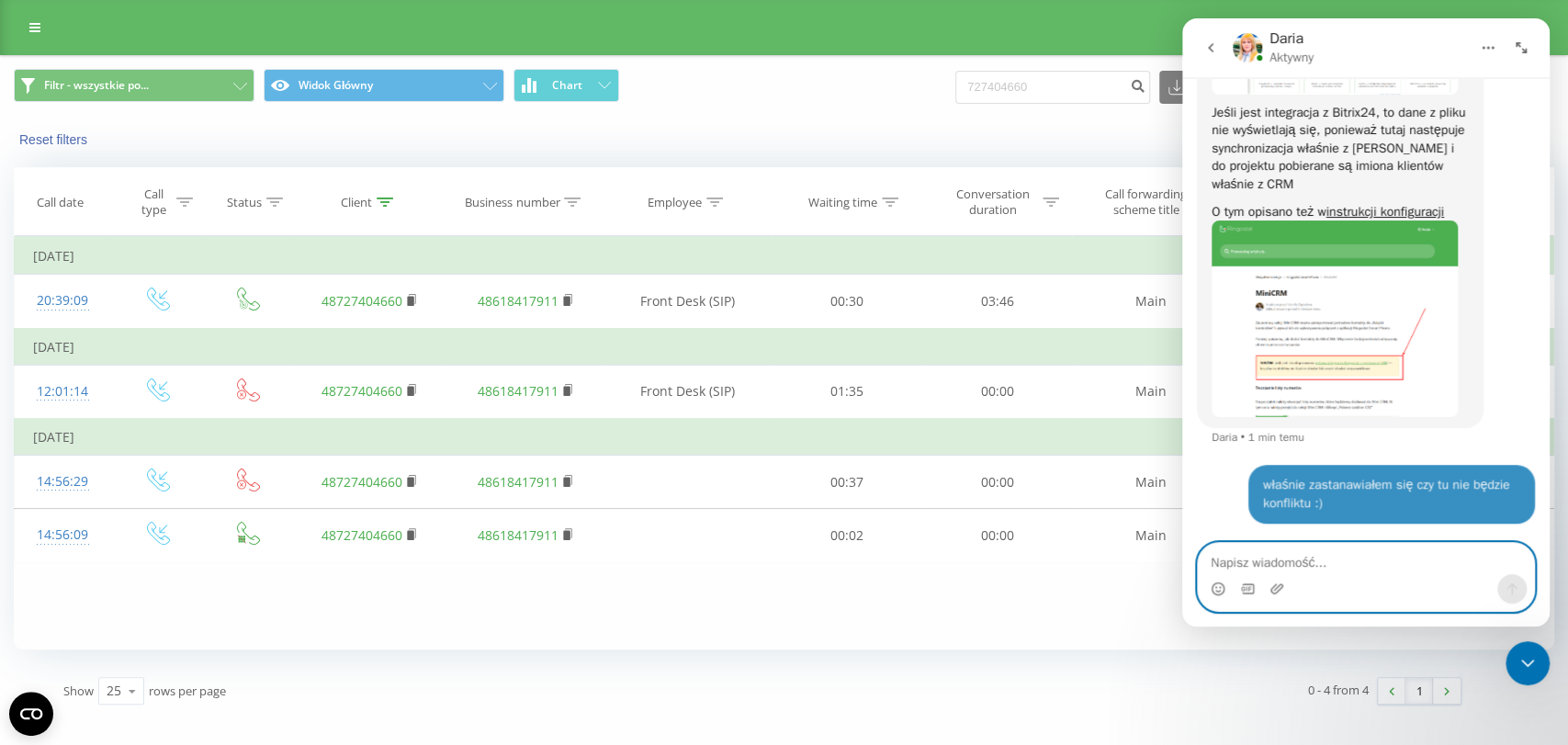 scroll, scrollTop: 9157, scrollLeft: 0, axis: vertical 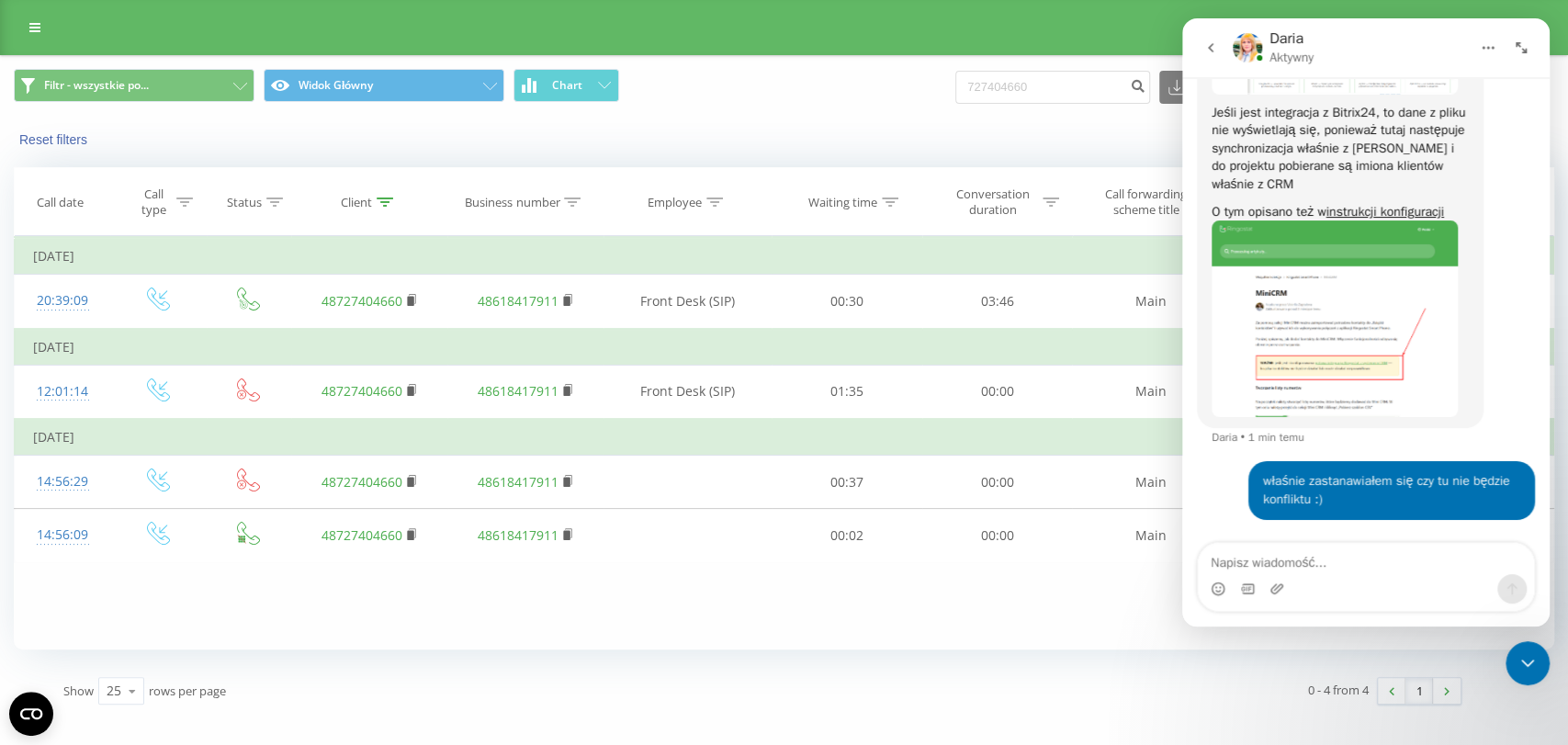 click at bounding box center (1366, 589) 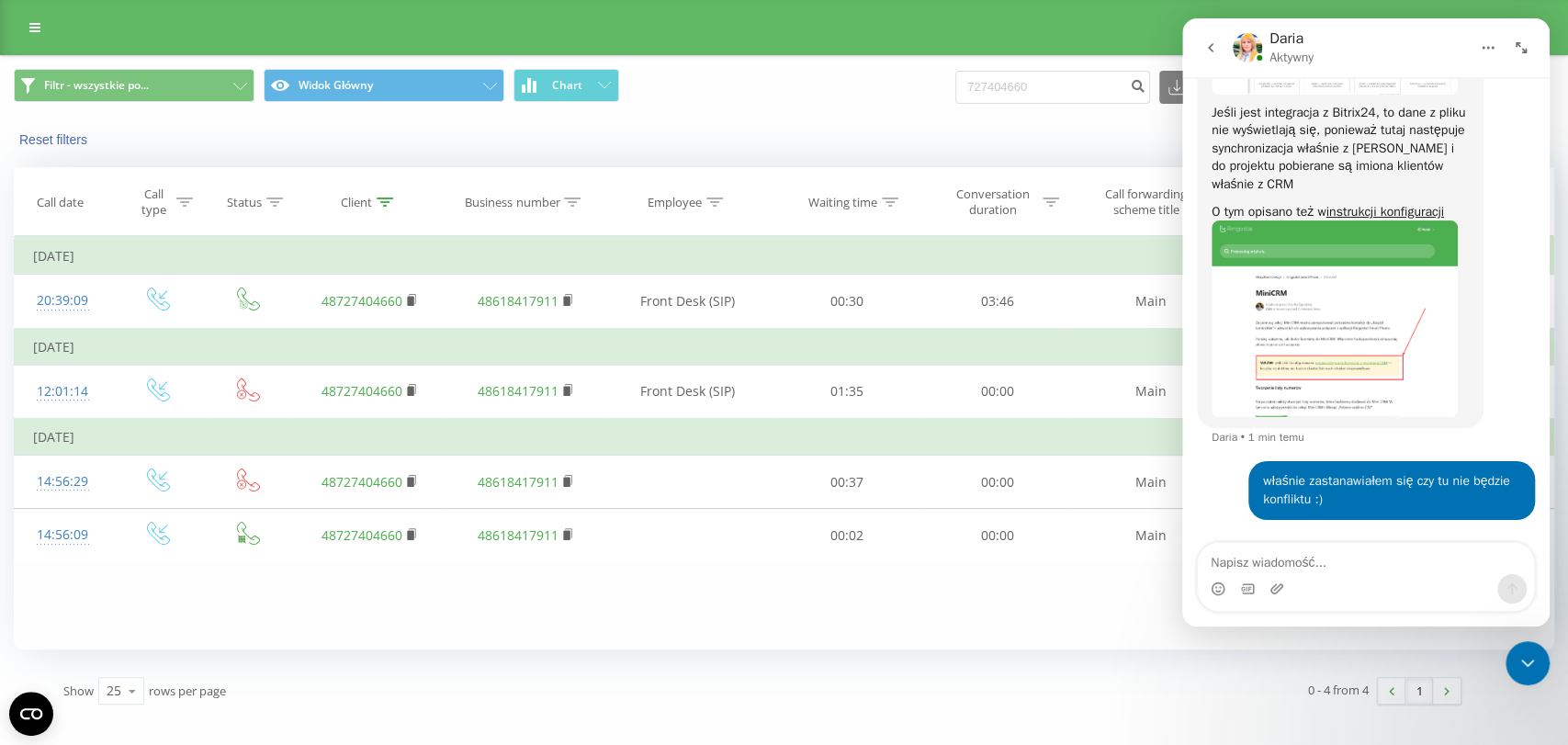 scroll, scrollTop: 9157, scrollLeft: 0, axis: vertical 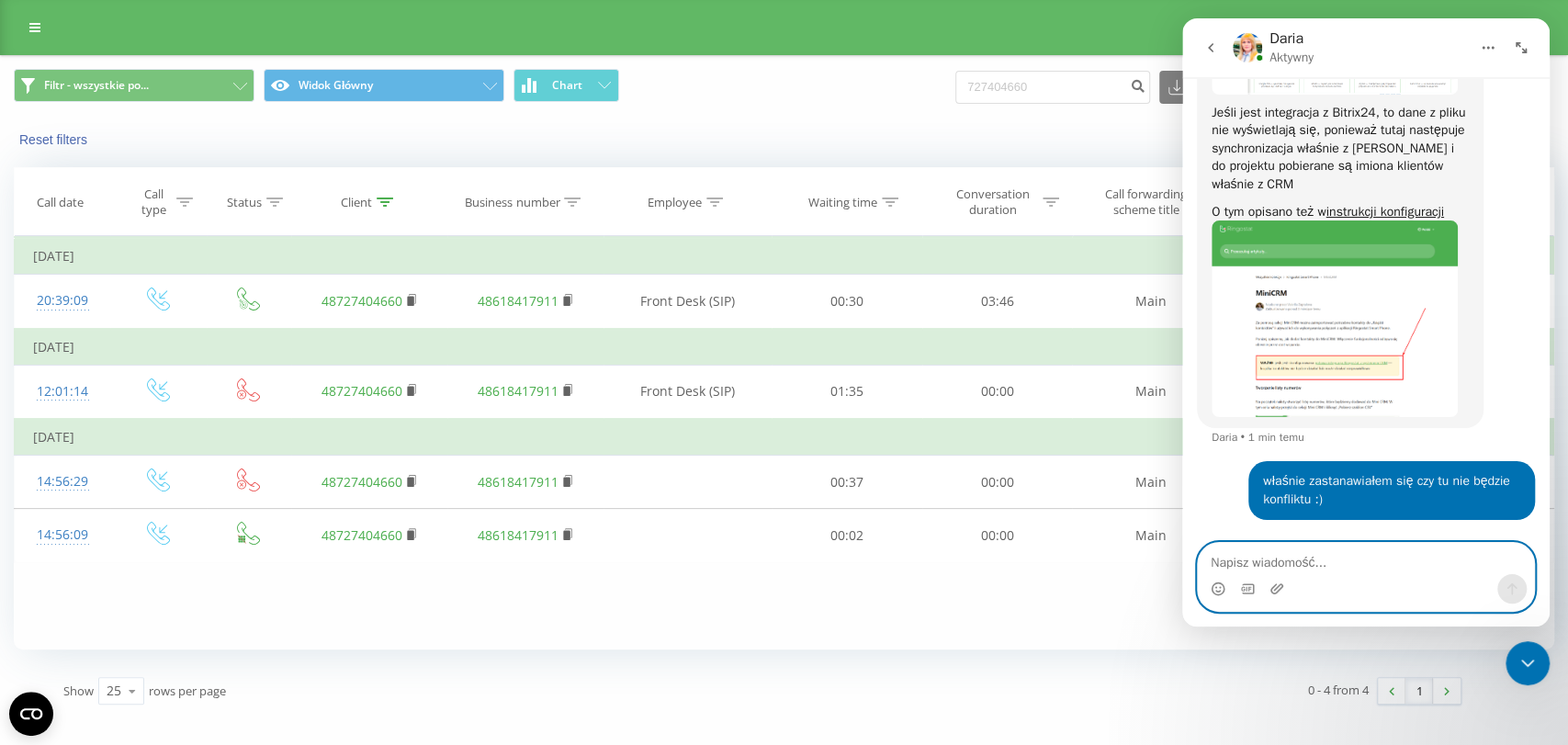 click at bounding box center (1366, 559) 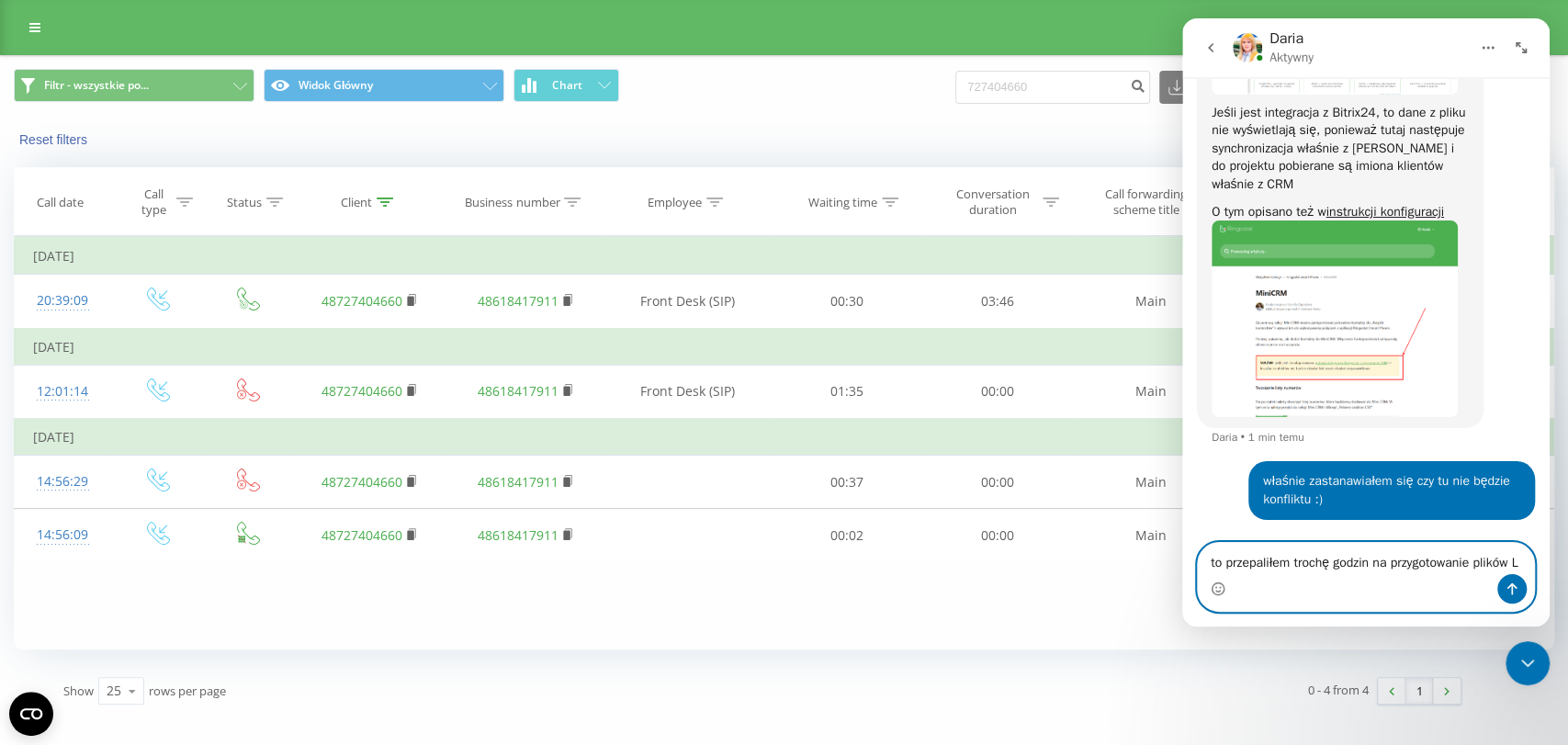type on "to przepaliłem trochę godzin na przygotowanie plików" 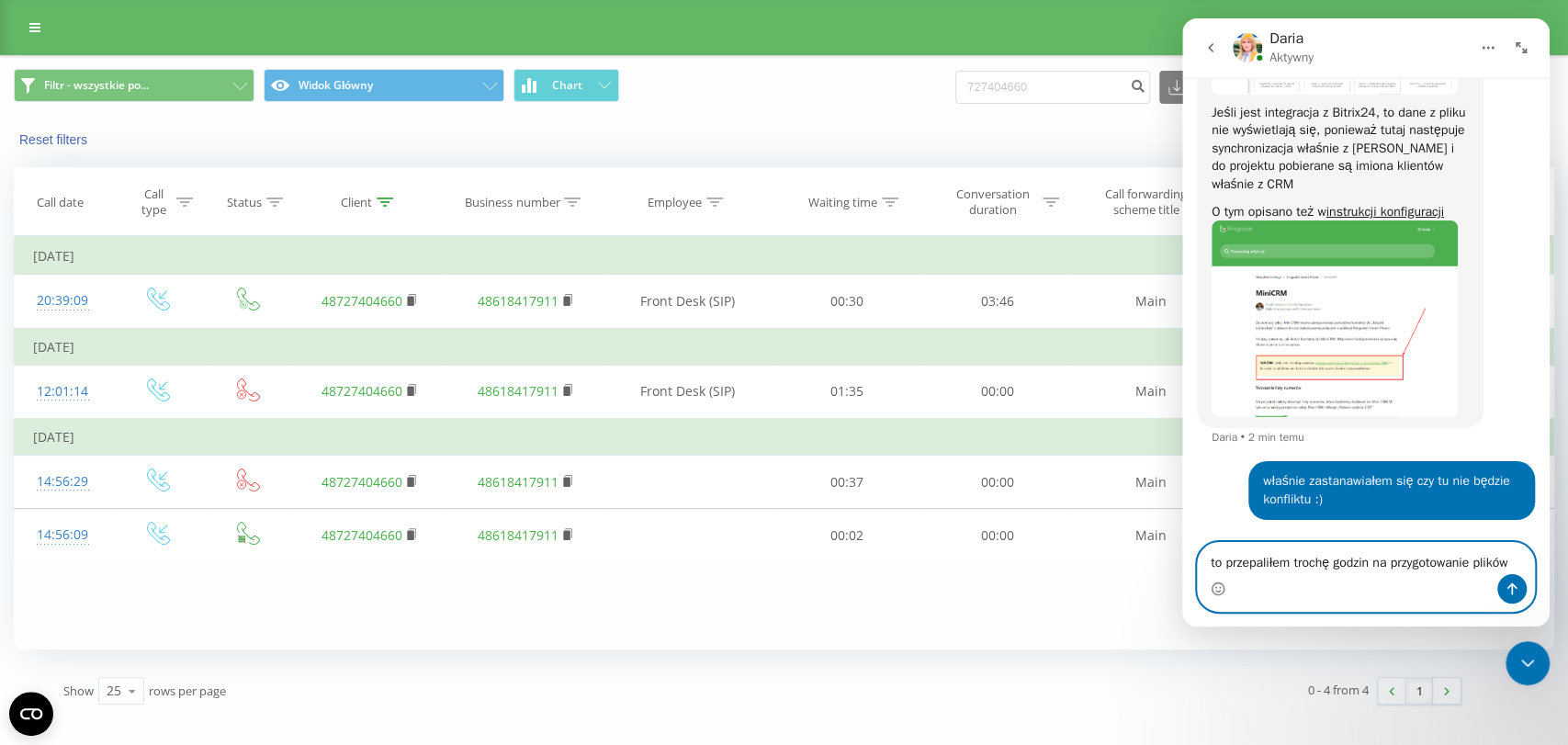 type 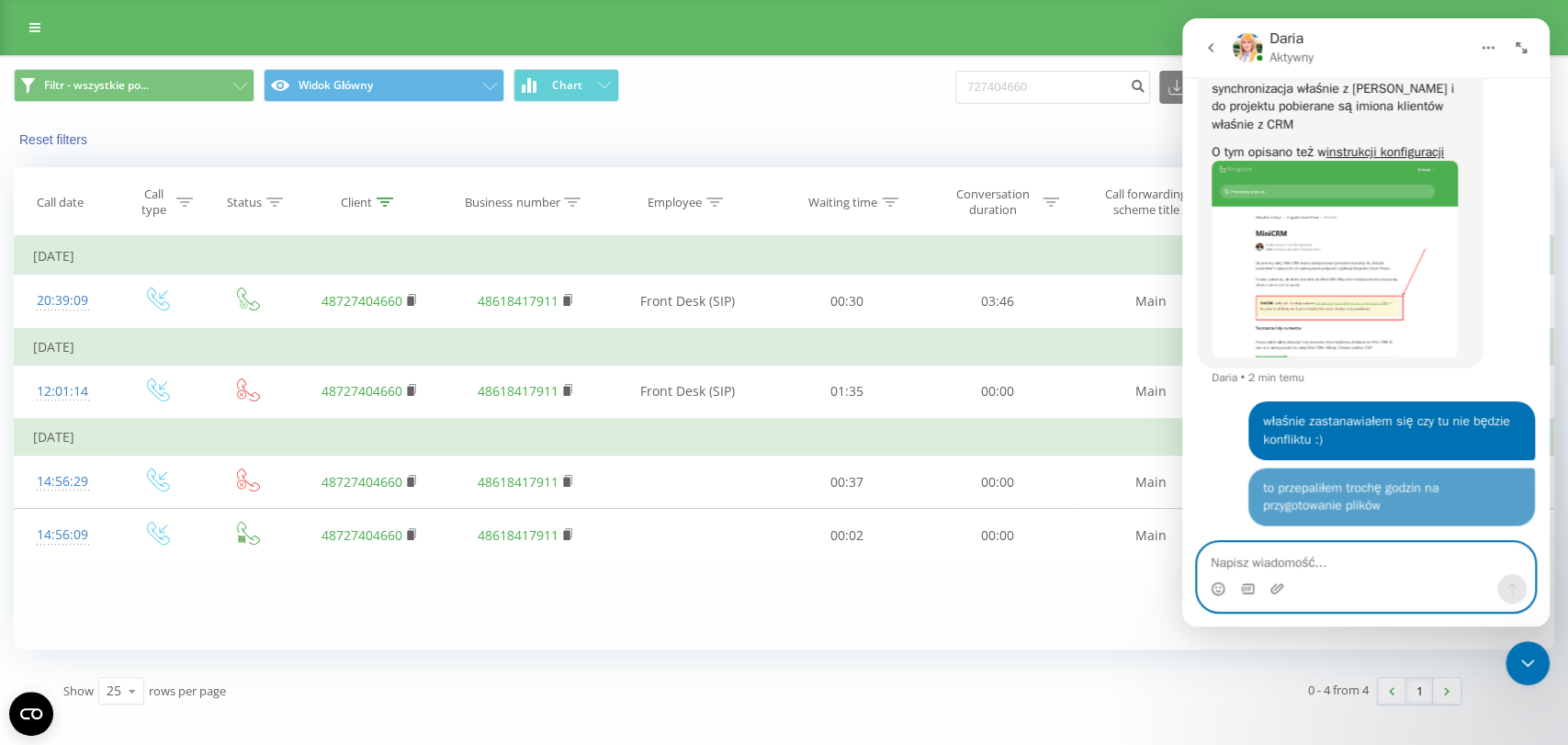 scroll, scrollTop: 9217, scrollLeft: 0, axis: vertical 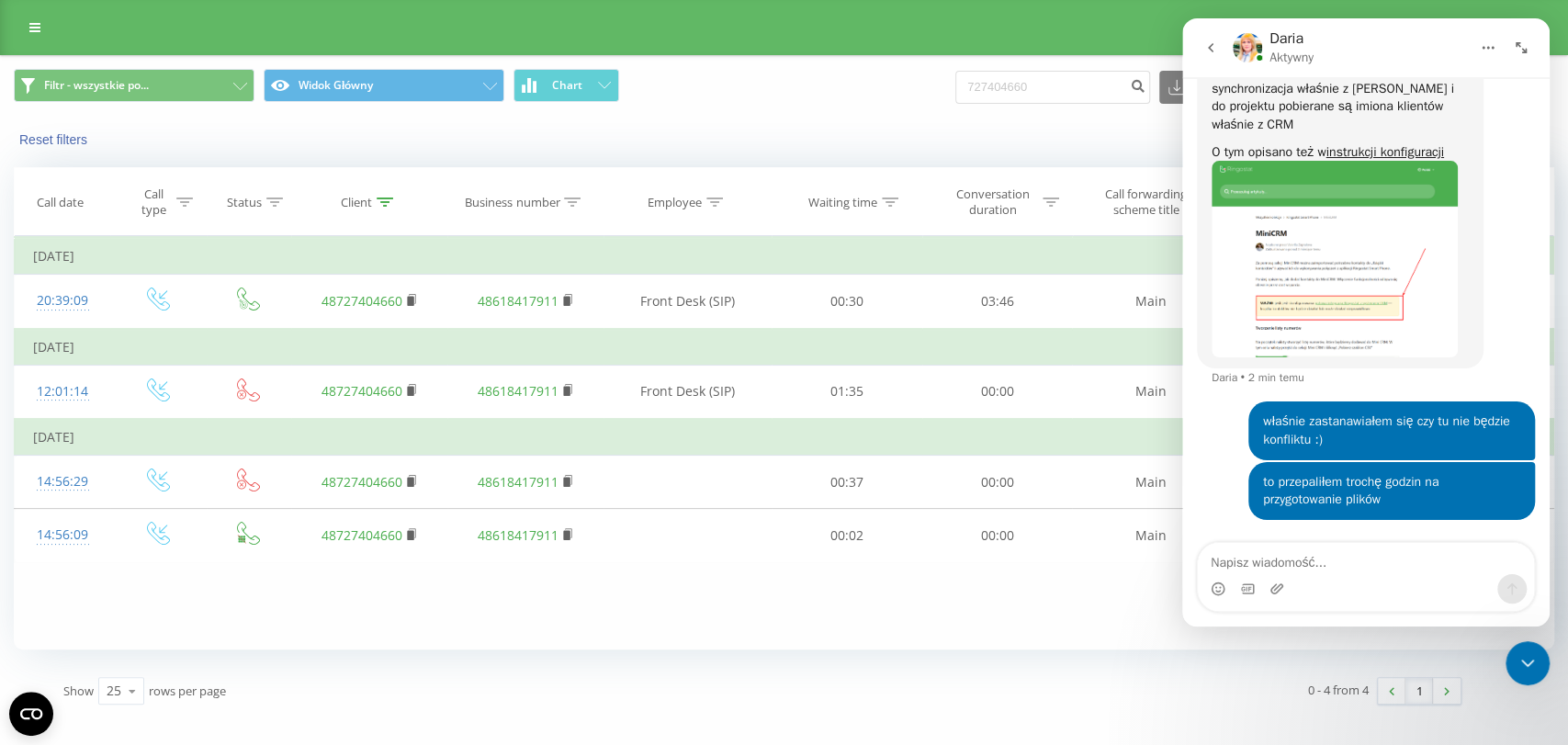 click at bounding box center [1528, 663] 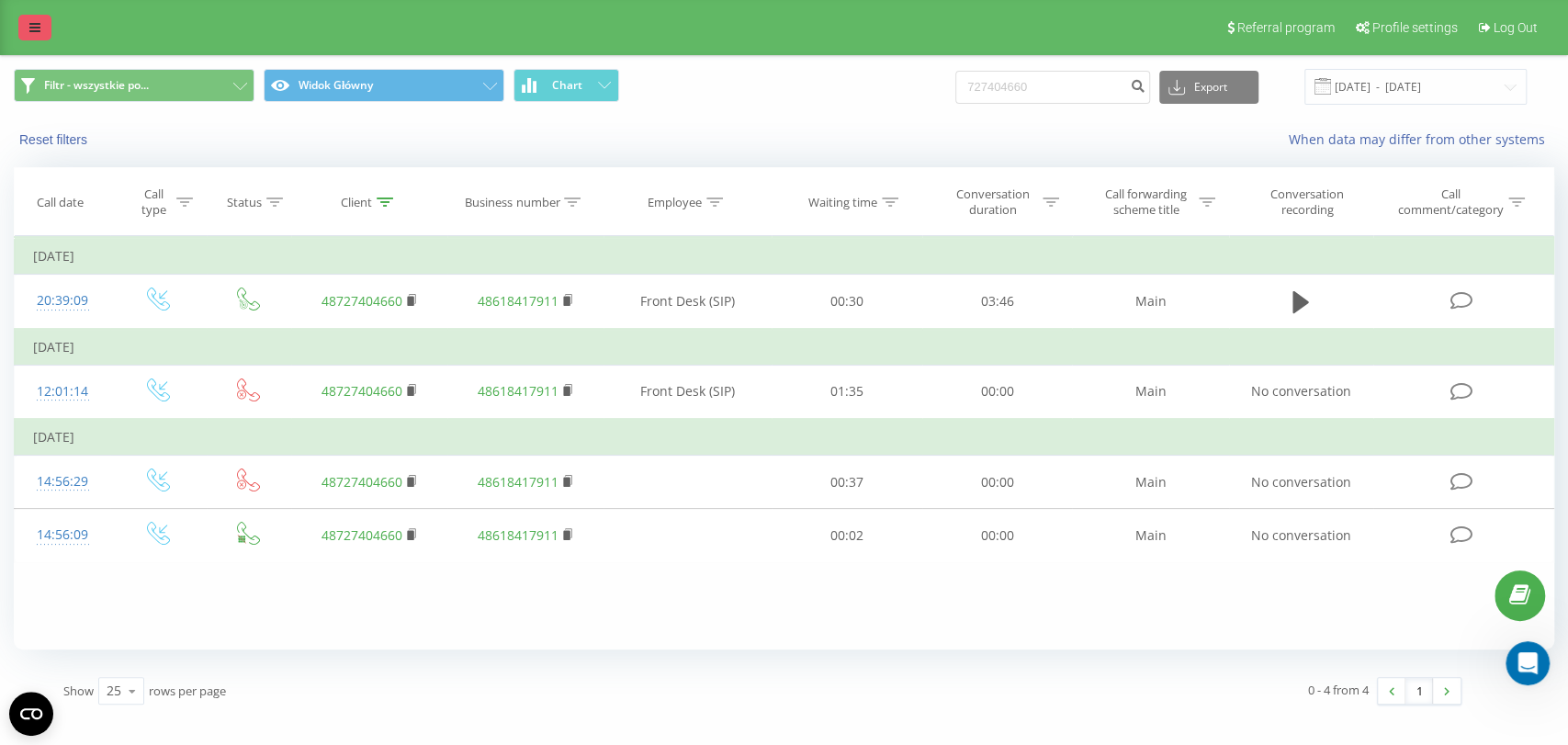 click at bounding box center [35, 28] 